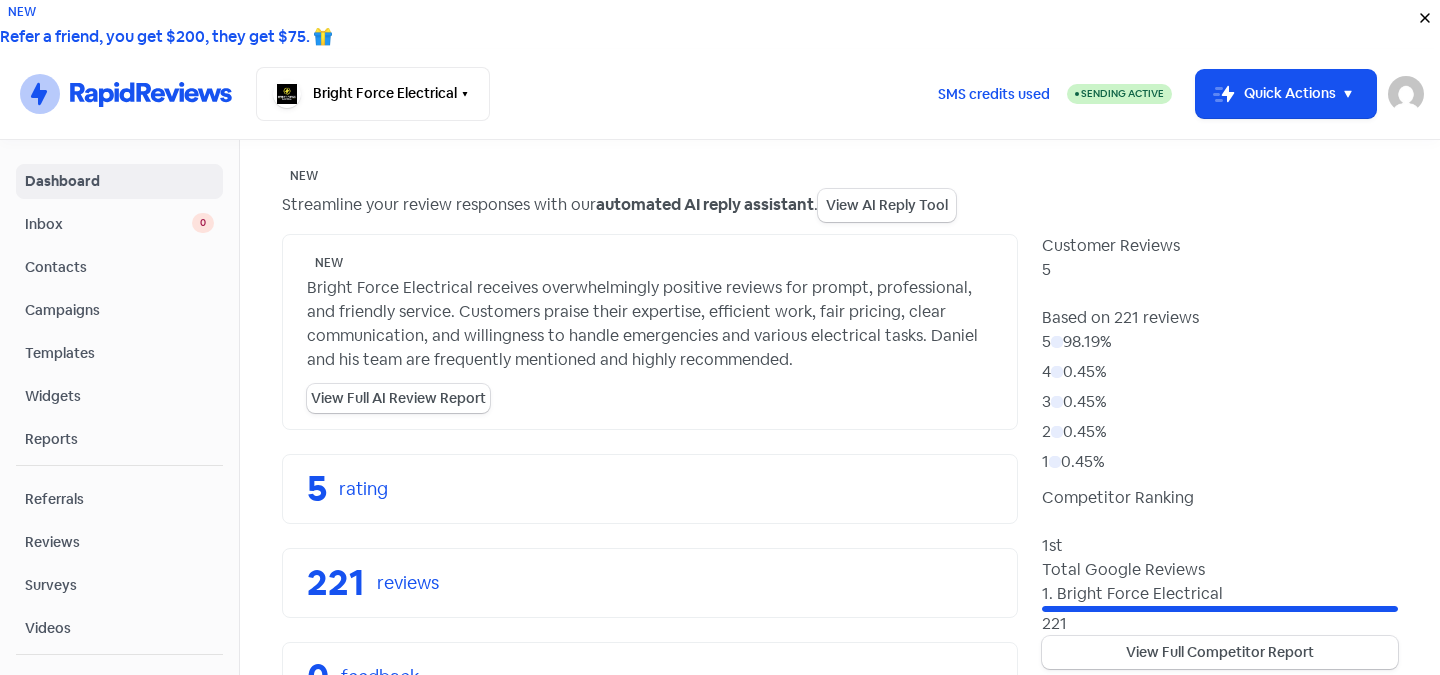 scroll, scrollTop: 0, scrollLeft: 0, axis: both 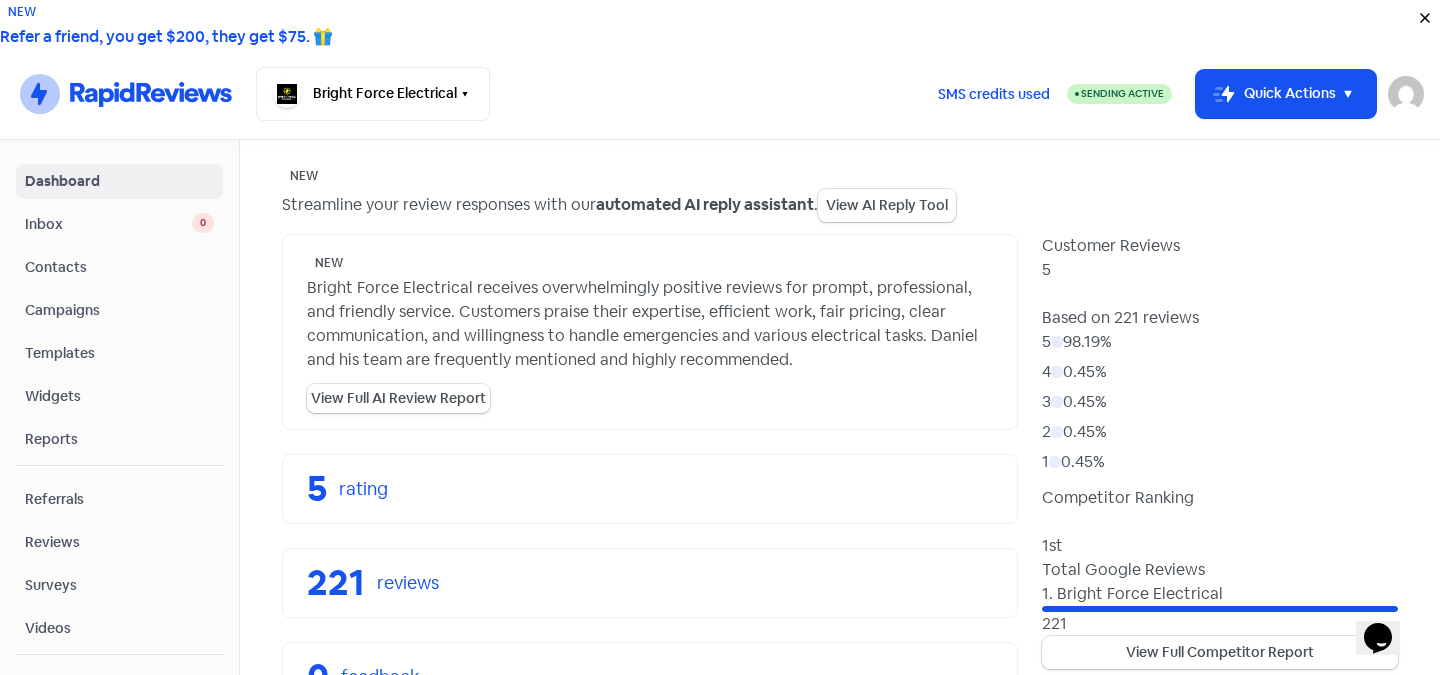 click on "Bright Force Electrical  Switch Business  All businesses  No other businesses found" at bounding box center (588, 94) 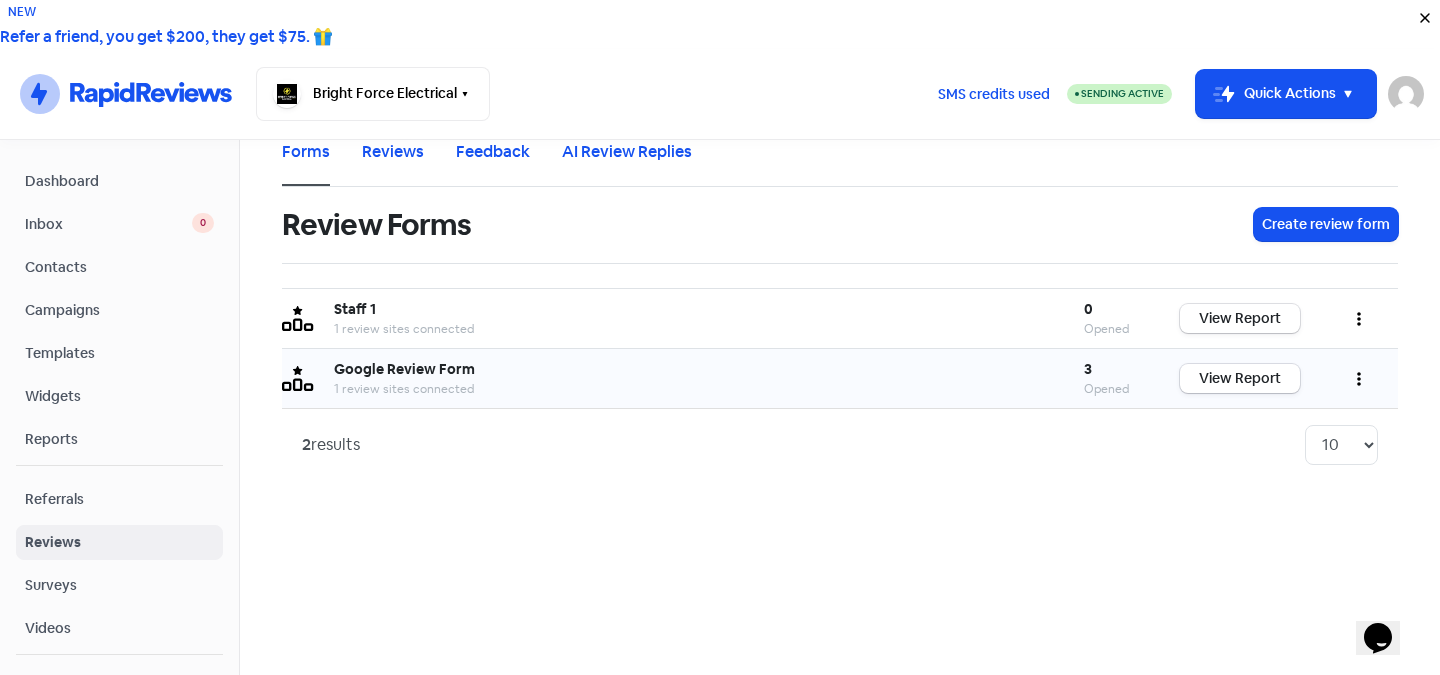 click at bounding box center (1359, 319) 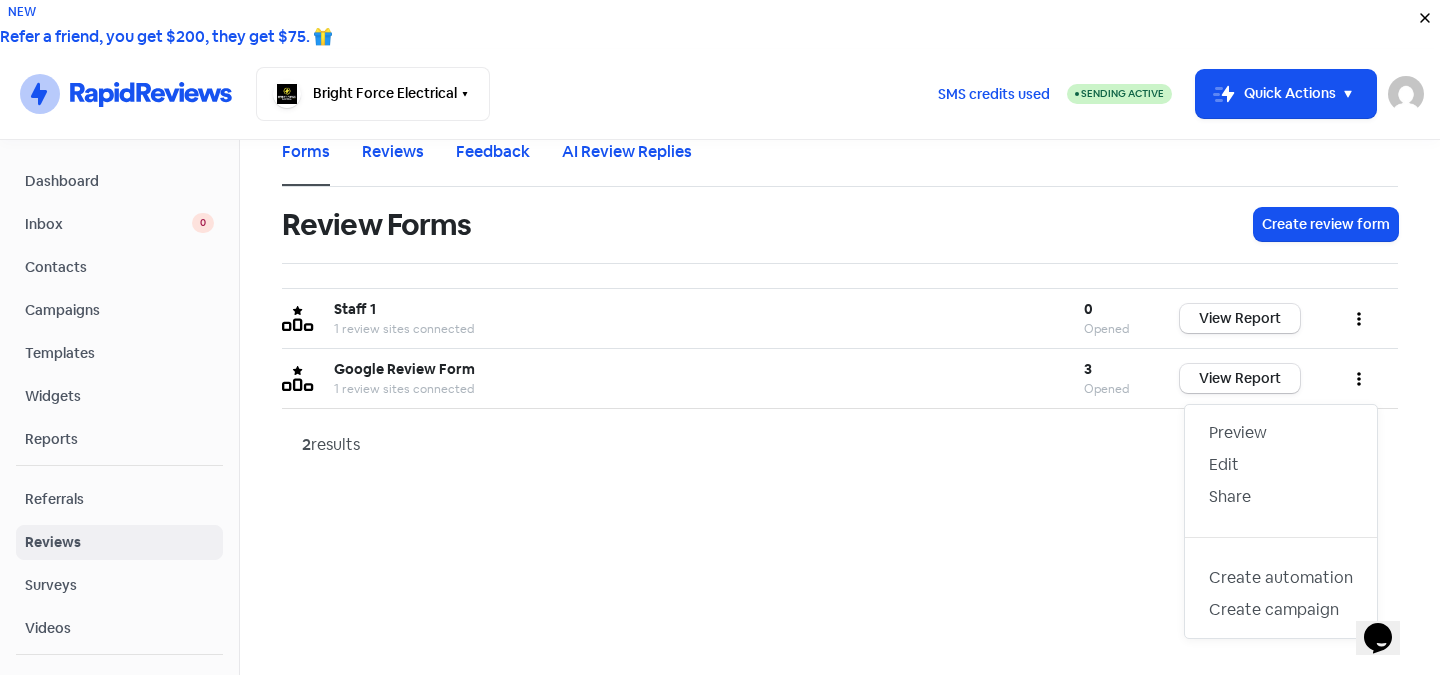 click on "2  results 10 20 30 50 100" at bounding box center [840, 444] 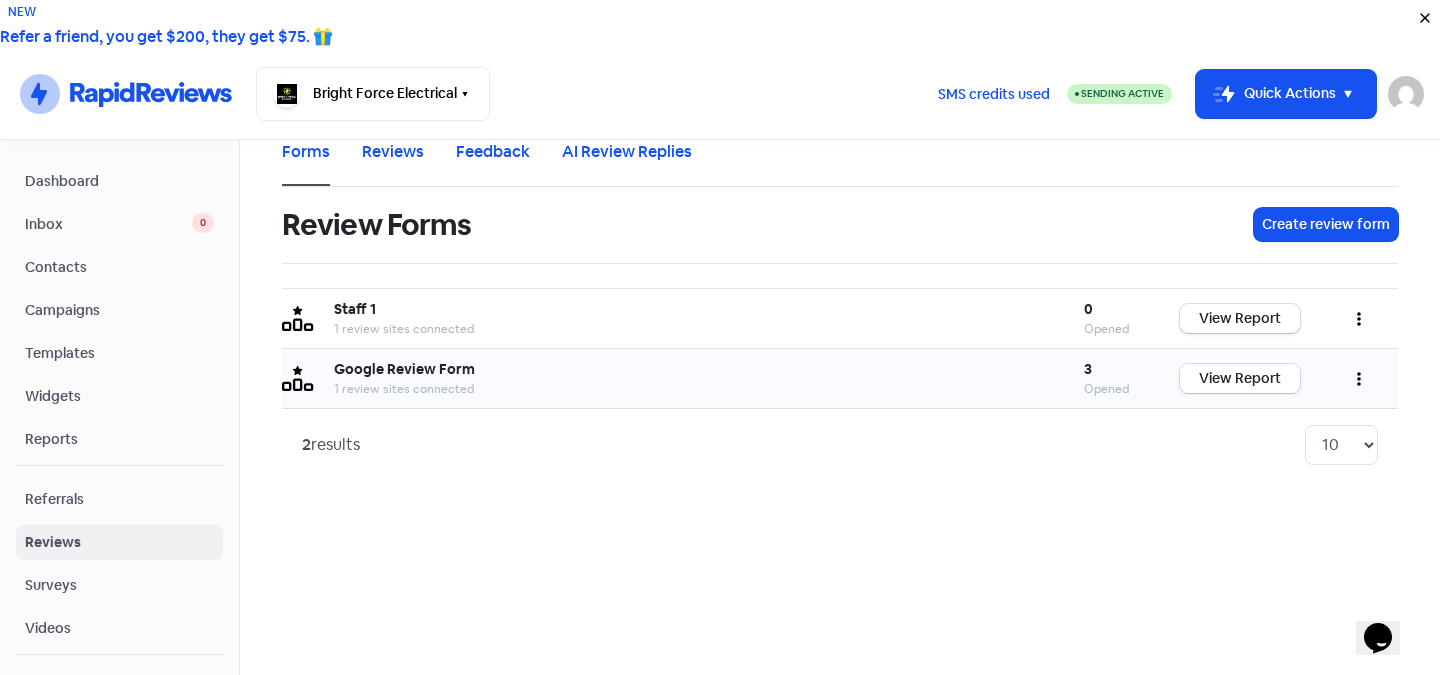 click on "View Report" at bounding box center [1240, 378] 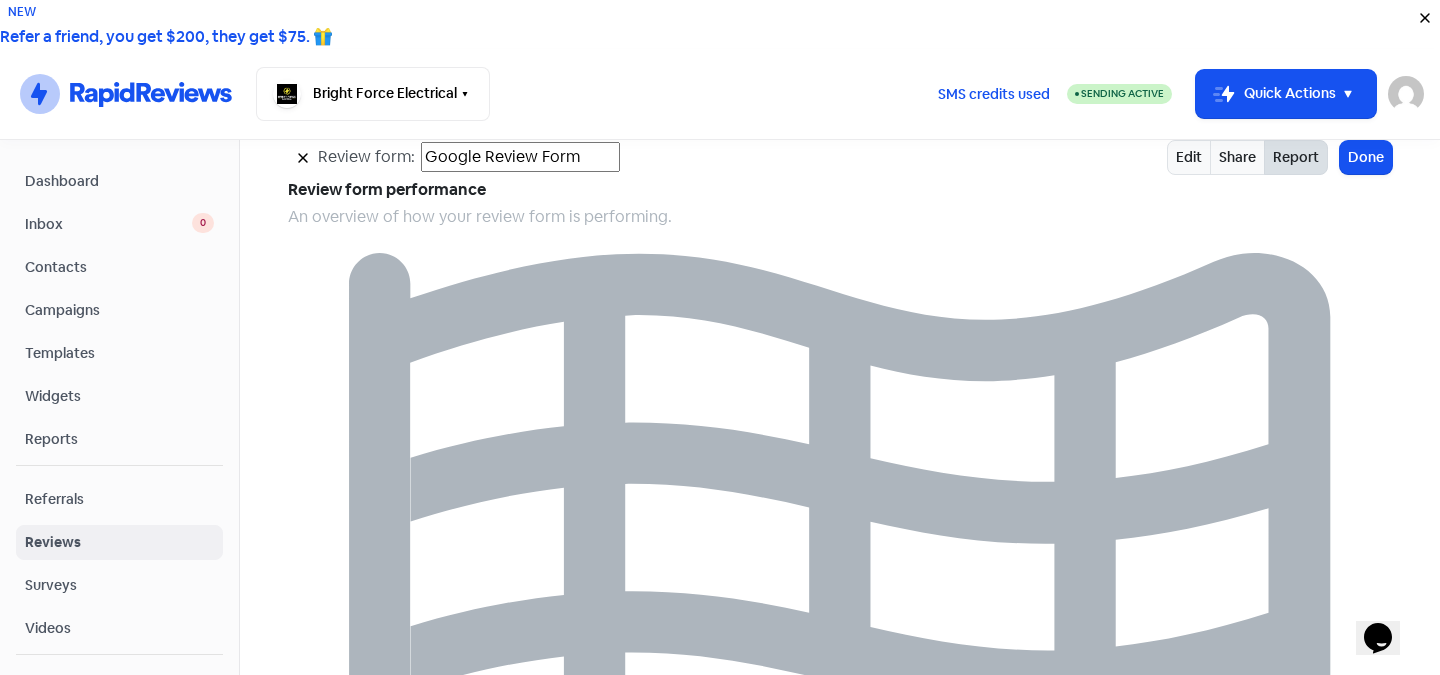 scroll, scrollTop: 0, scrollLeft: 0, axis: both 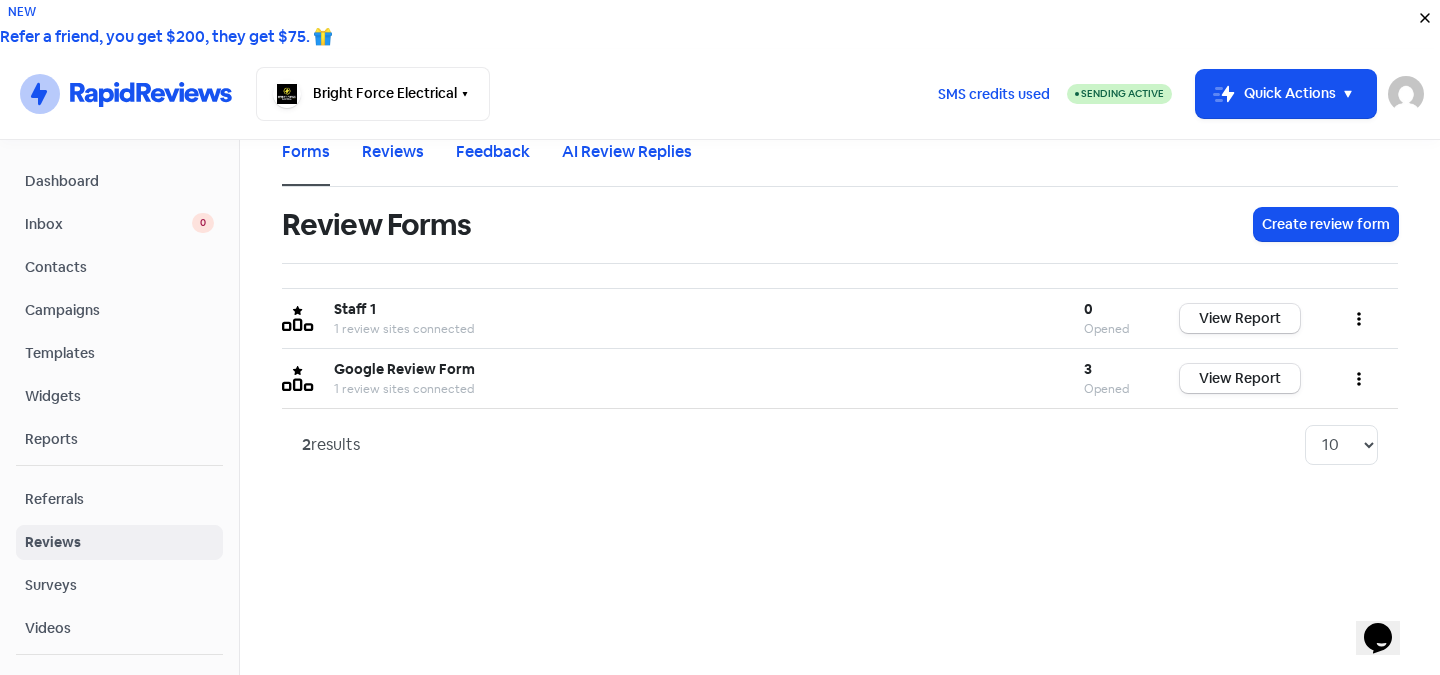 click on "Campaigns" at bounding box center [119, 310] 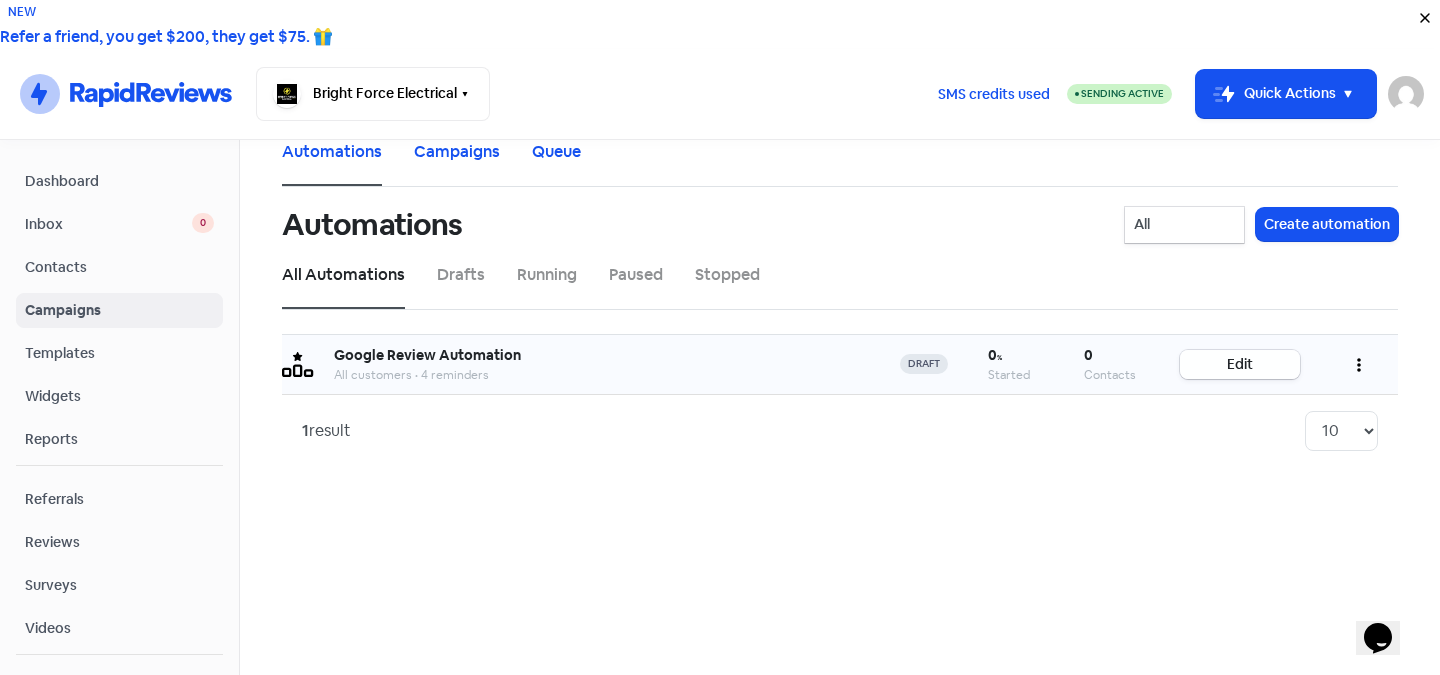 click on "Edit" at bounding box center [1240, 364] 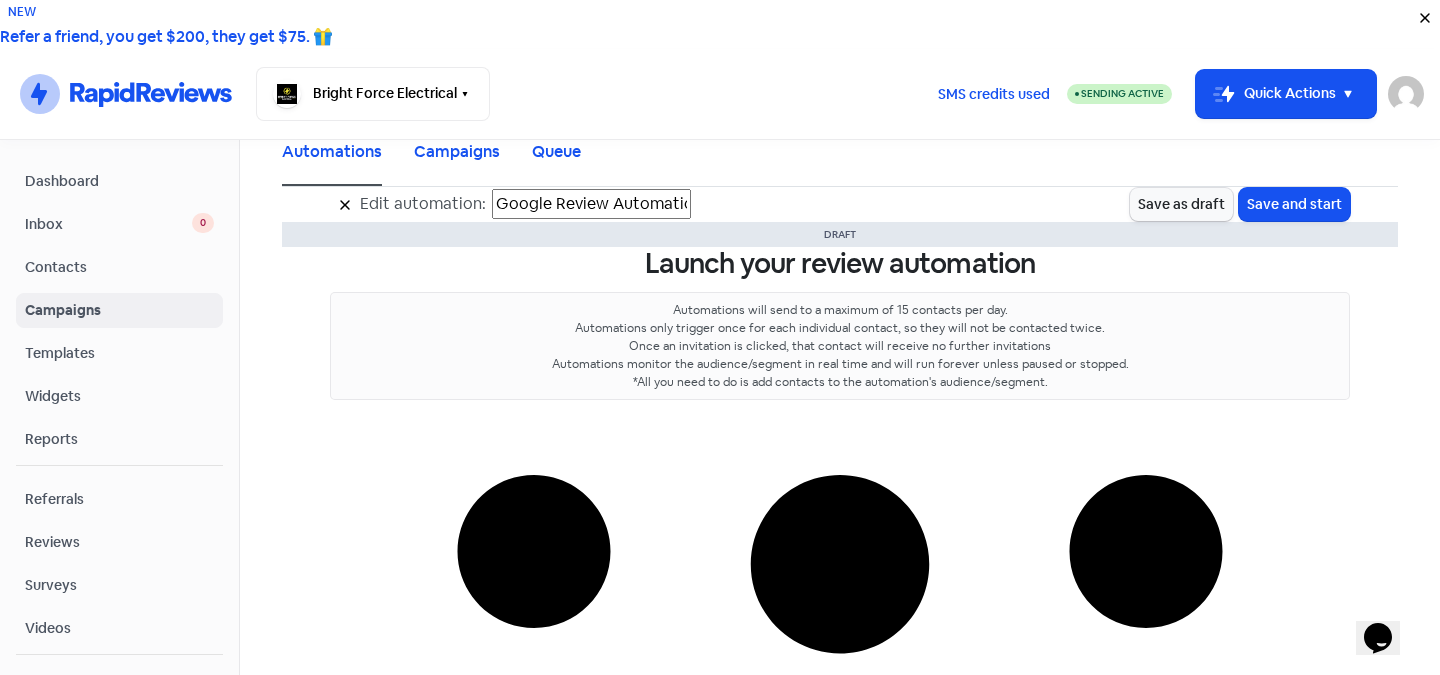 scroll, scrollTop: 0, scrollLeft: 0, axis: both 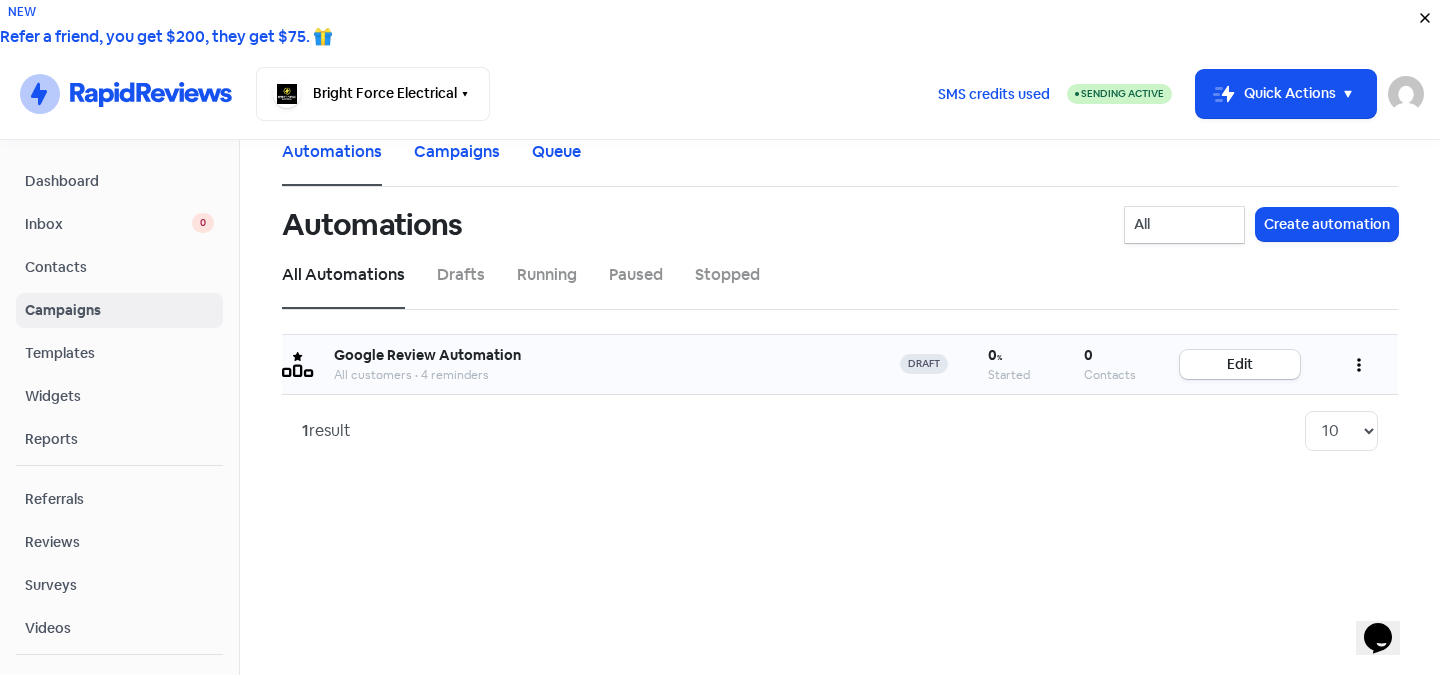 click at bounding box center [1359, 364] 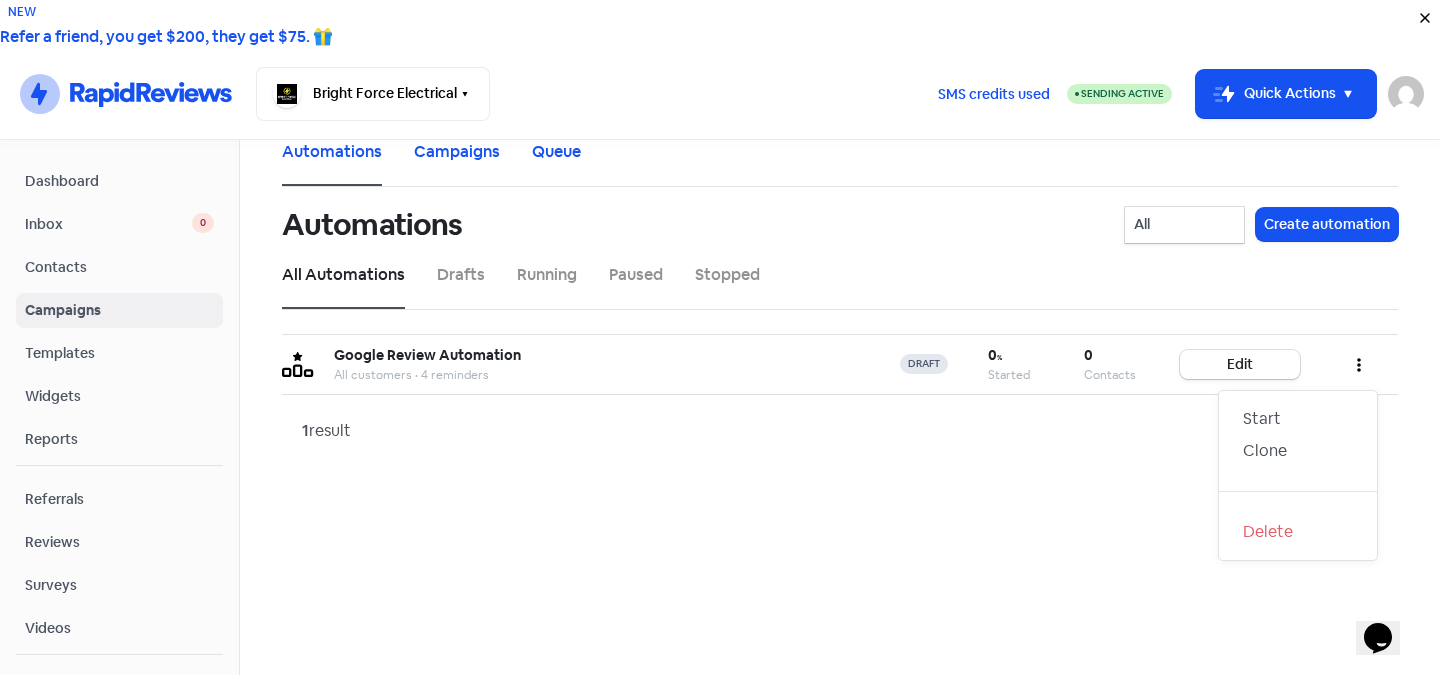 click on "Automations Campaigns Queue Automations All Create automation All Automations Drafts Running Paused Stopped Google Review Automation All customers • 4 reminders draft 0 % Started 0 Contacts Edit    Start Clone Delete 1  result 10 20 30 50 100" at bounding box center (840, 407) 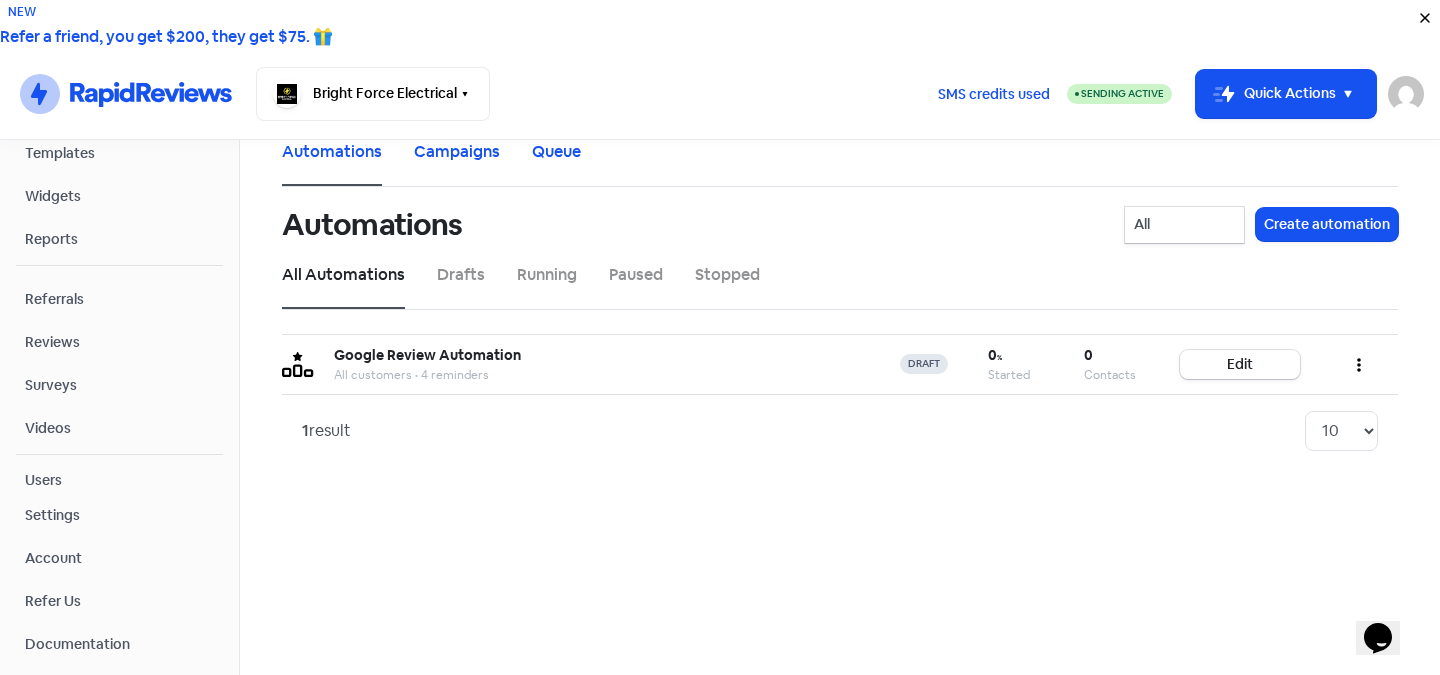 scroll, scrollTop: 214, scrollLeft: 0, axis: vertical 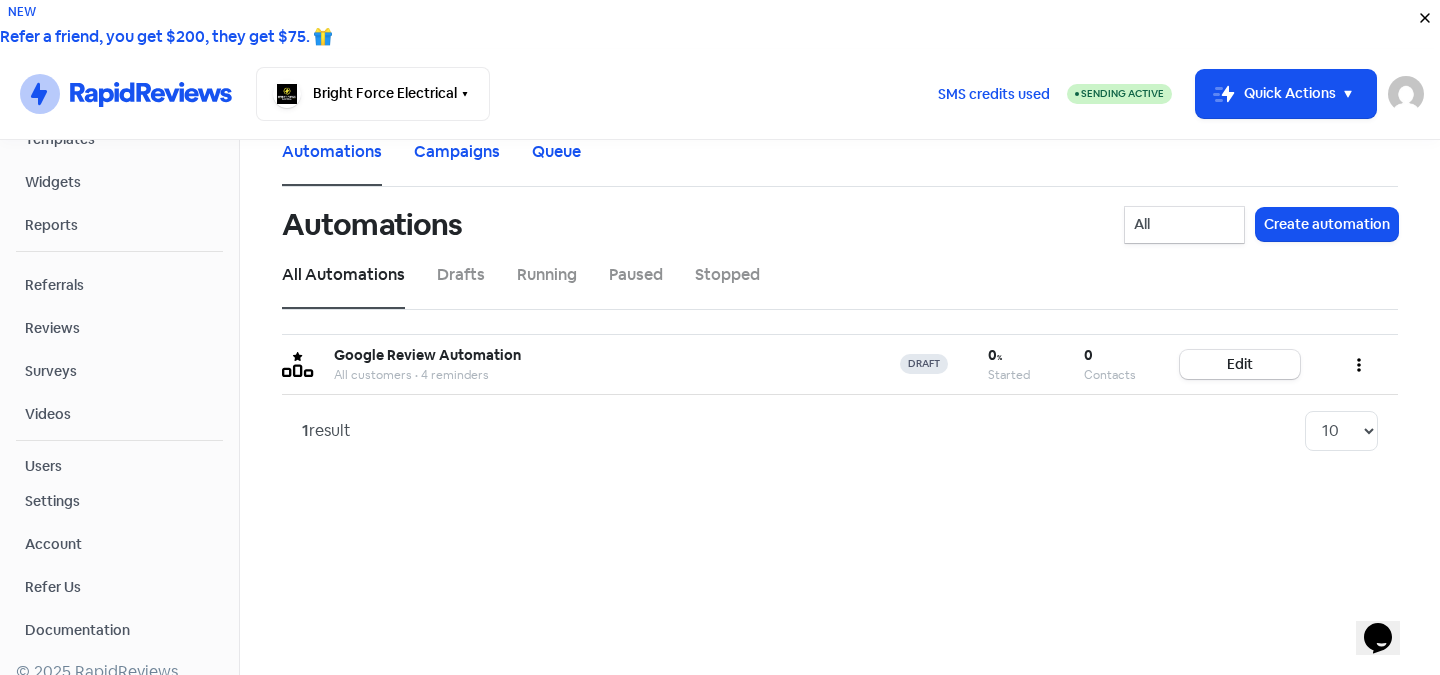 click on "Settings" at bounding box center (119, 501) 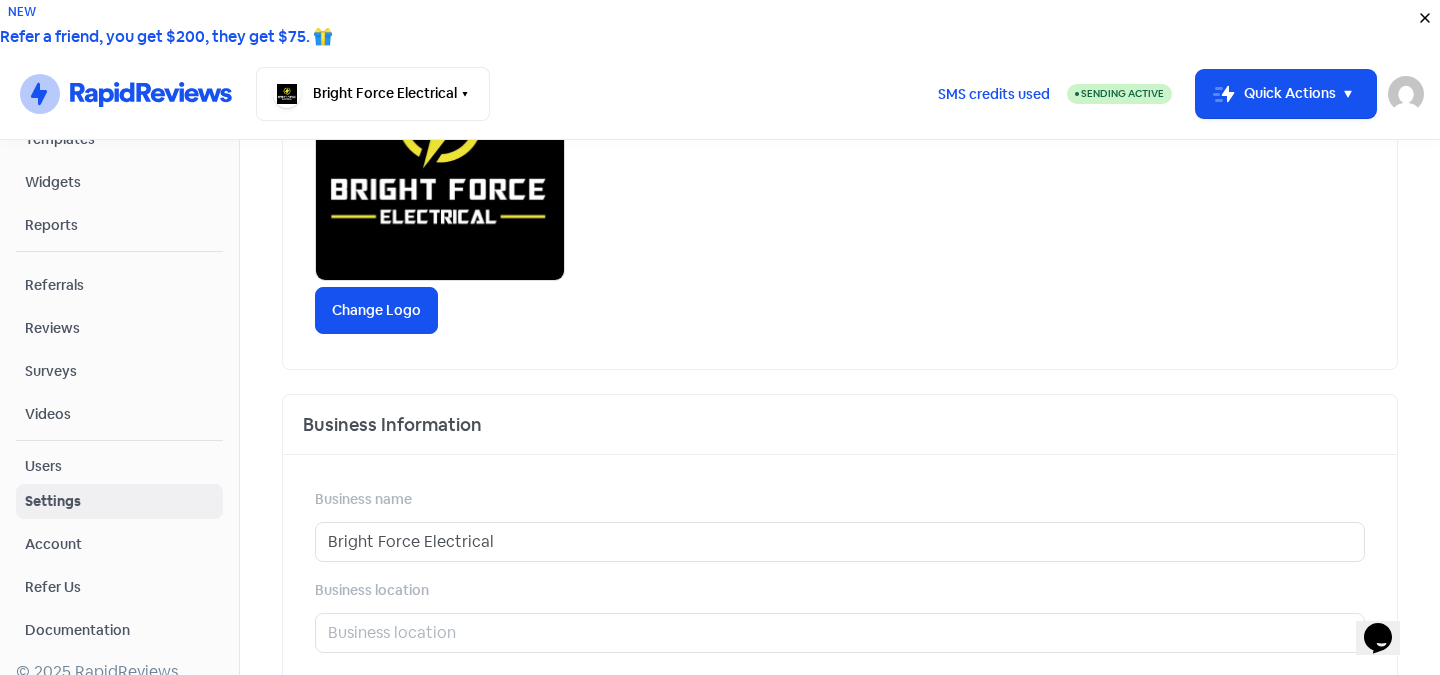 scroll, scrollTop: 0, scrollLeft: 0, axis: both 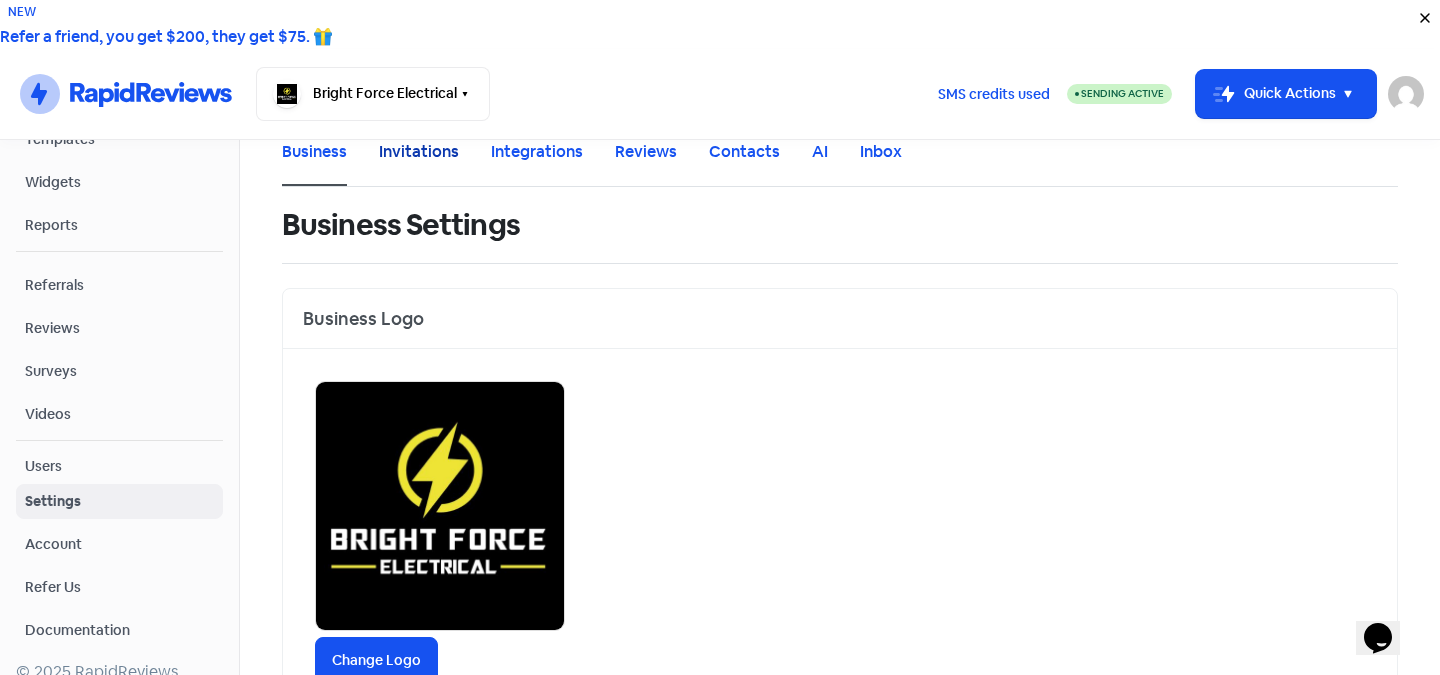 click on "Invitations" at bounding box center [419, 152] 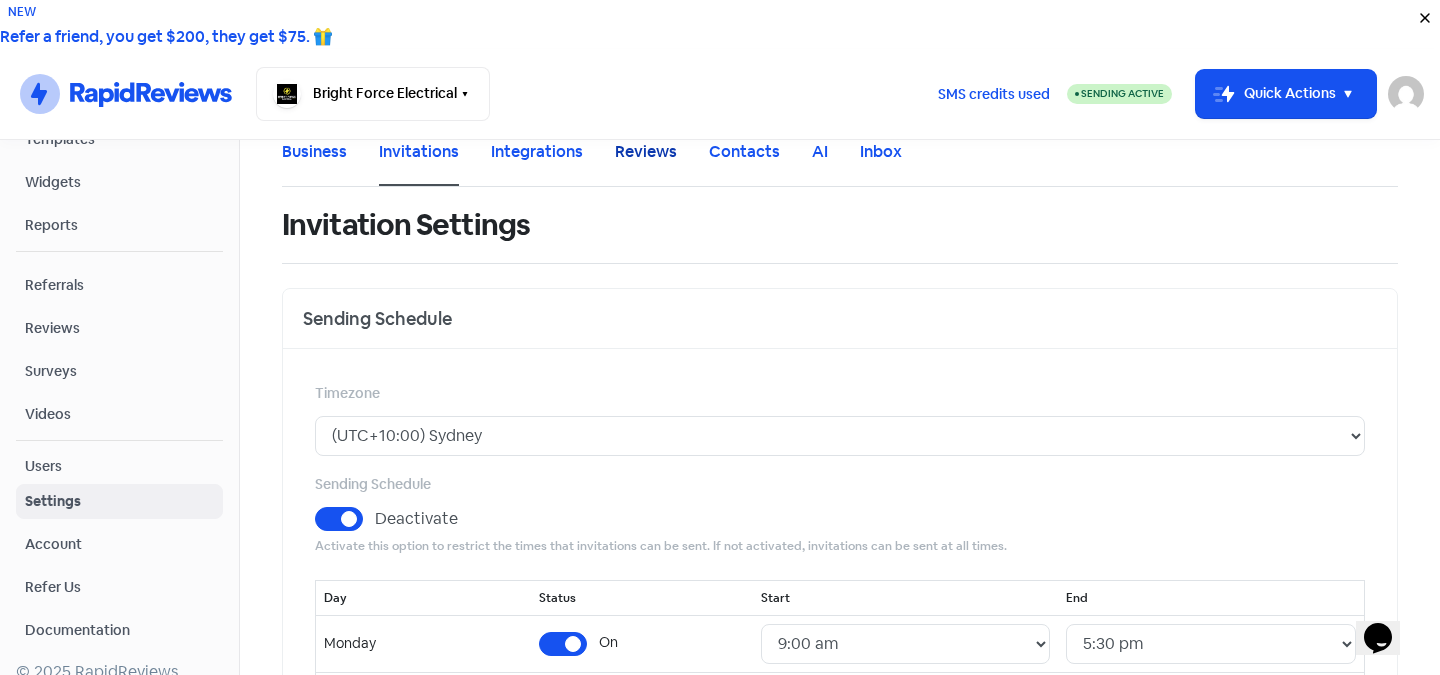 click on "Reviews" at bounding box center (646, 152) 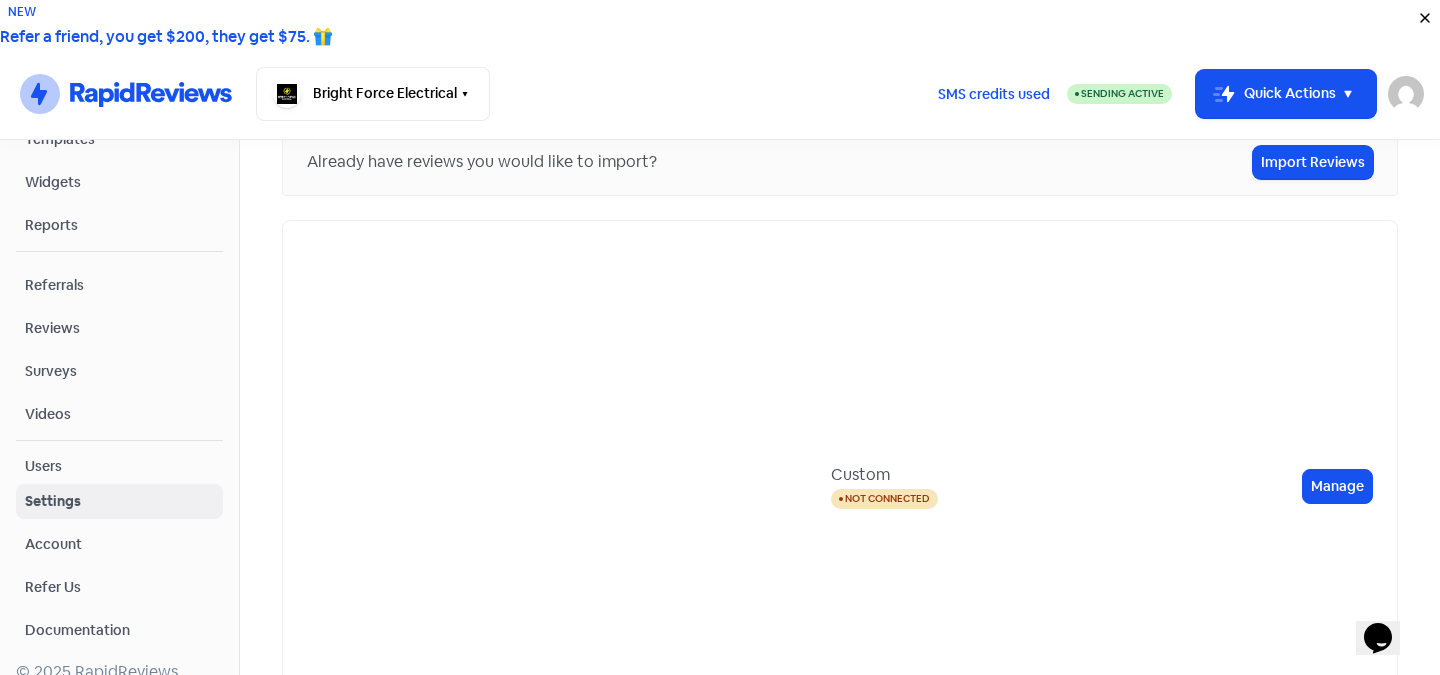 scroll, scrollTop: 0, scrollLeft: 0, axis: both 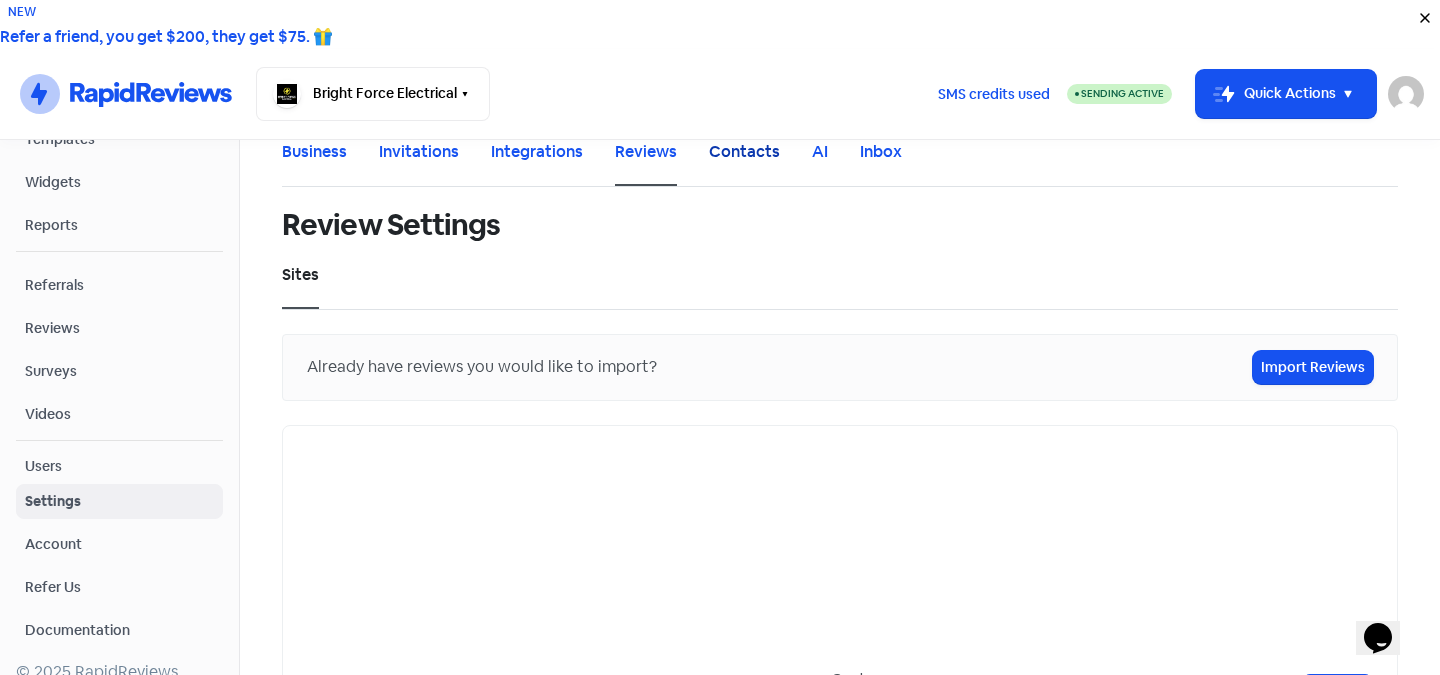 click on "Contacts" at bounding box center (744, 152) 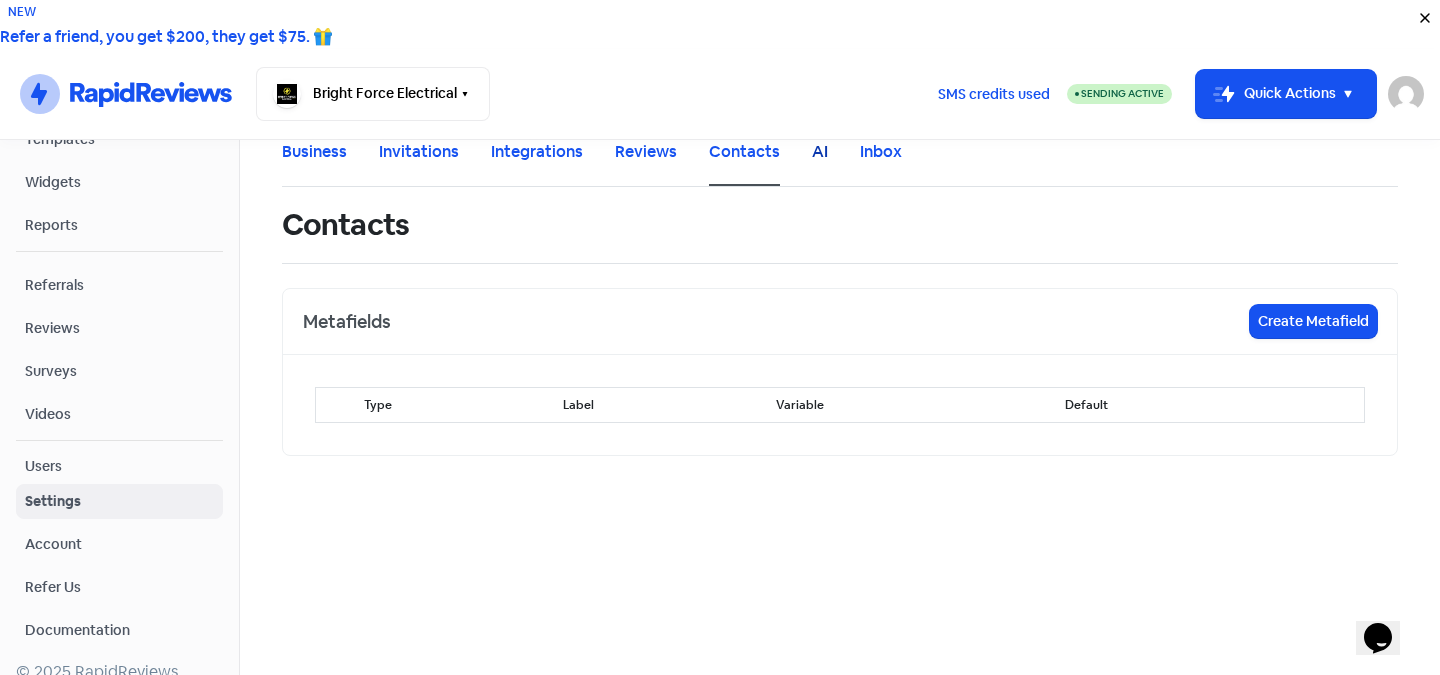 click on "AI" at bounding box center (820, 152) 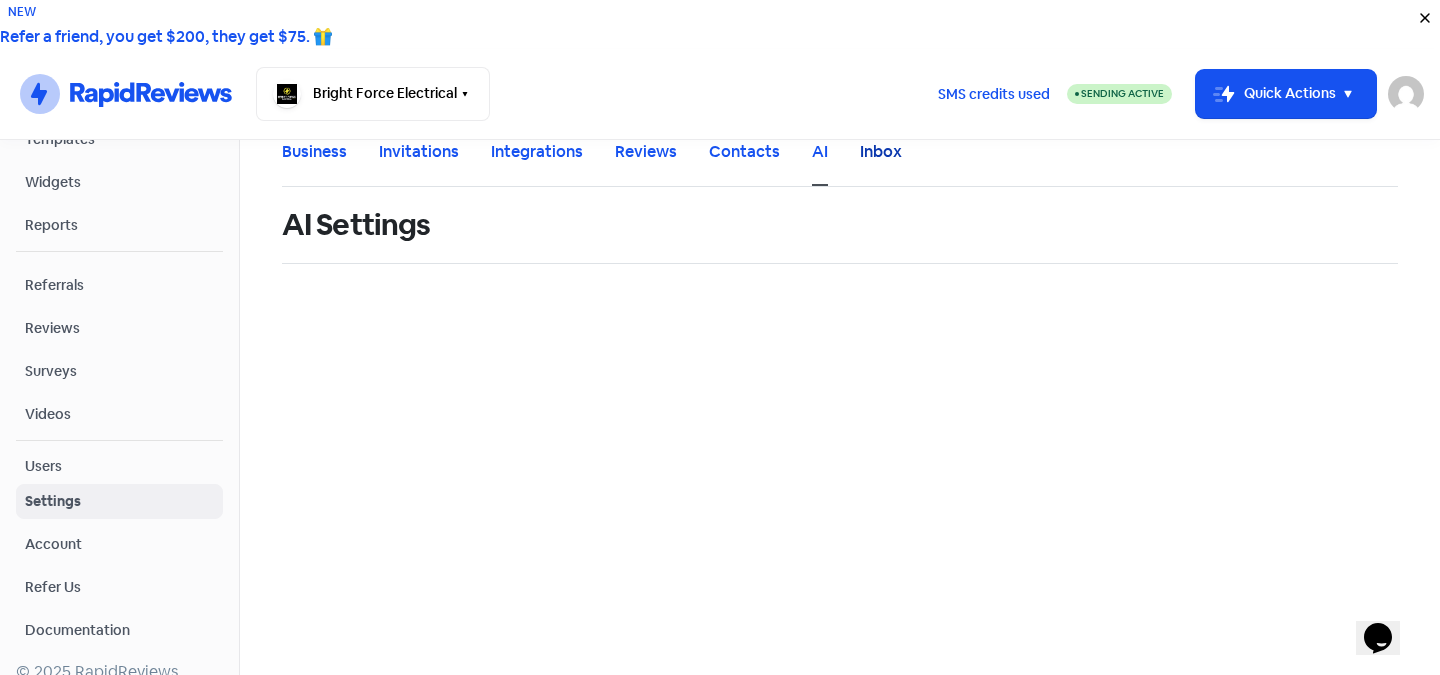 click on "Inbox" at bounding box center (881, 152) 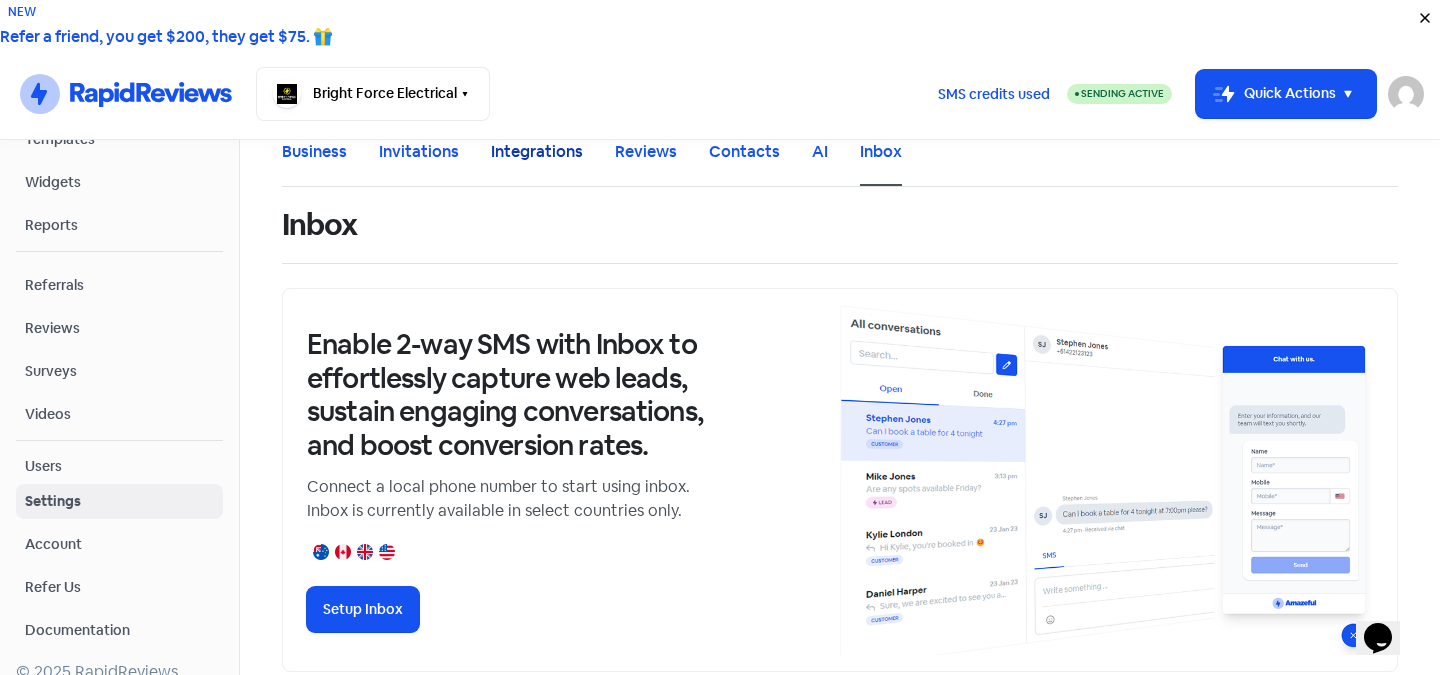 click on "Integrations" at bounding box center [537, 152] 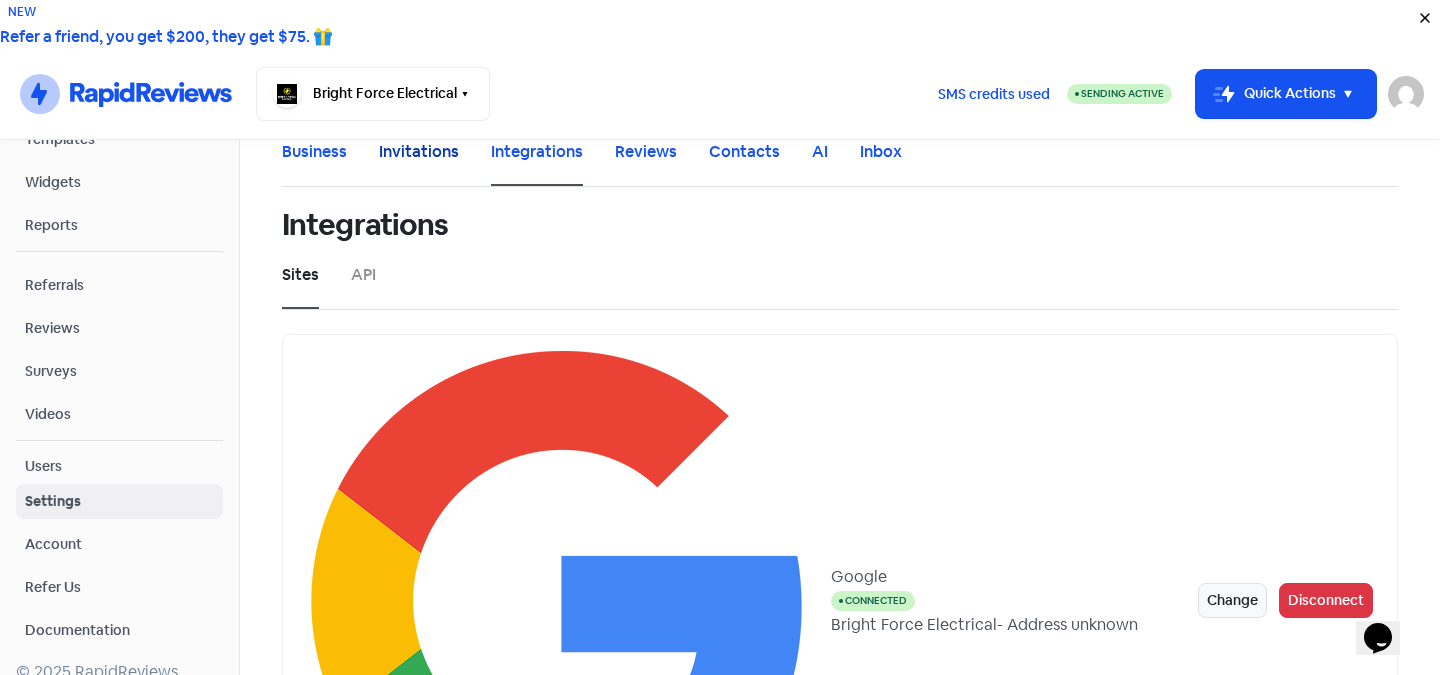 click on "Invitations" at bounding box center [419, 152] 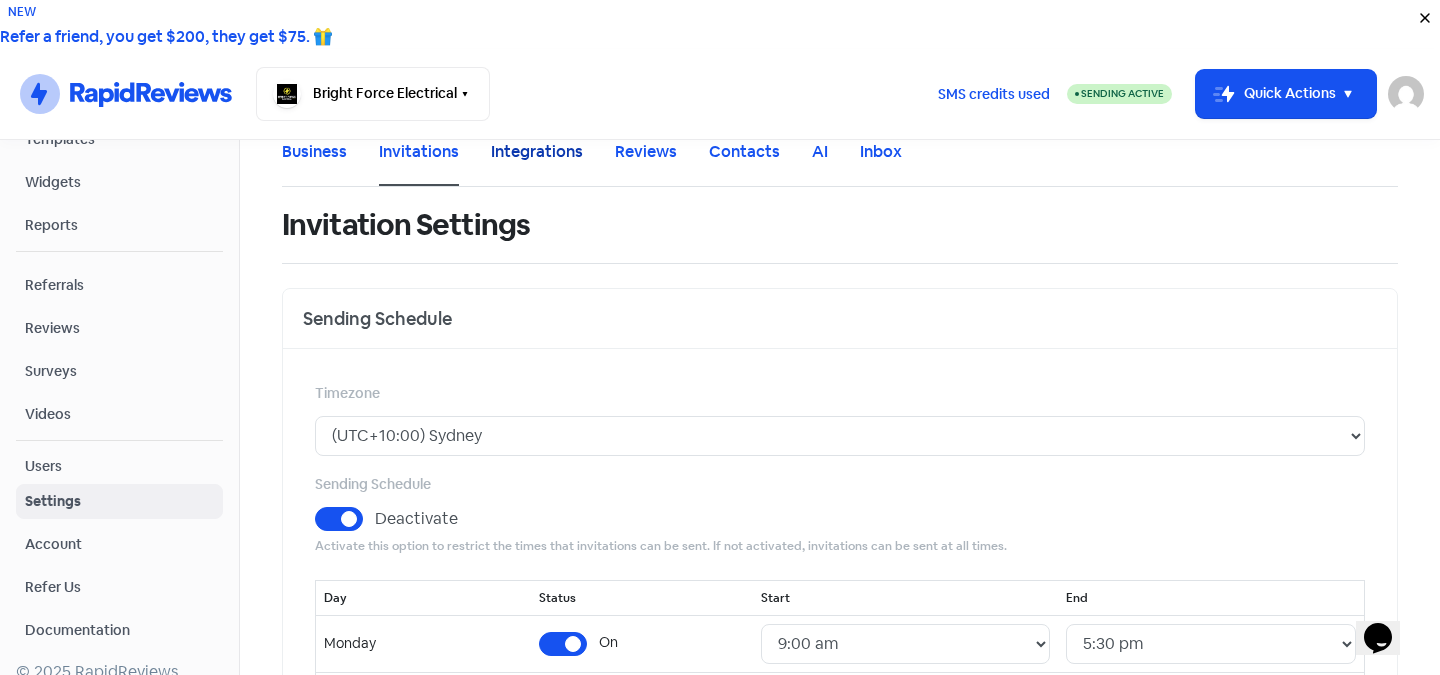 click on "Integrations" at bounding box center [537, 152] 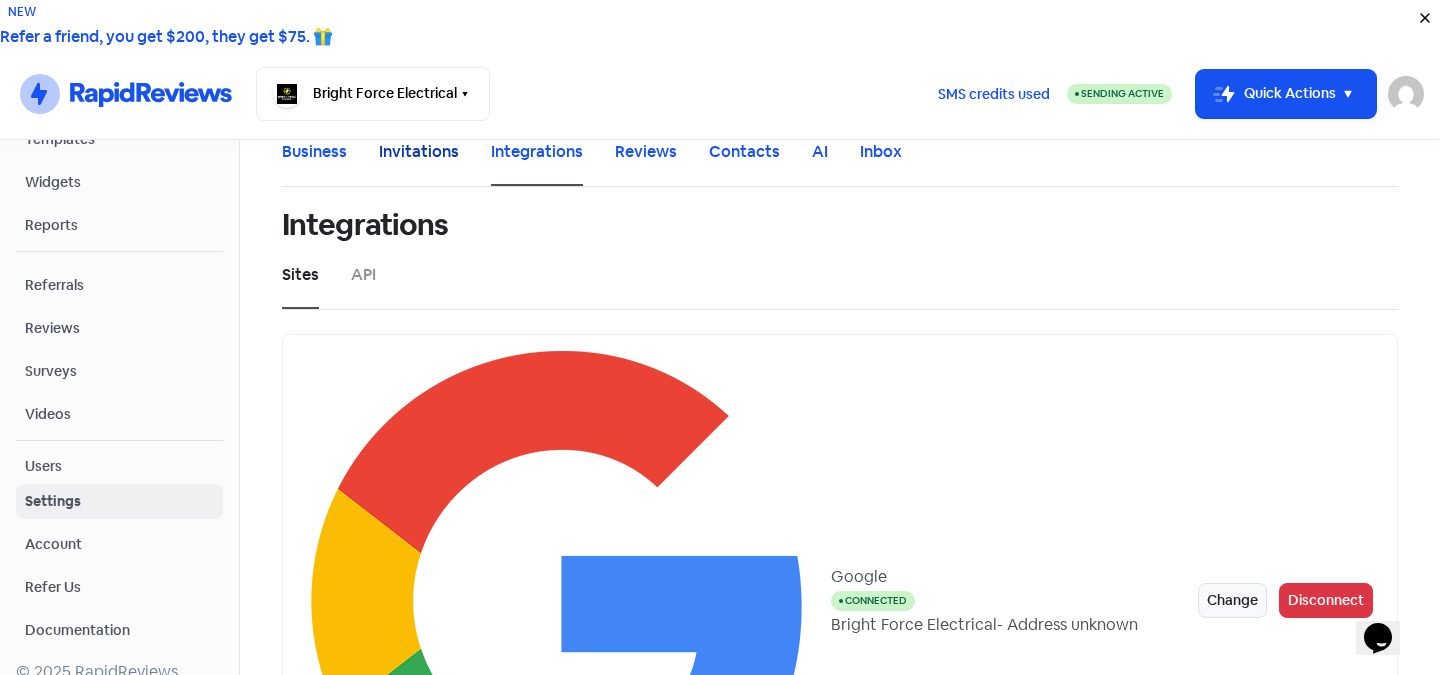 click on "Invitations" at bounding box center [419, 152] 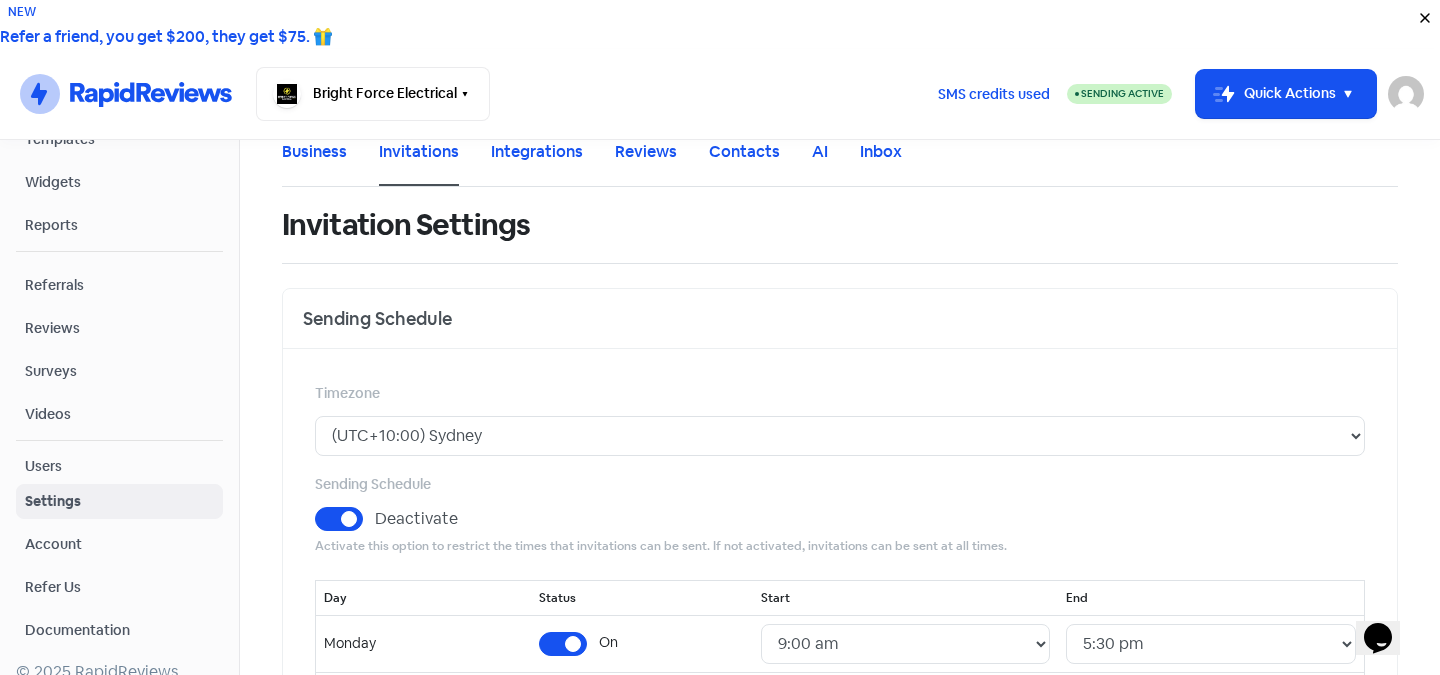 click on "Account" at bounding box center (53, 544) 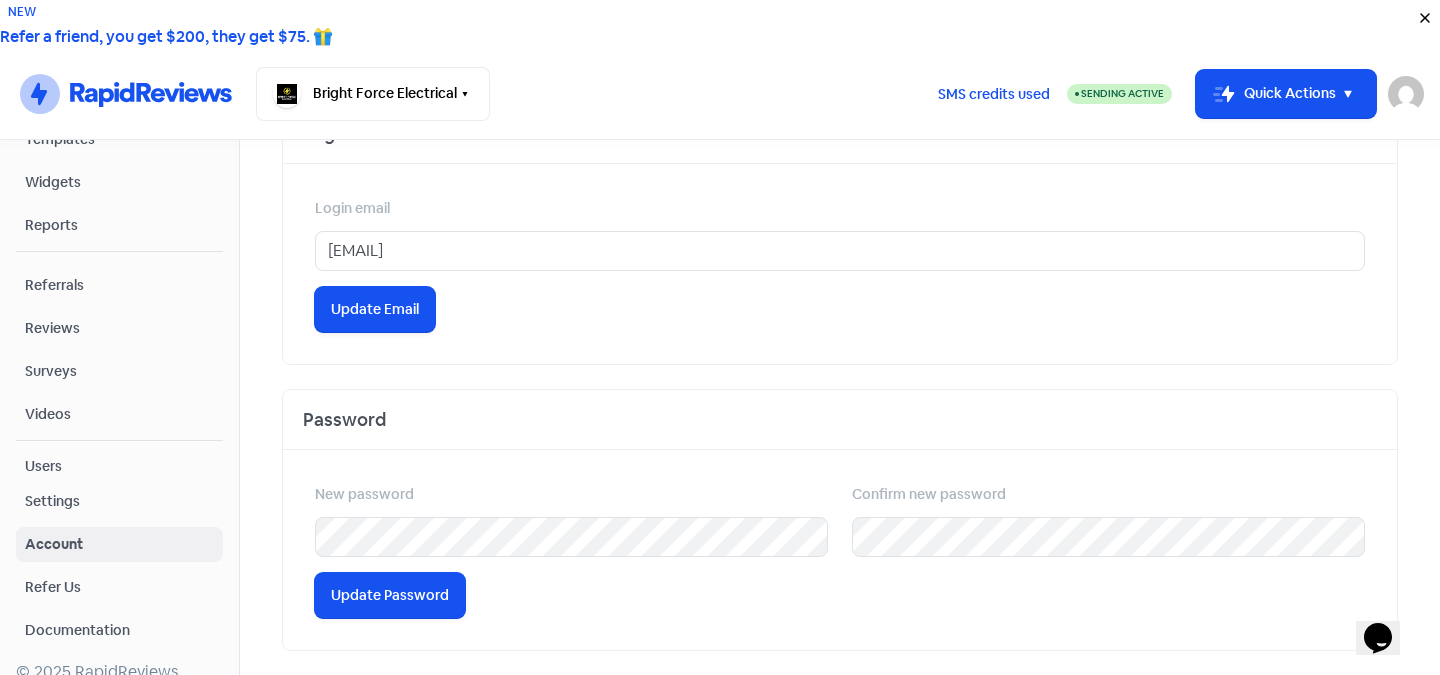 scroll, scrollTop: 810, scrollLeft: 0, axis: vertical 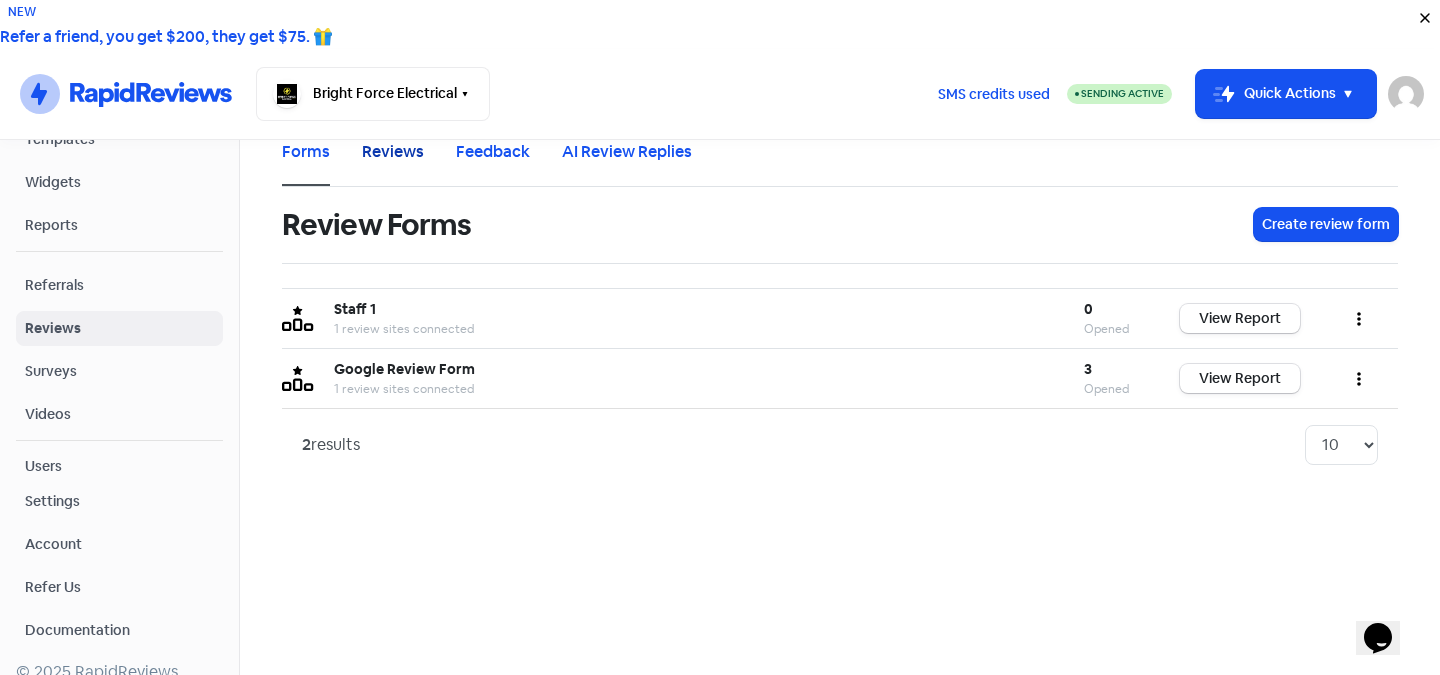 click on "Reviews" at bounding box center (393, 152) 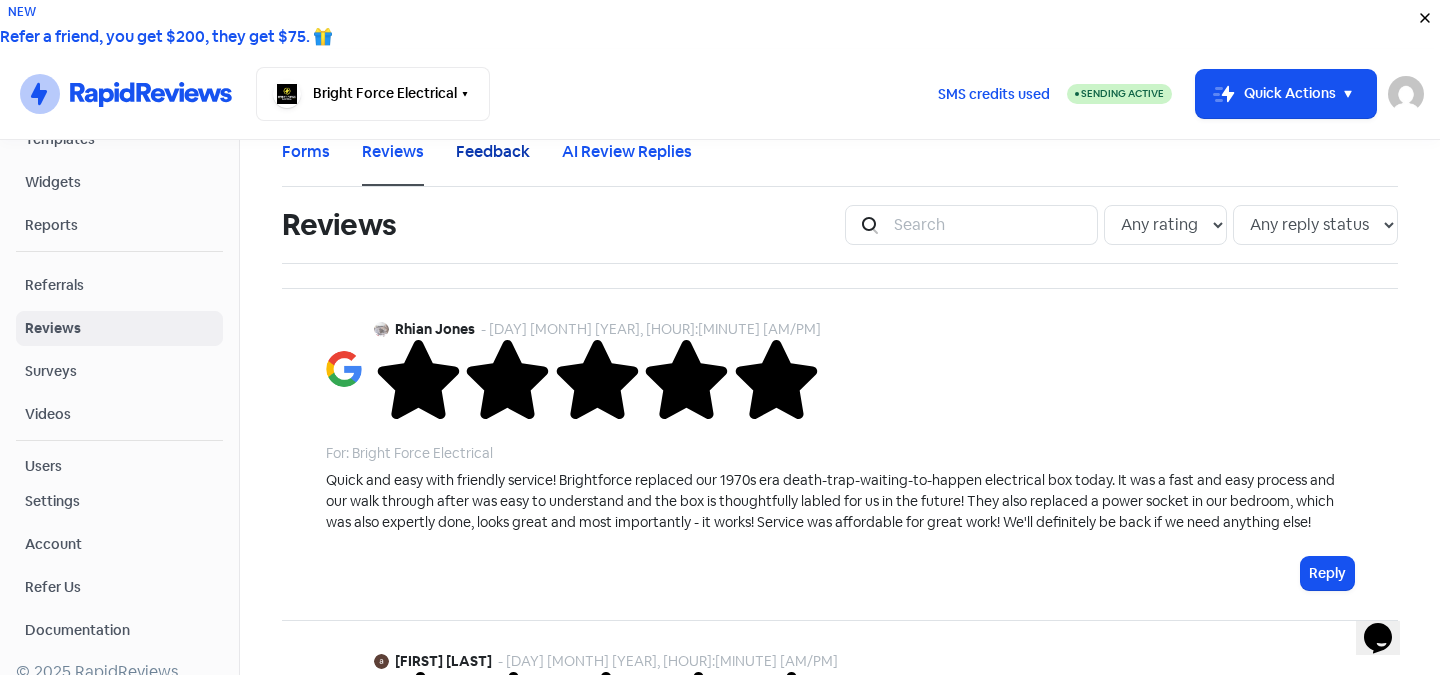 click on "Feedback" at bounding box center (493, 152) 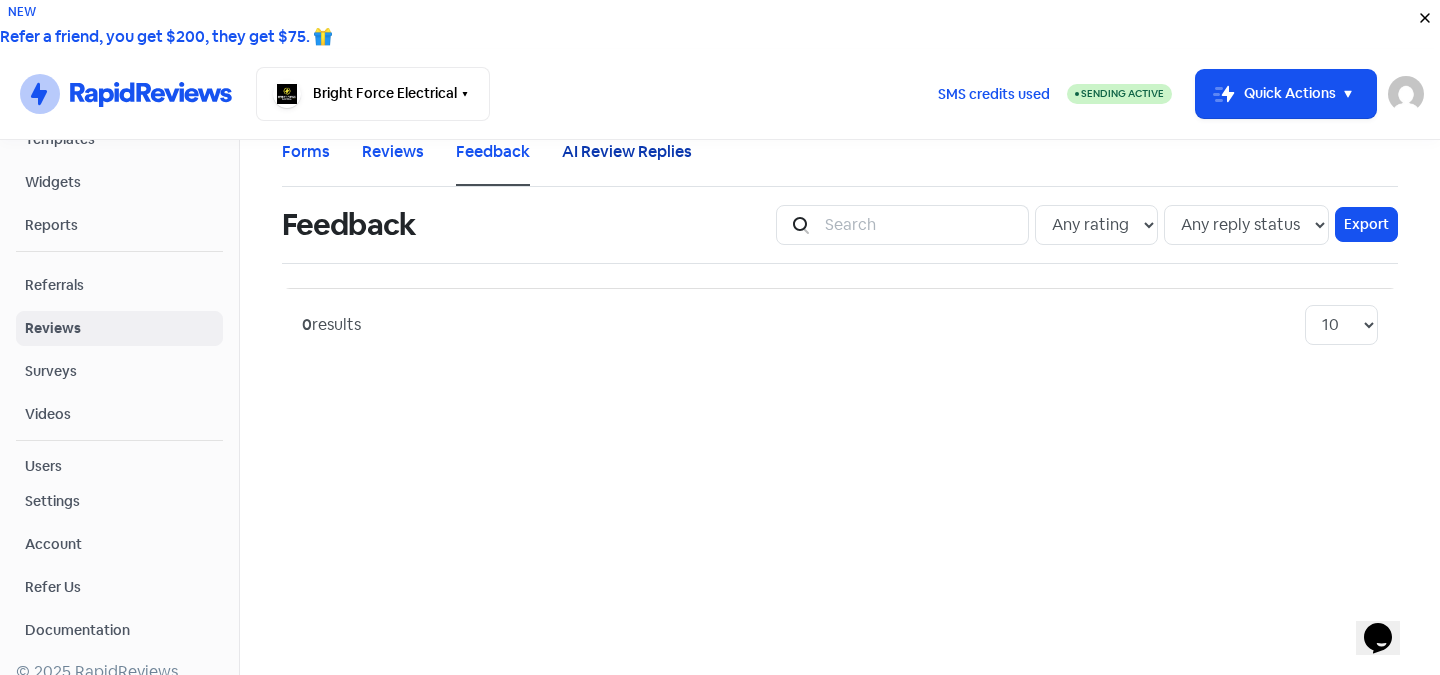 click on "AI Review Replies" at bounding box center [627, 152] 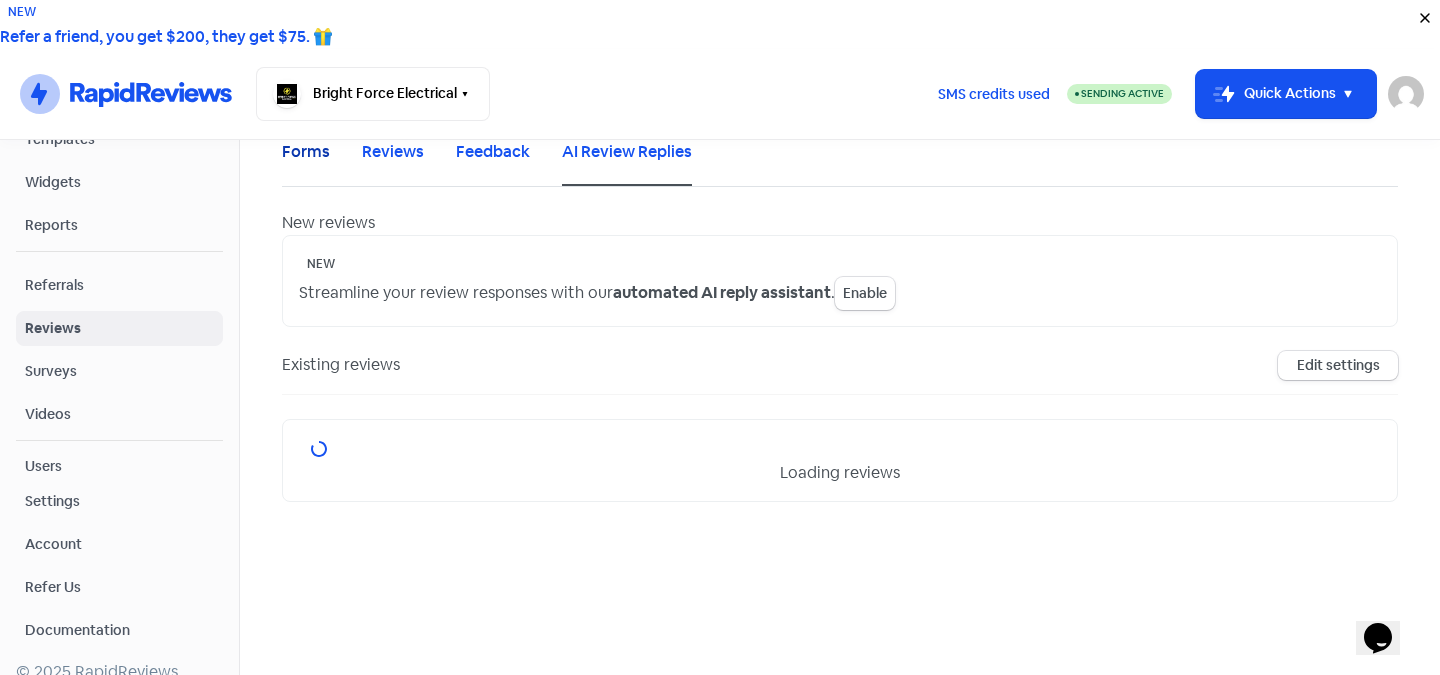 click on "Forms" at bounding box center (306, 152) 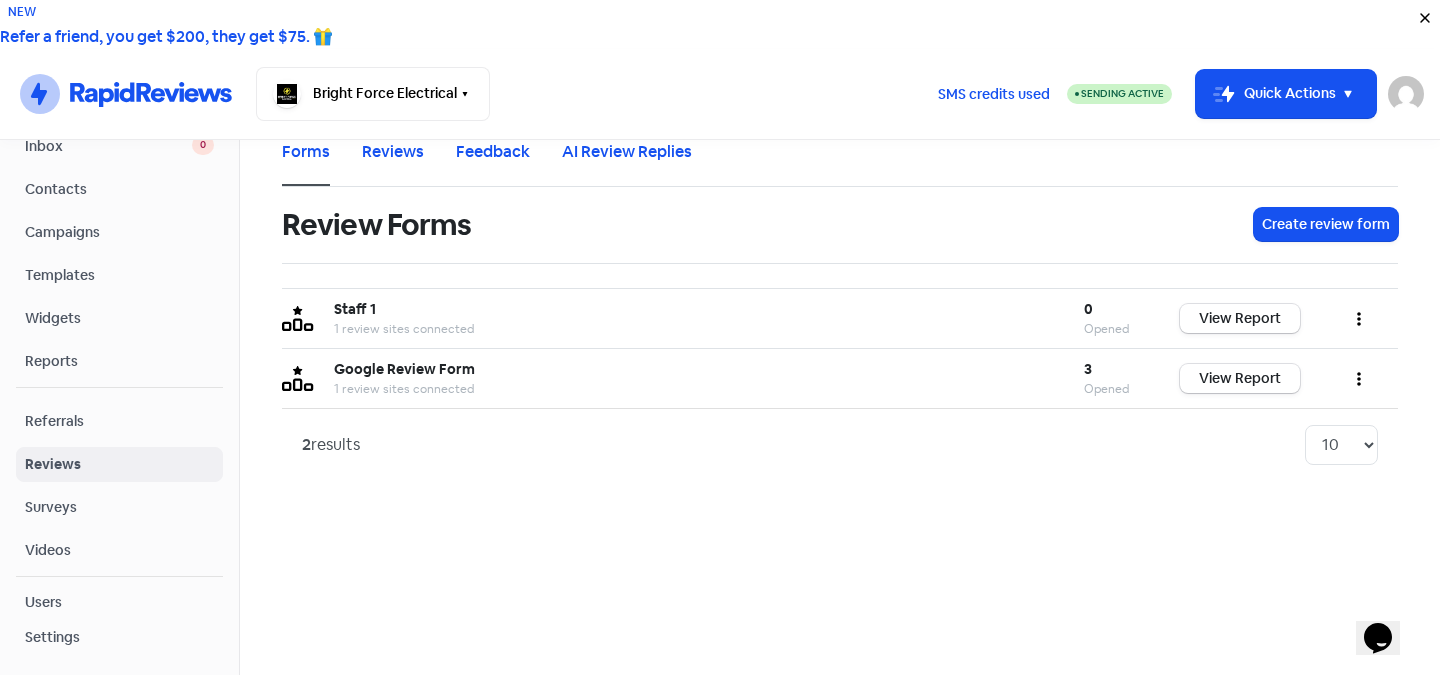 scroll, scrollTop: 0, scrollLeft: 0, axis: both 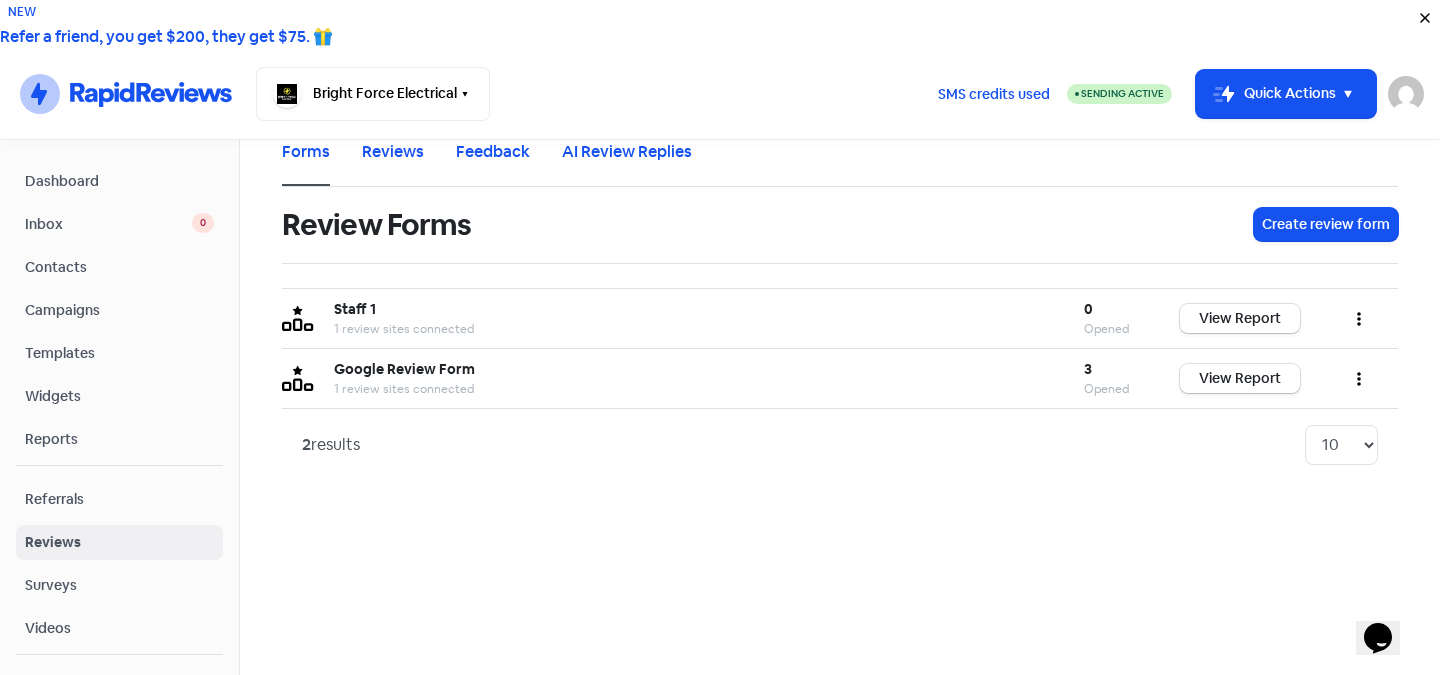 click on "Campaigns" at bounding box center (119, 310) 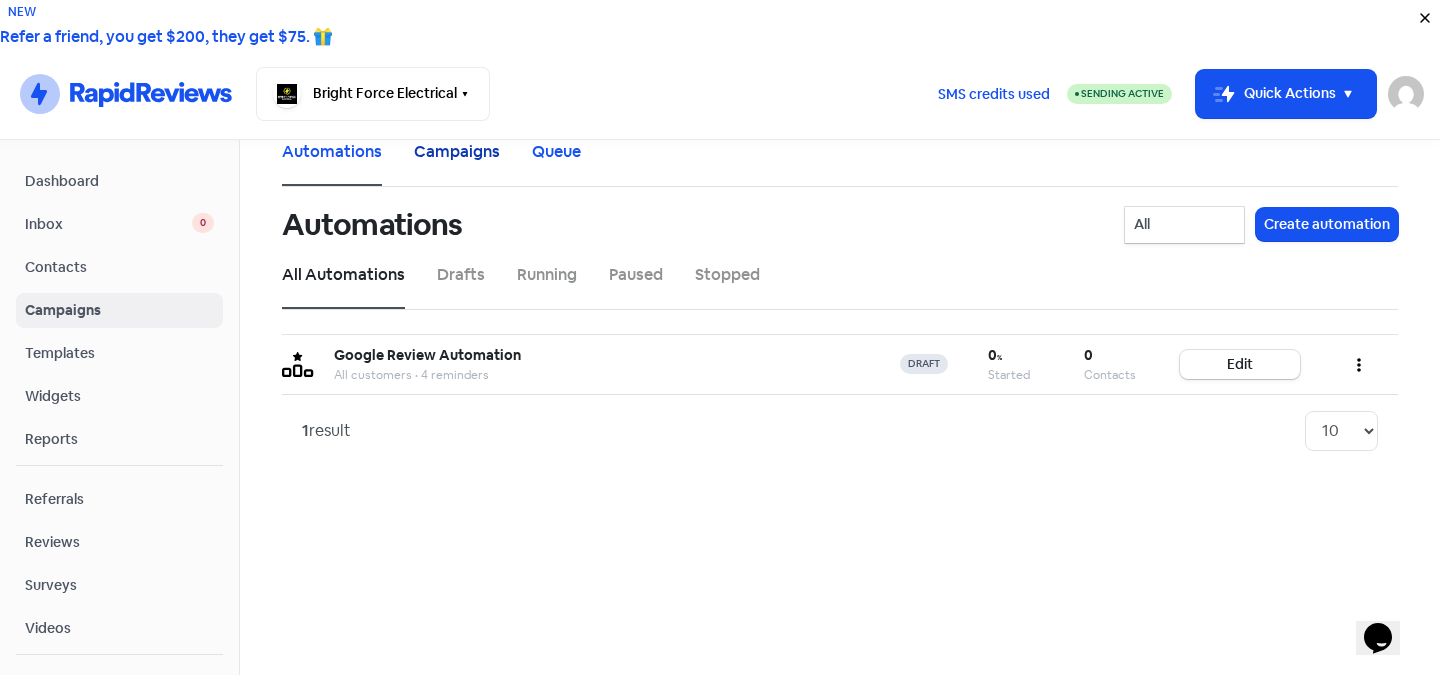 click on "Campaigns" at bounding box center [457, 152] 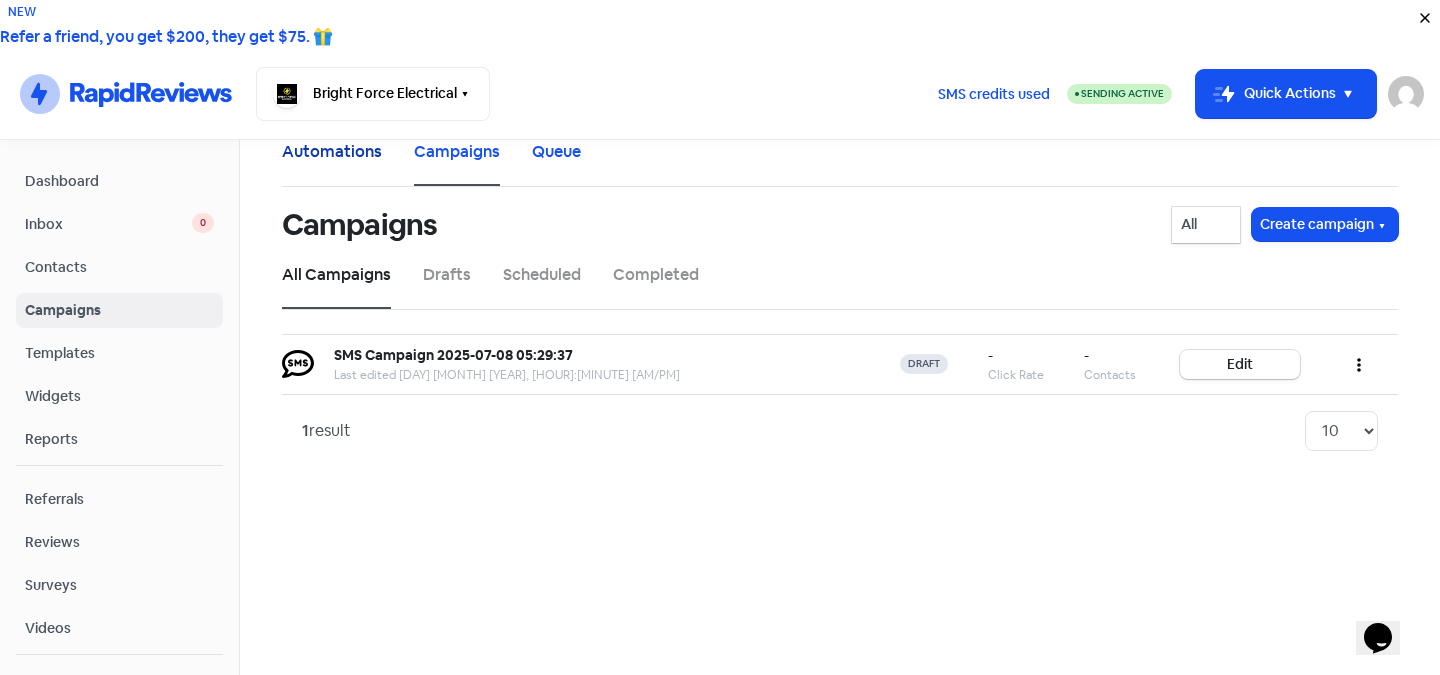 click on "Automations" at bounding box center [332, 152] 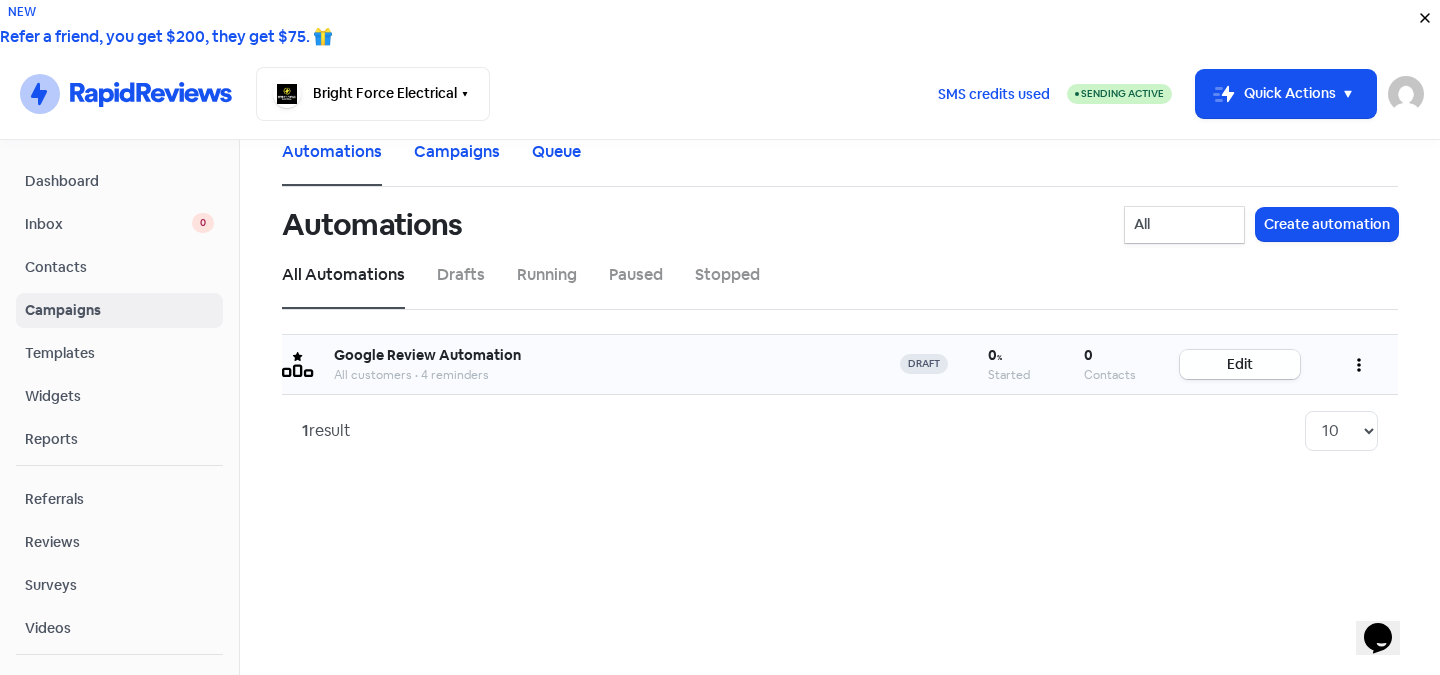 click on "Edit" at bounding box center [1240, 364] 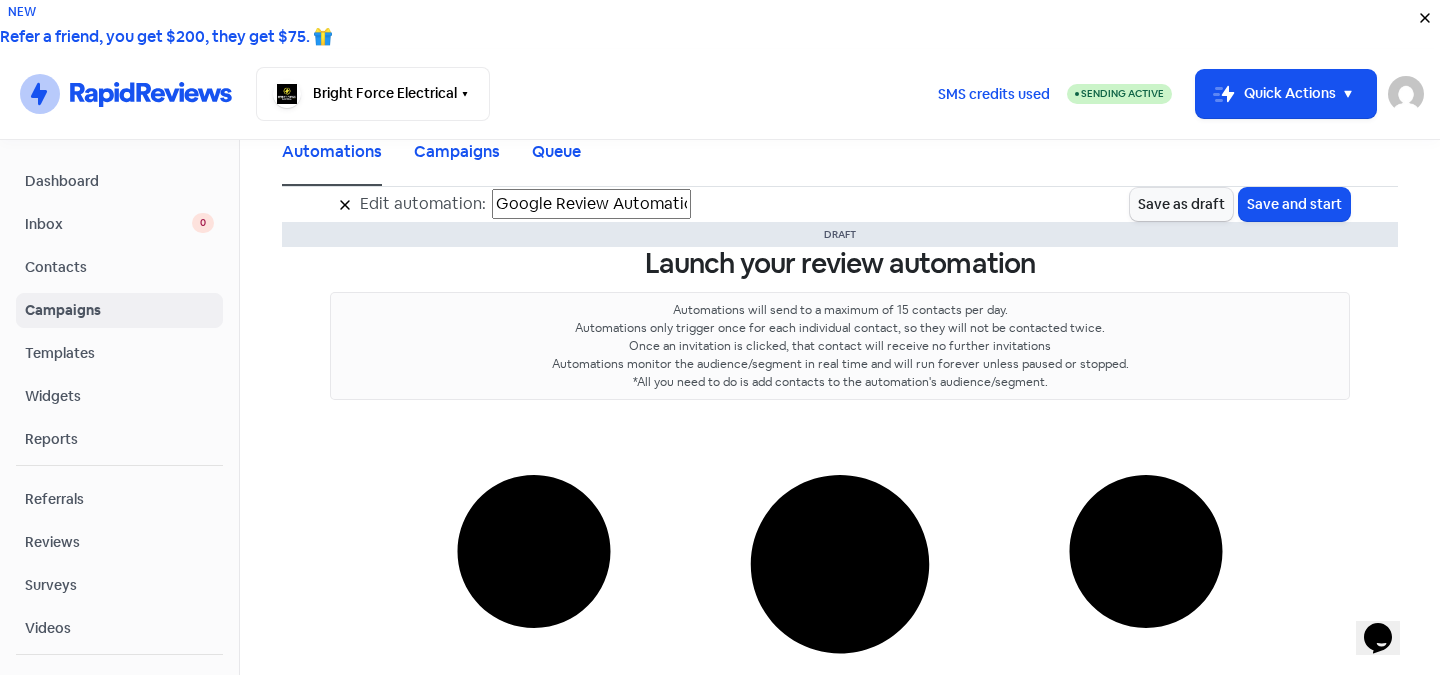 scroll, scrollTop: 0, scrollLeft: 0, axis: both 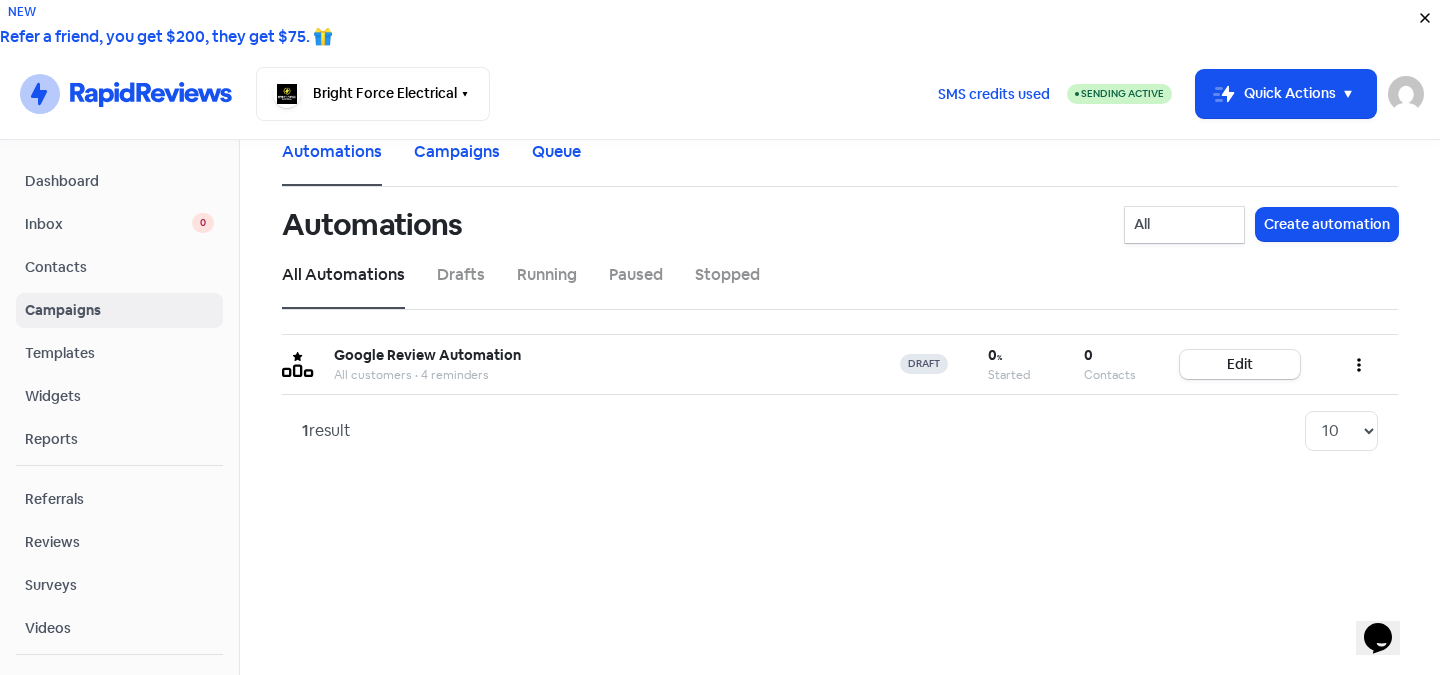 click at bounding box center (1406, 94) 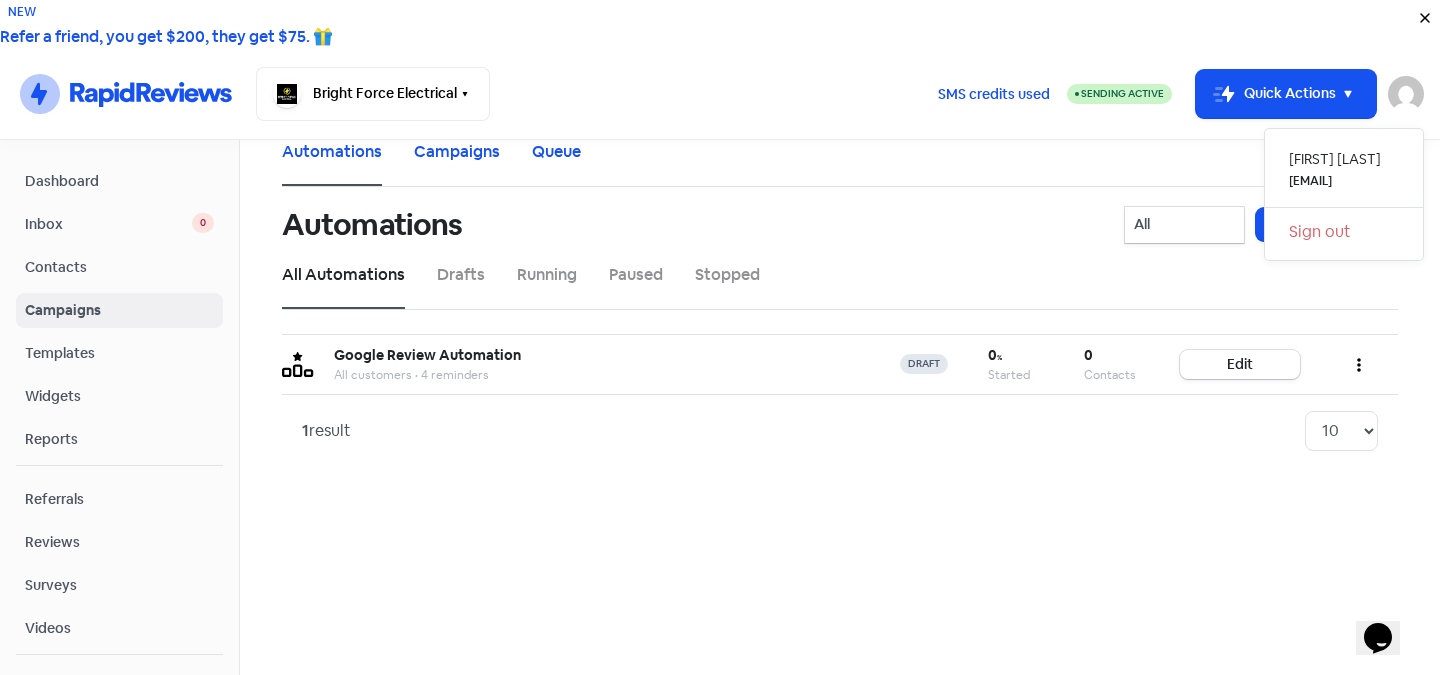 click on "Automations Campaigns Queue" at bounding box center [840, 163] 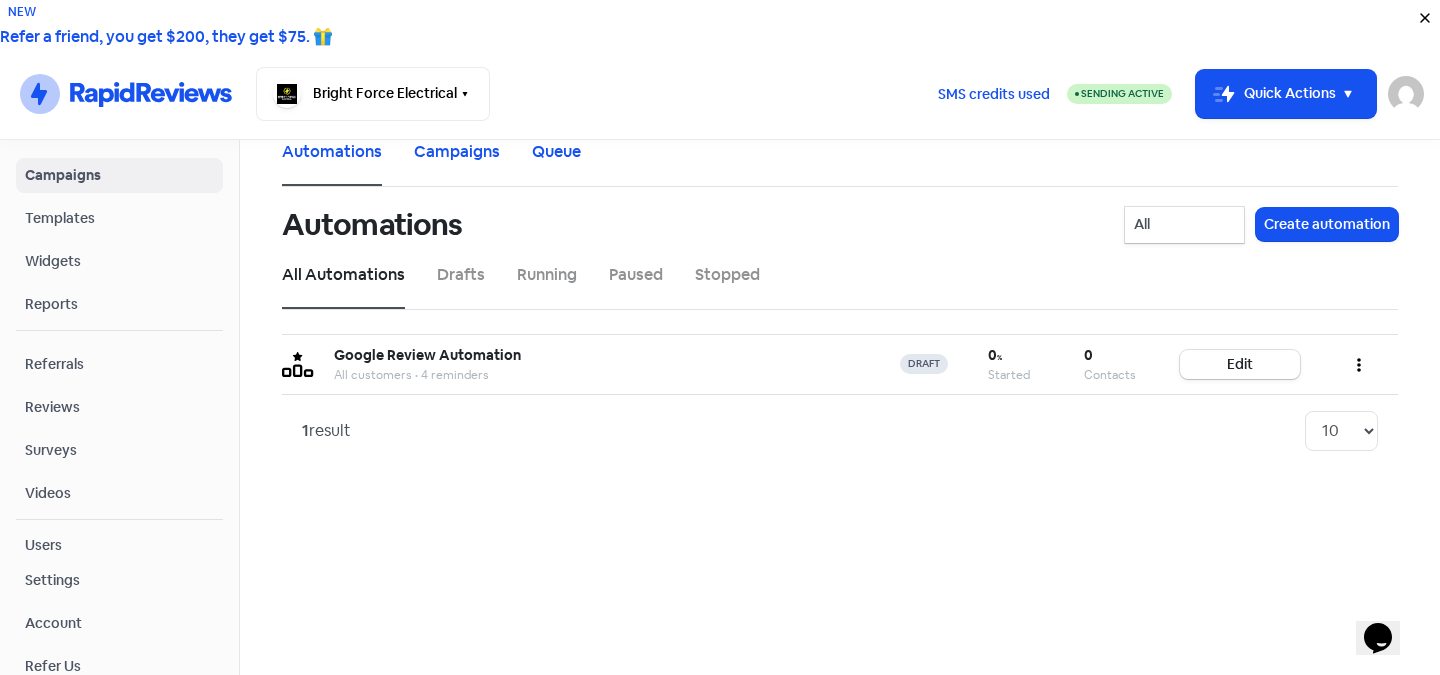 scroll, scrollTop: 200, scrollLeft: 0, axis: vertical 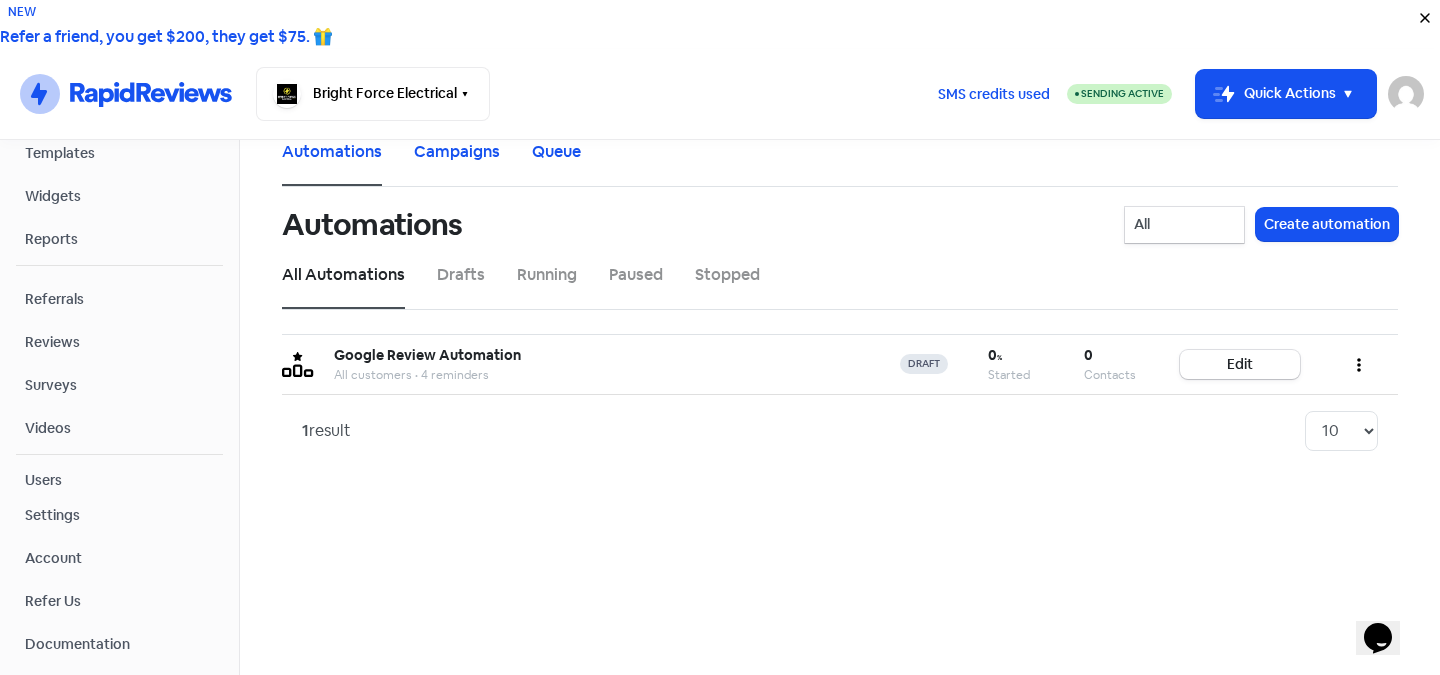 click on "Account" at bounding box center [53, 558] 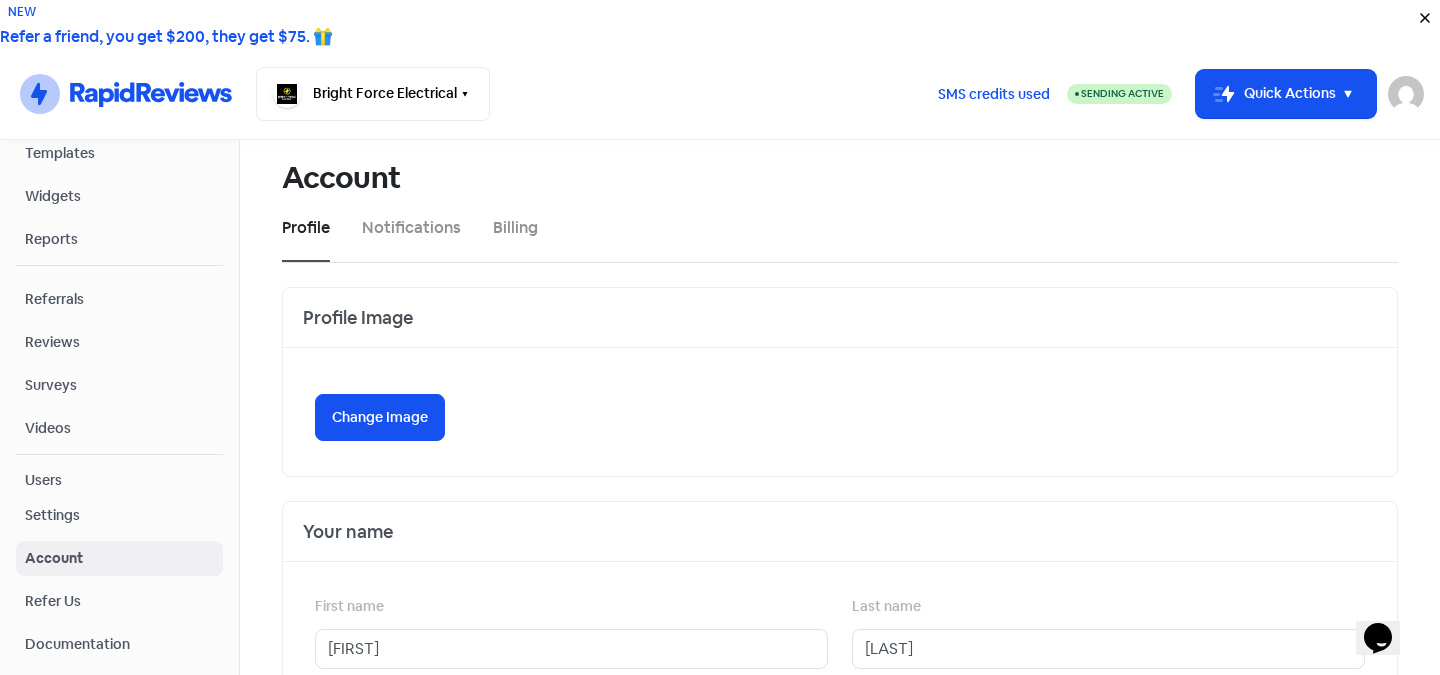 click on "Settings" at bounding box center [52, 515] 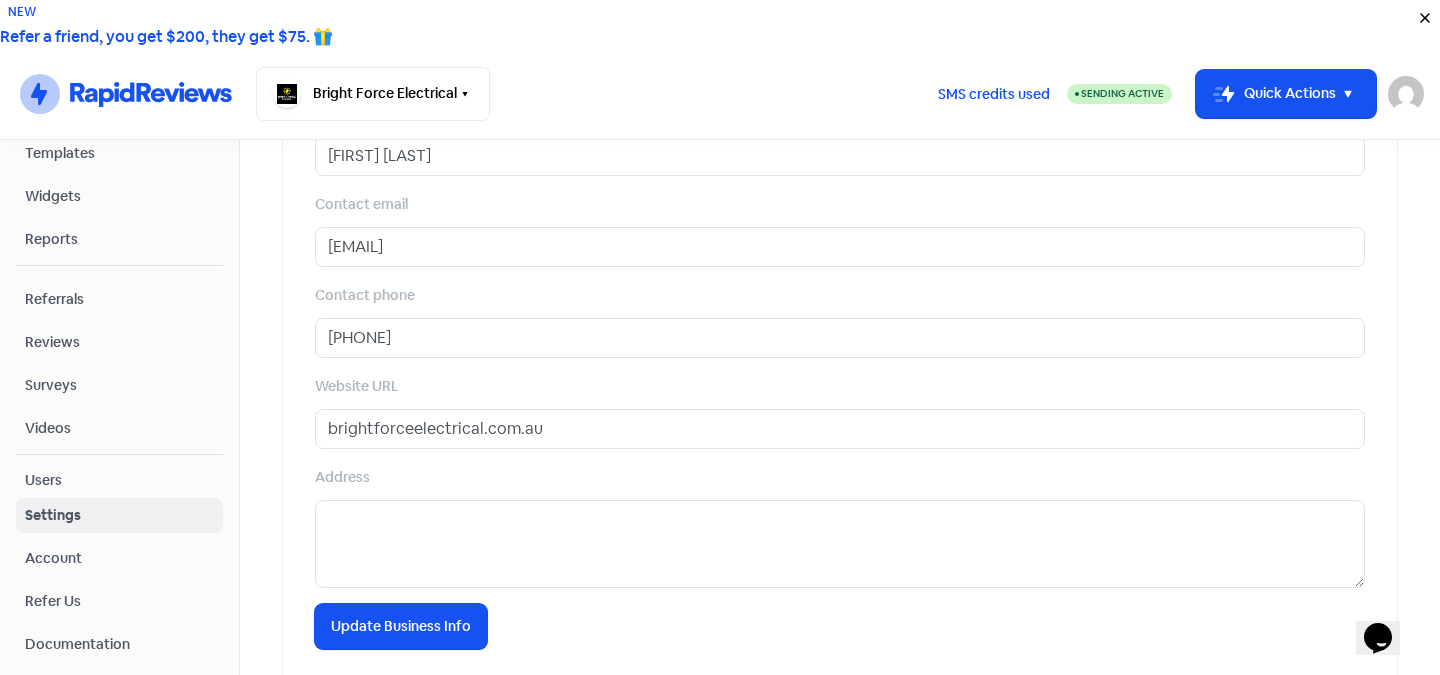 scroll, scrollTop: 950, scrollLeft: 0, axis: vertical 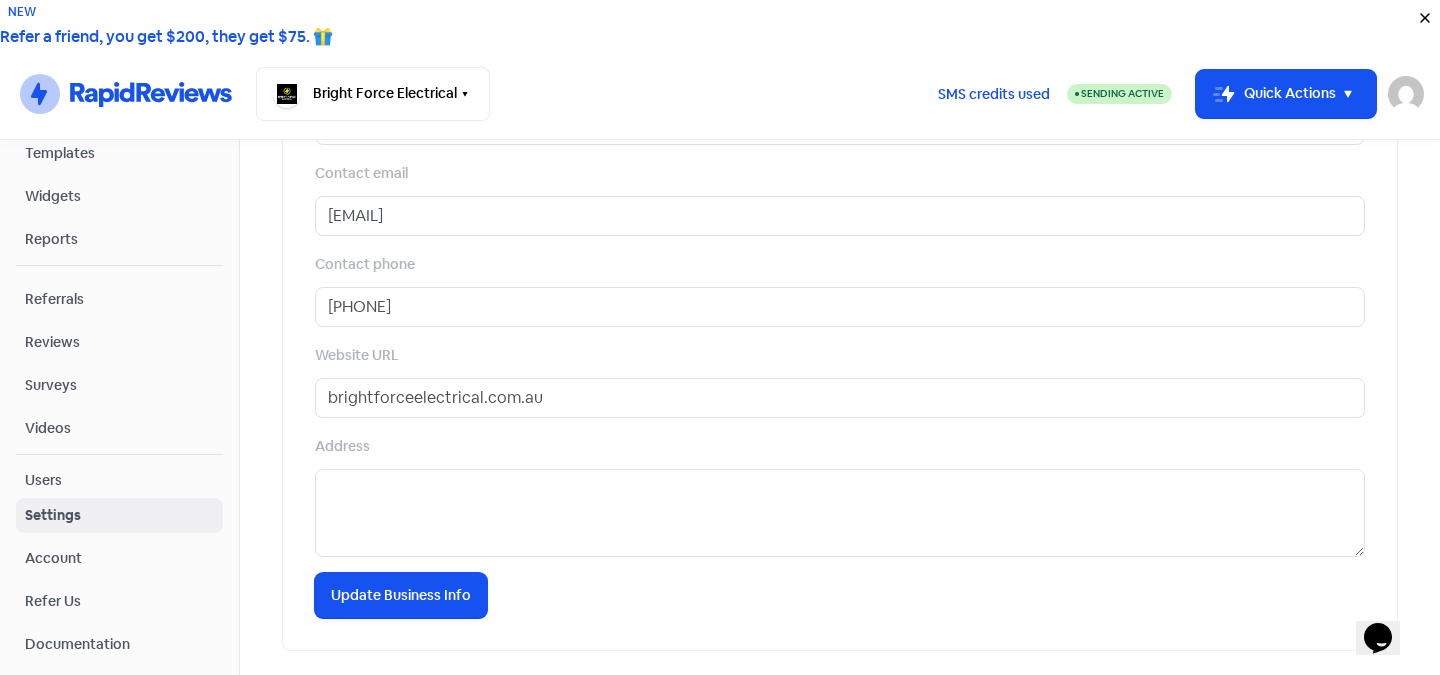 click on "Reports" at bounding box center [119, 239] 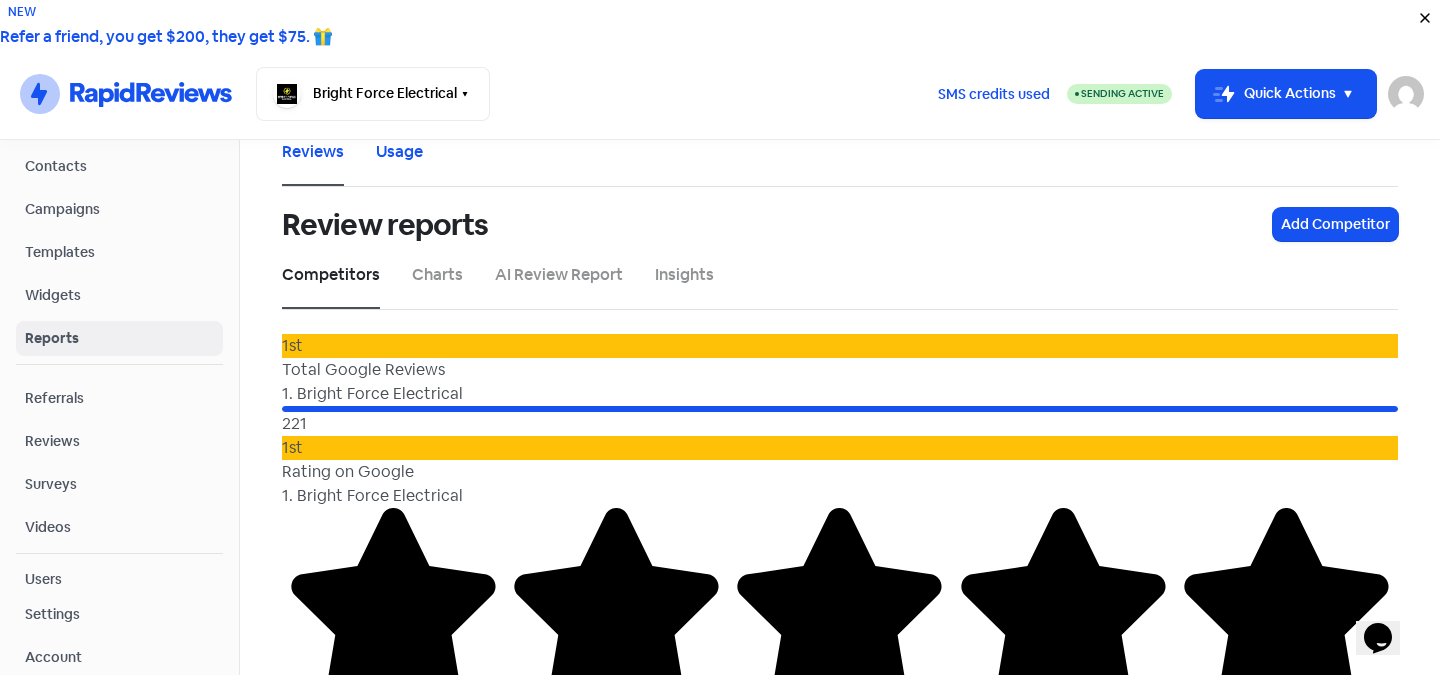 scroll, scrollTop: 100, scrollLeft: 0, axis: vertical 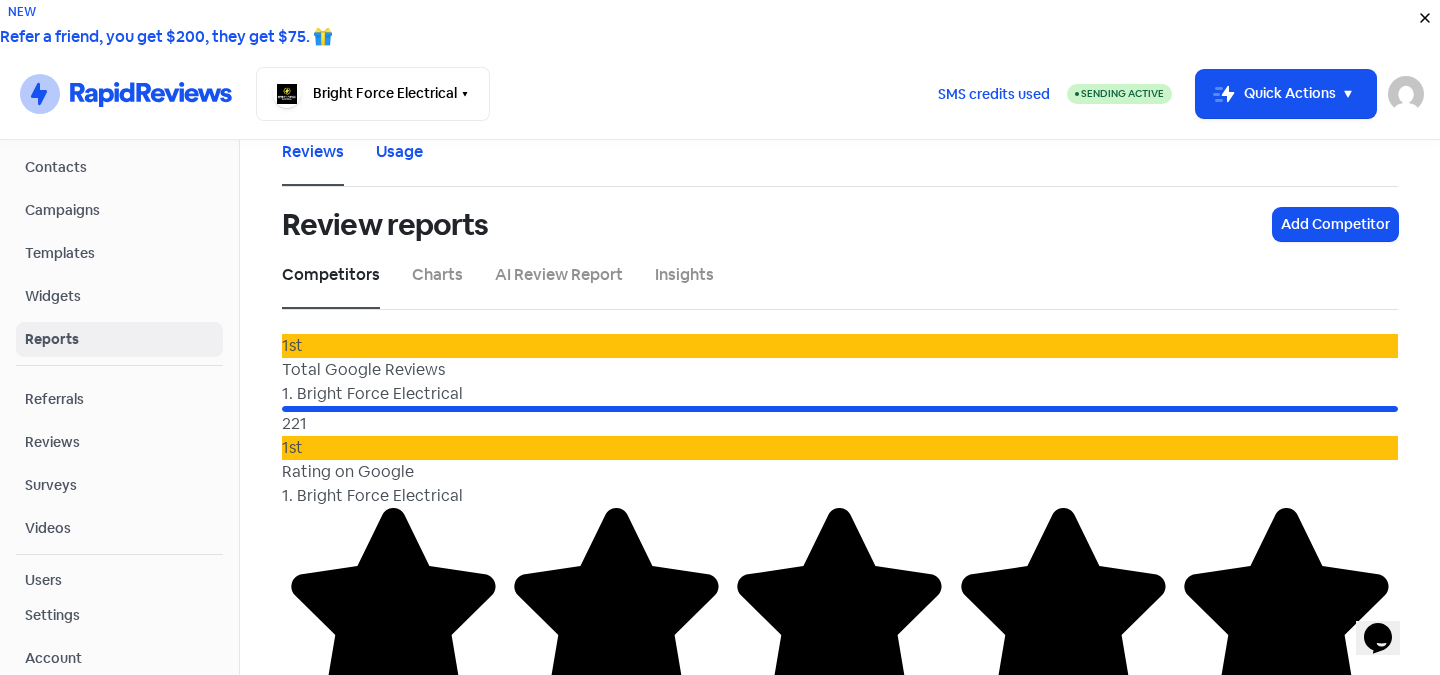 click on "Widgets" at bounding box center [119, 296] 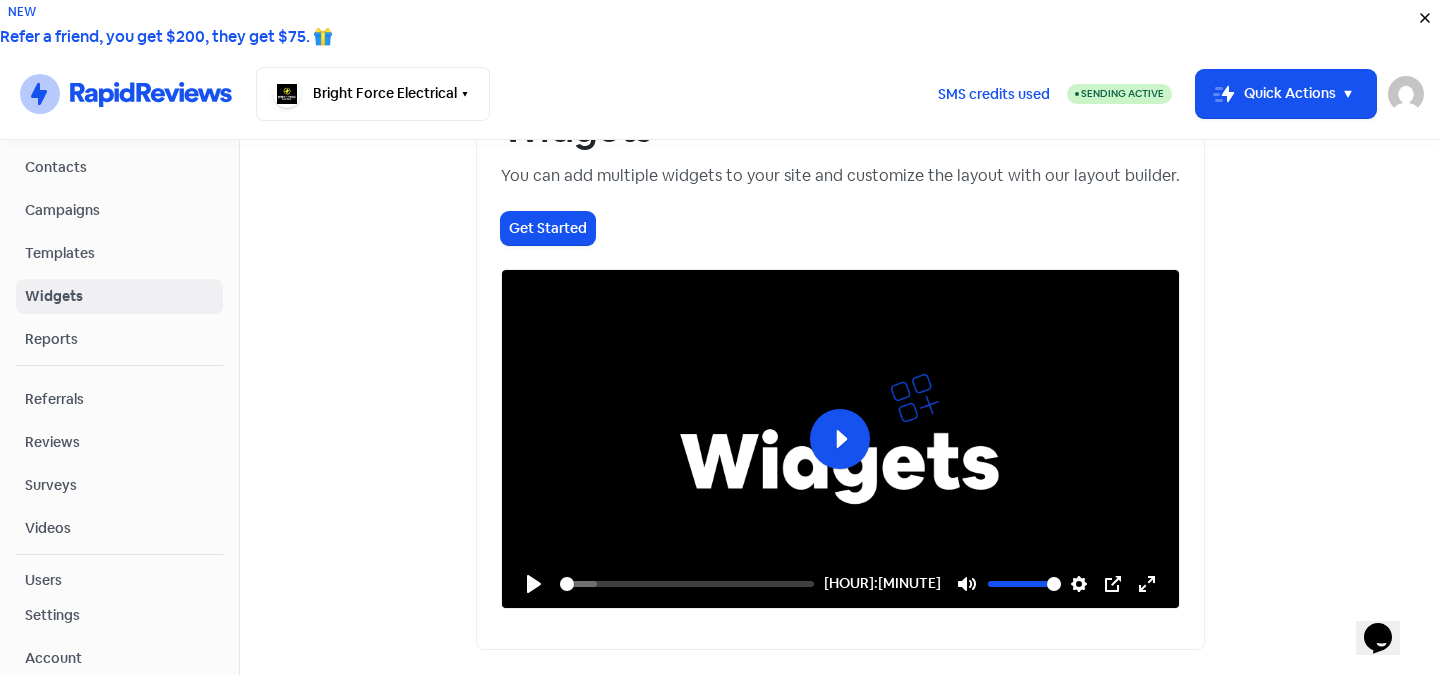 scroll, scrollTop: 0, scrollLeft: 0, axis: both 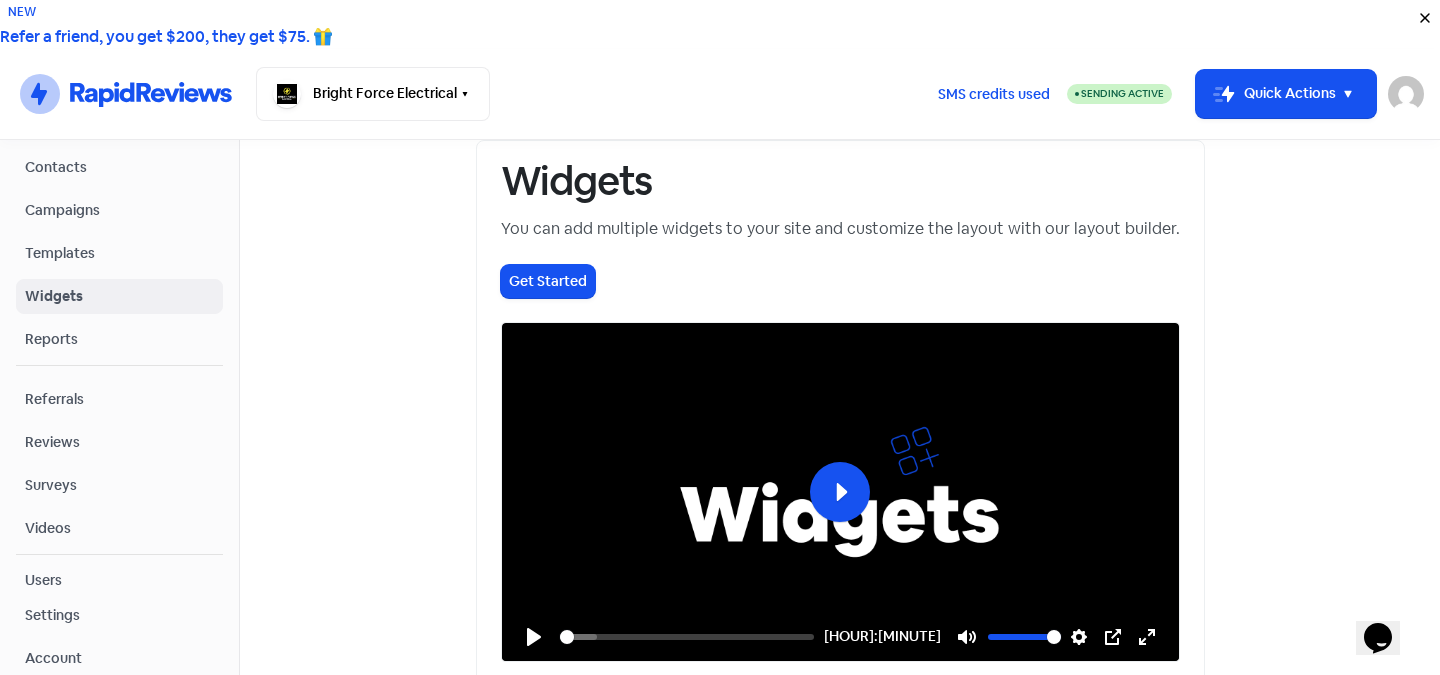 click on "Templates" at bounding box center [119, 253] 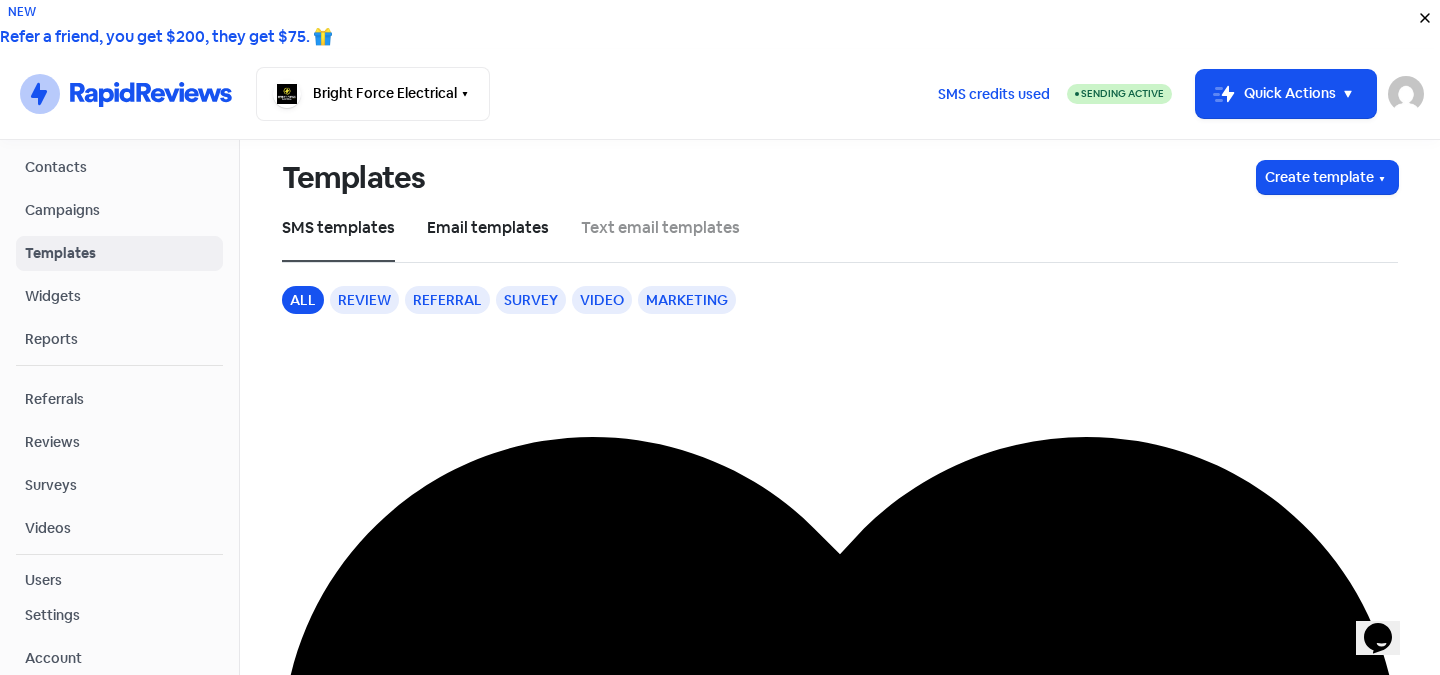 click on "Email templates" at bounding box center (488, 228) 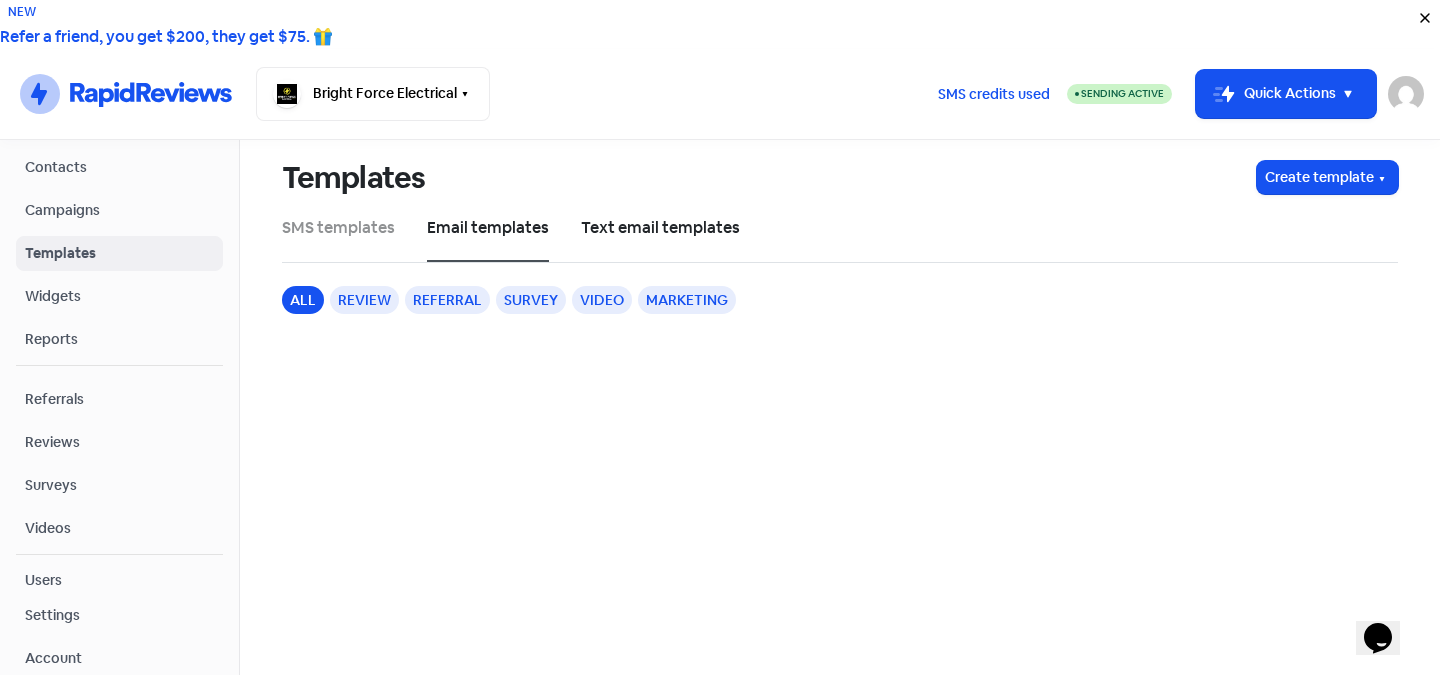 click on "Text email templates" at bounding box center (660, 228) 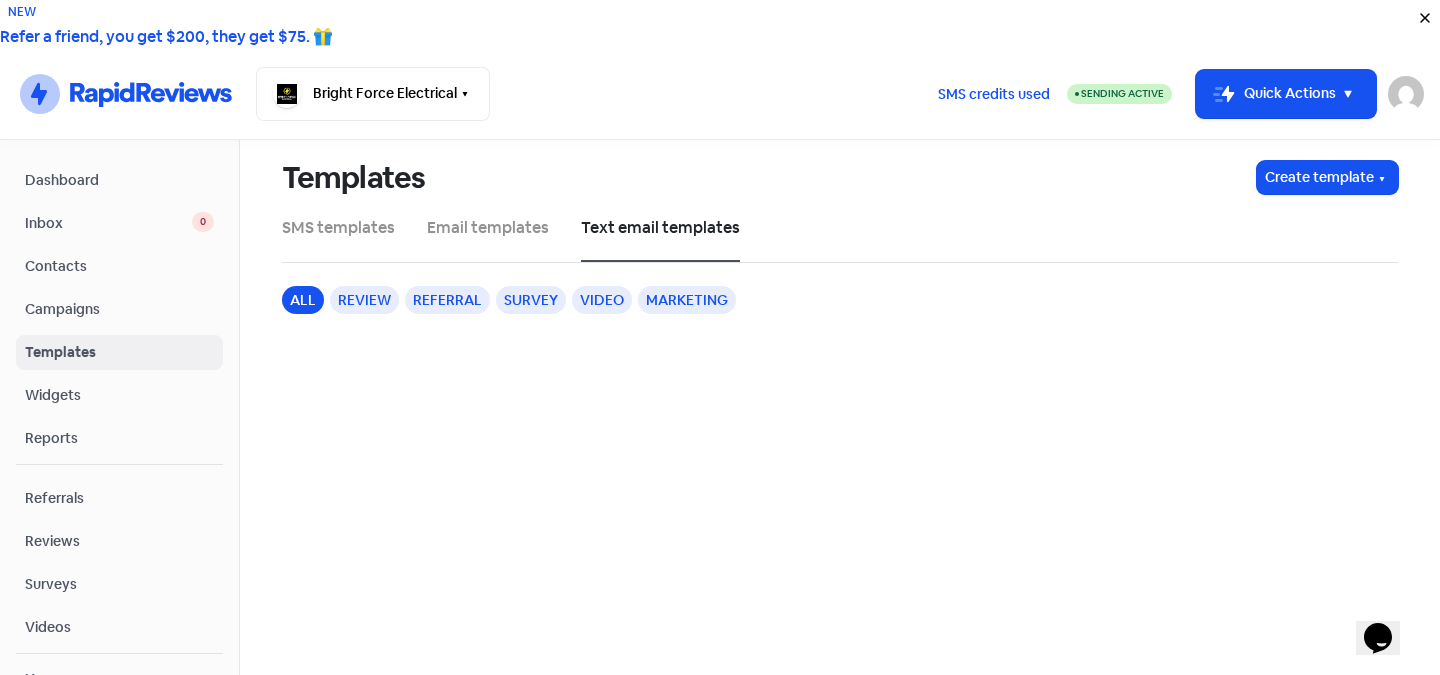 scroll, scrollTop: 0, scrollLeft: 0, axis: both 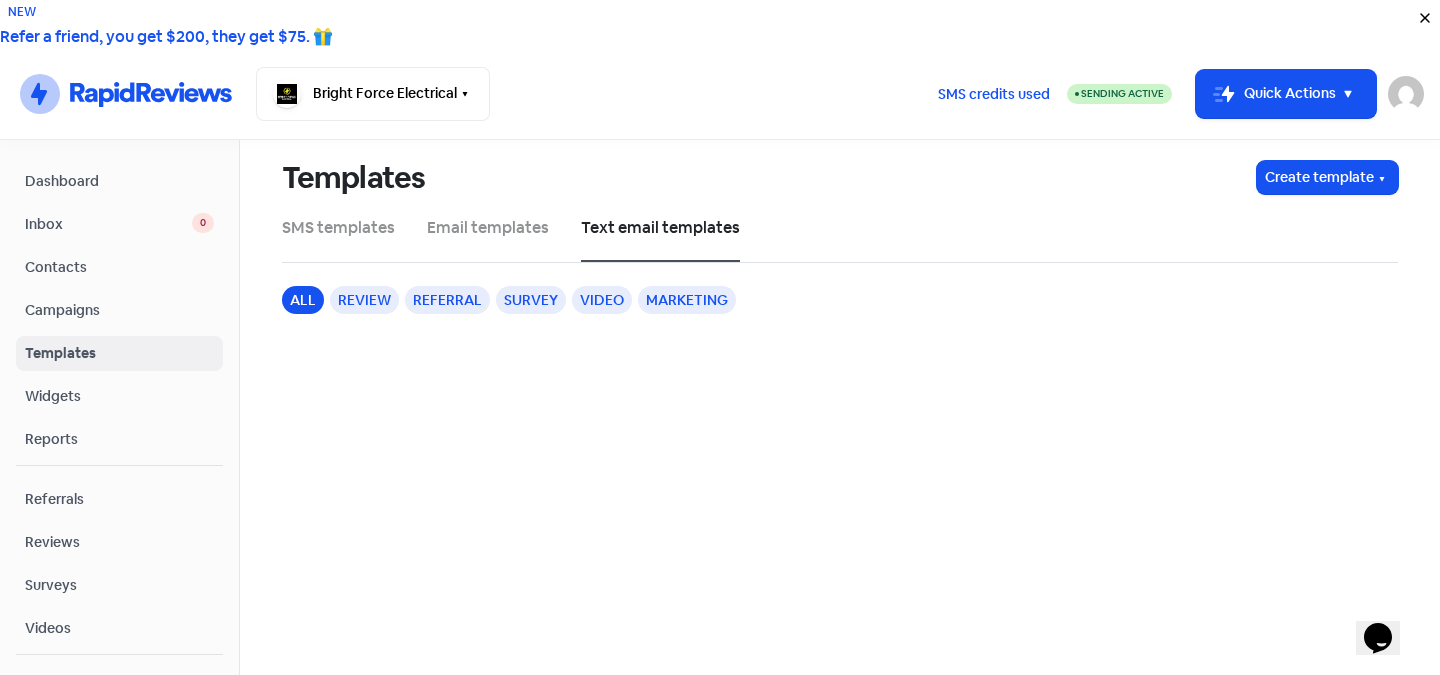 click on "Campaigns" at bounding box center [119, 310] 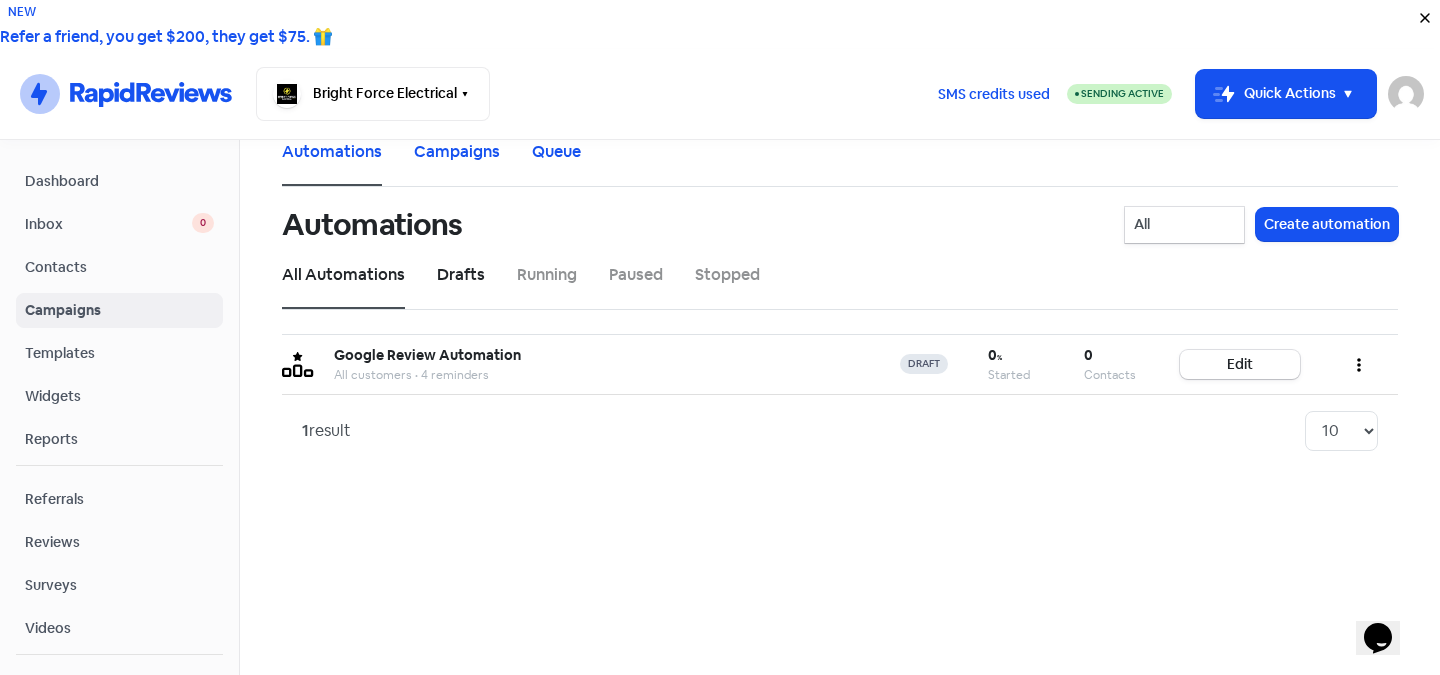 click on "Drafts" at bounding box center [461, 275] 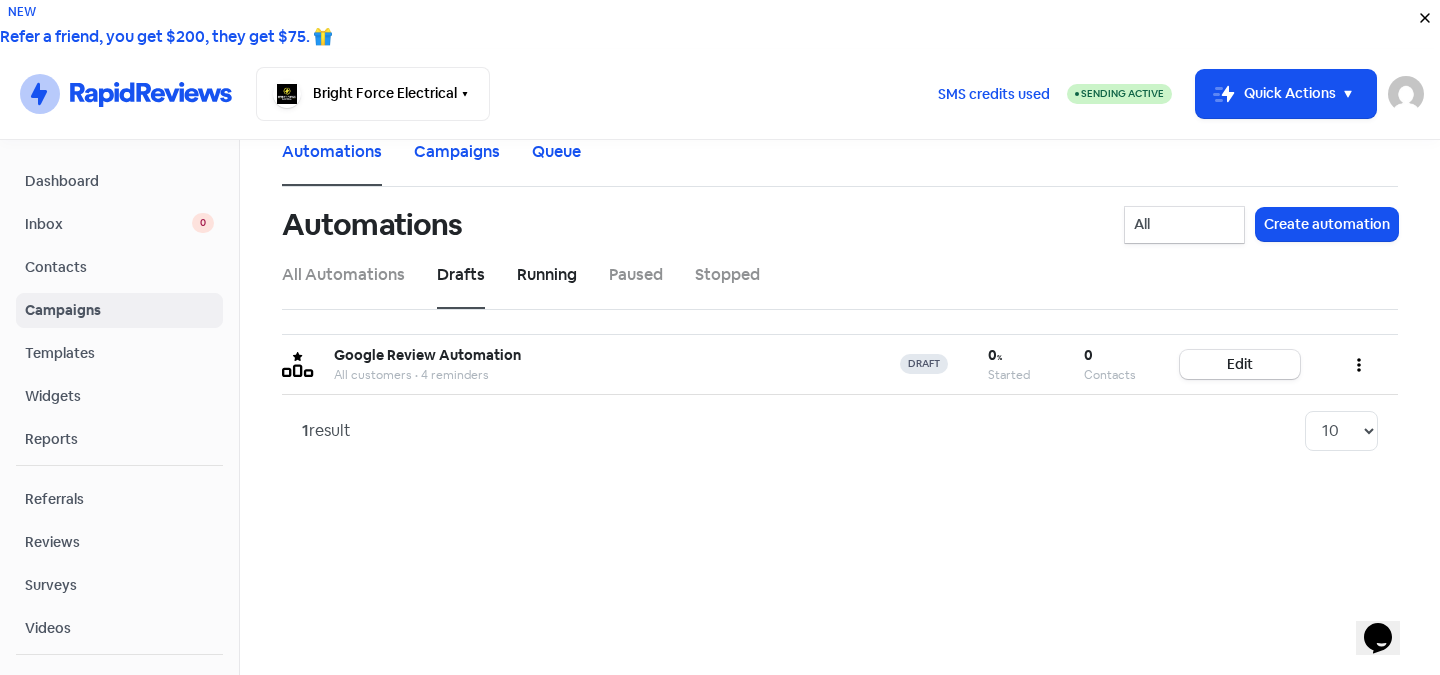 click on "Running" at bounding box center [547, 275] 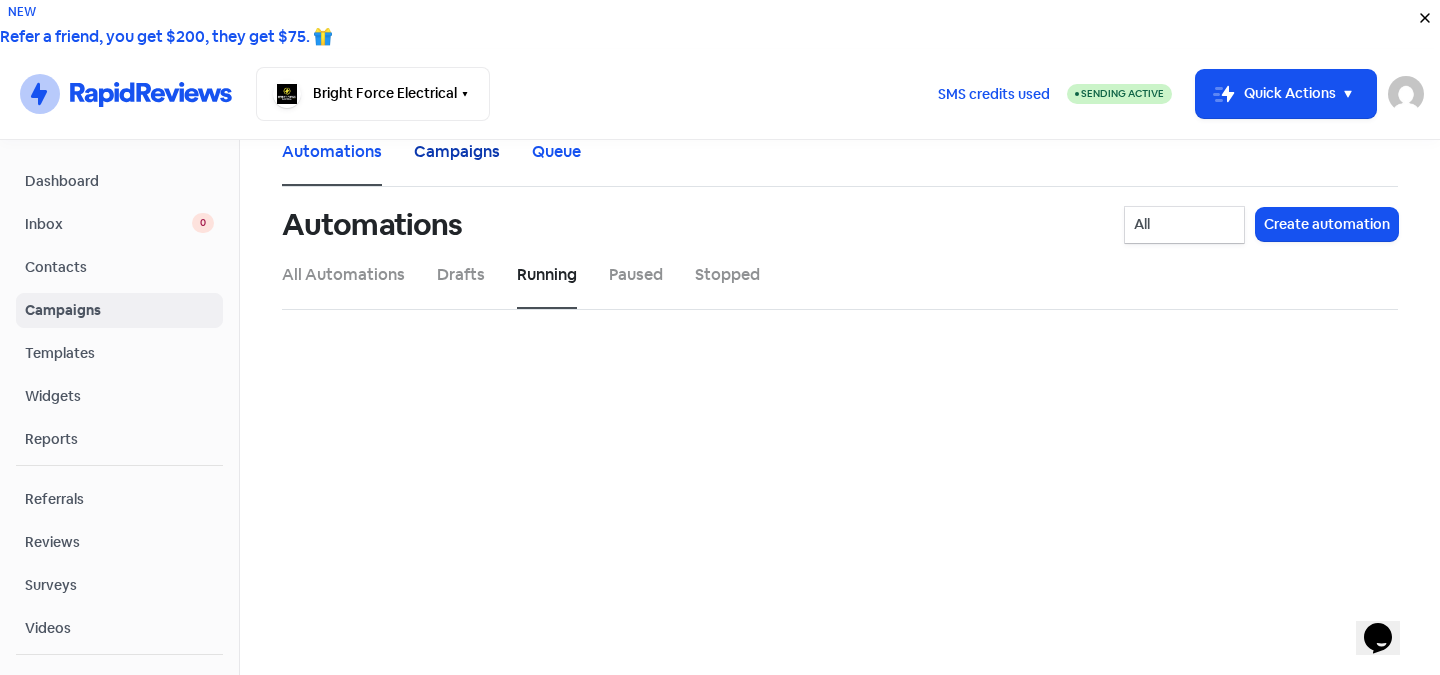 click on "Campaigns" at bounding box center [457, 152] 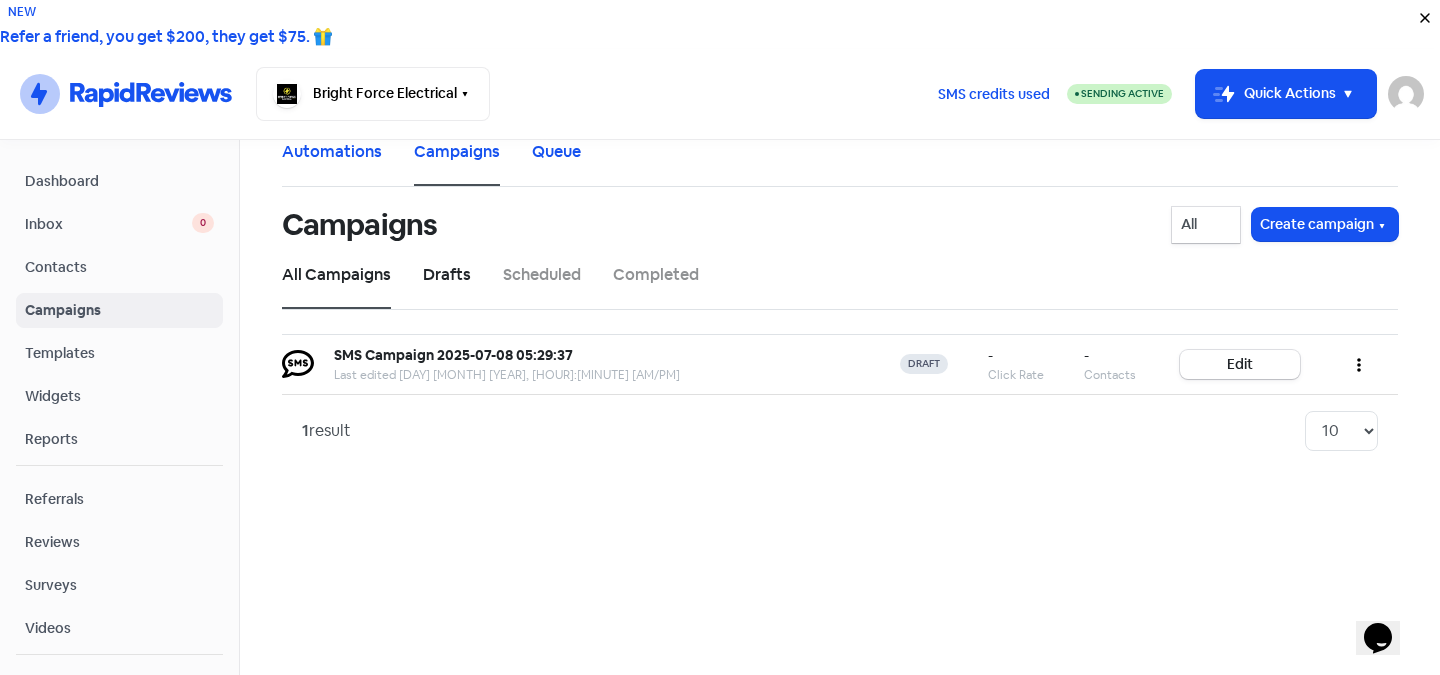click on "Drafts" at bounding box center (447, 275) 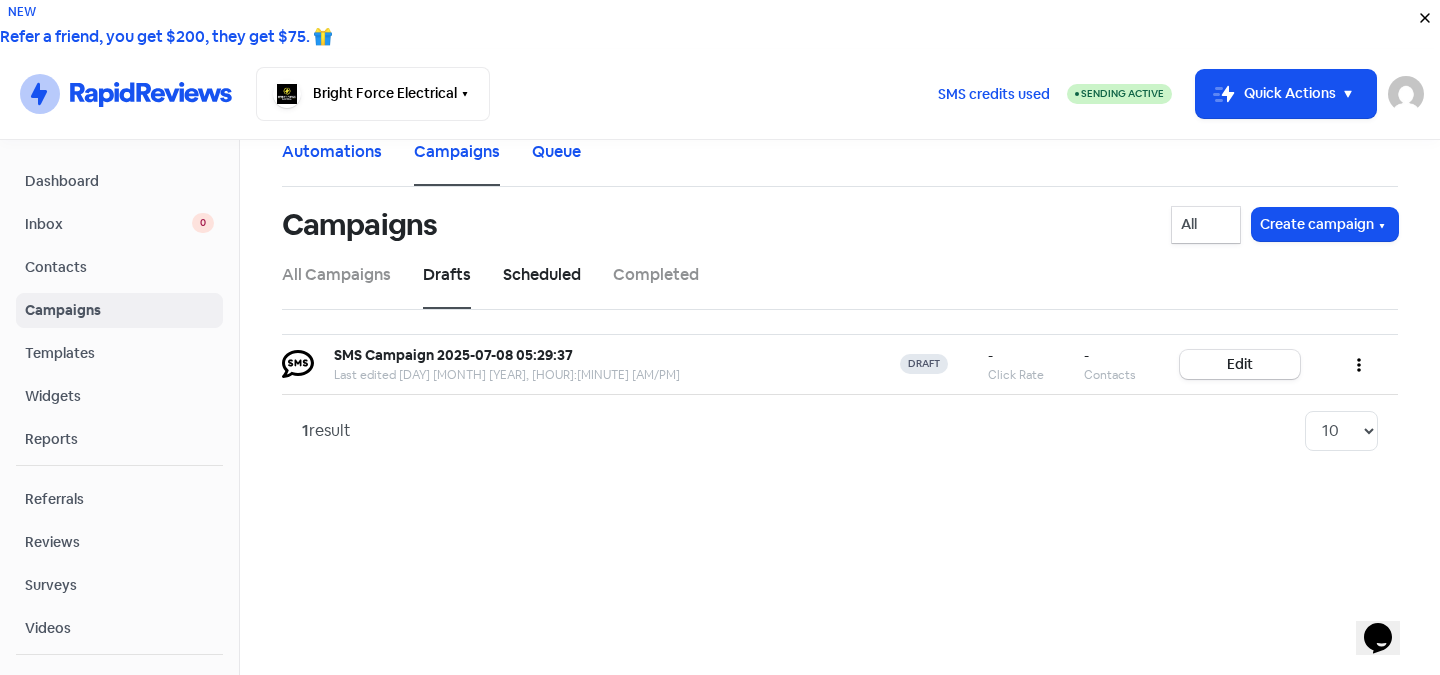 click on "Scheduled" at bounding box center (542, 275) 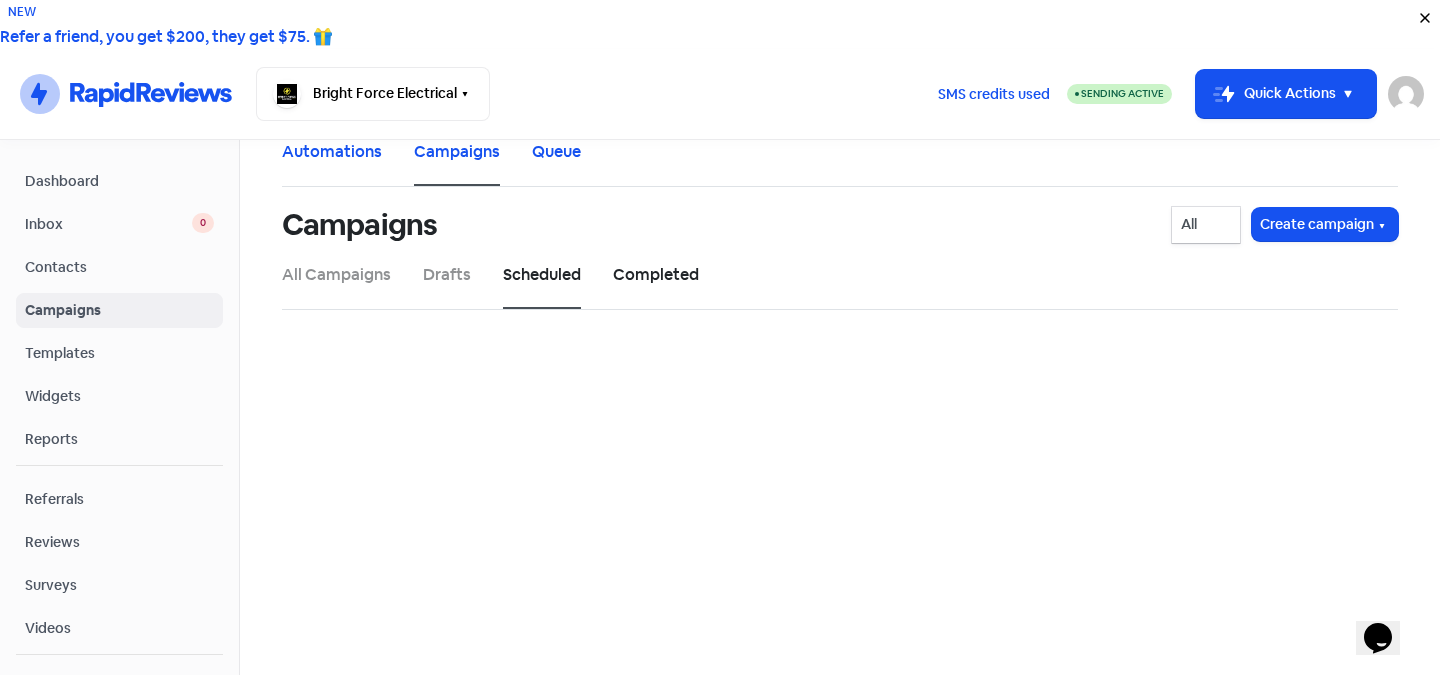click on "Completed" at bounding box center (656, 275) 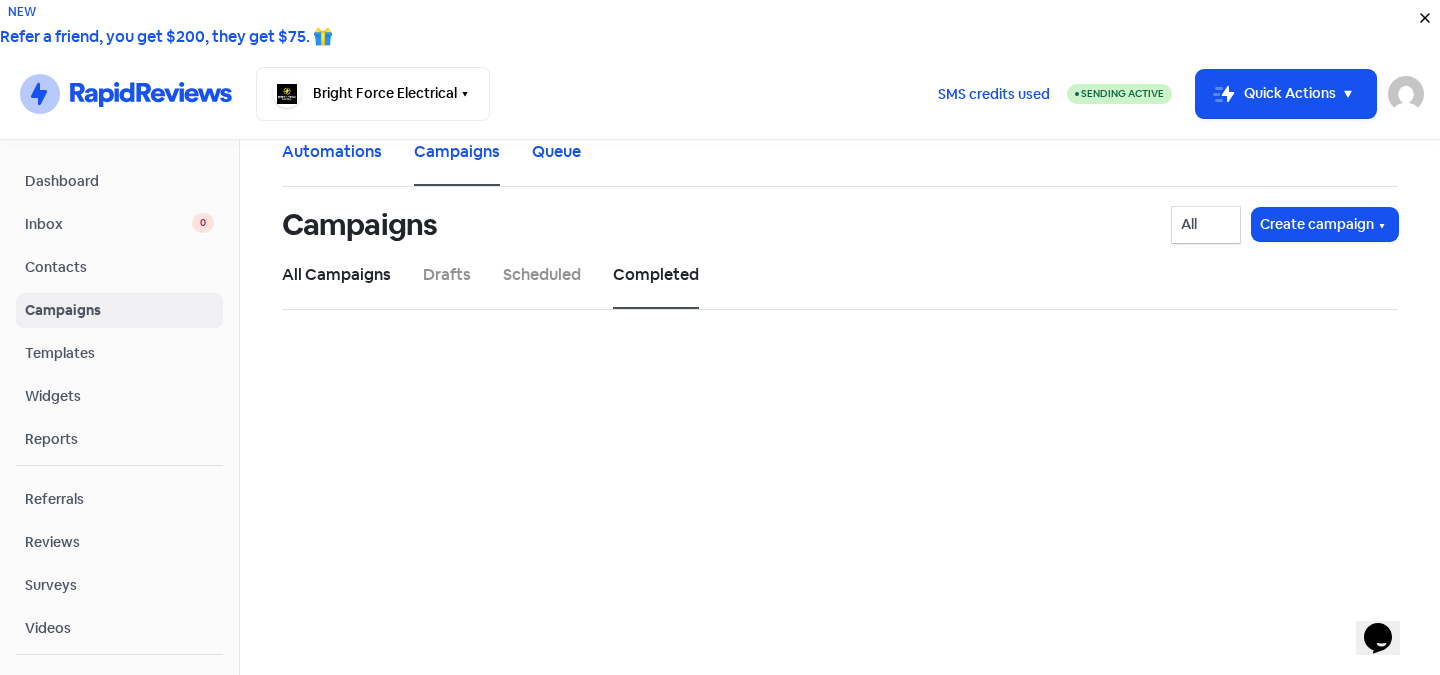 click on "All Campaigns" at bounding box center [336, 275] 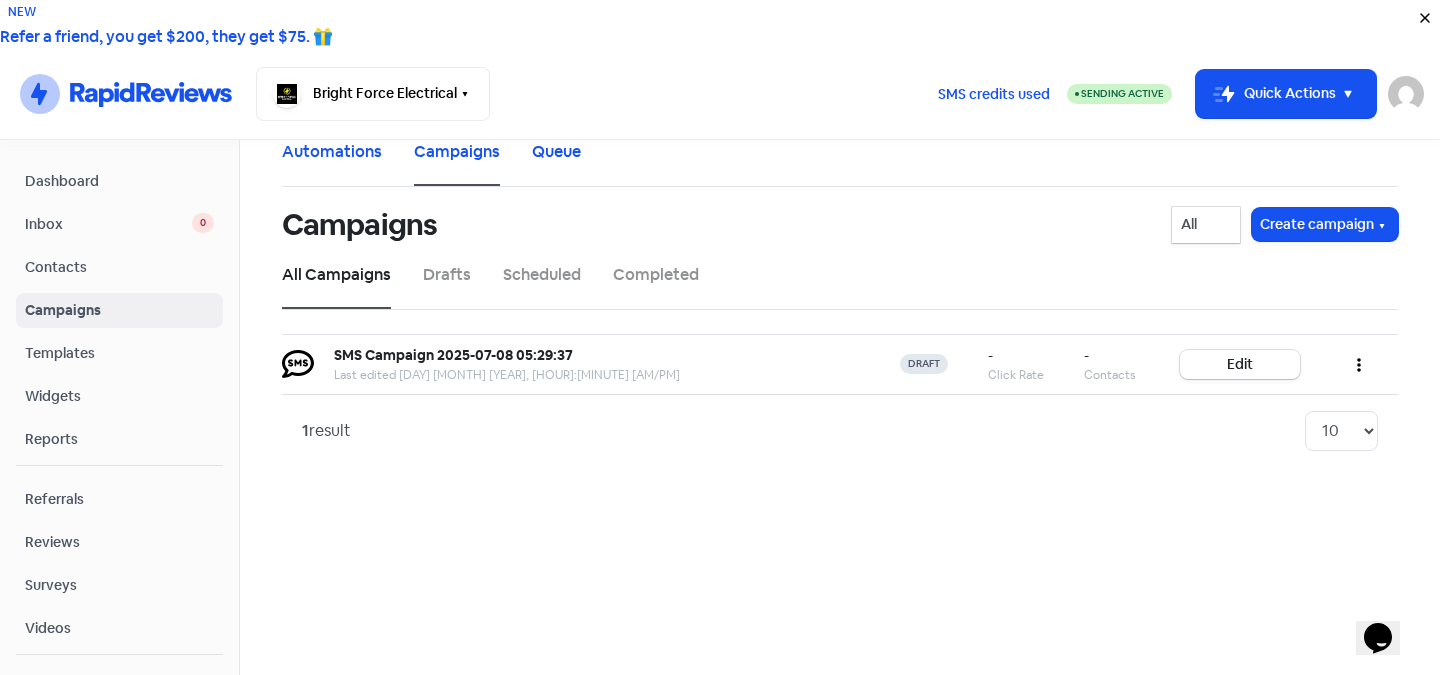 click on "Contacts" at bounding box center (119, 267) 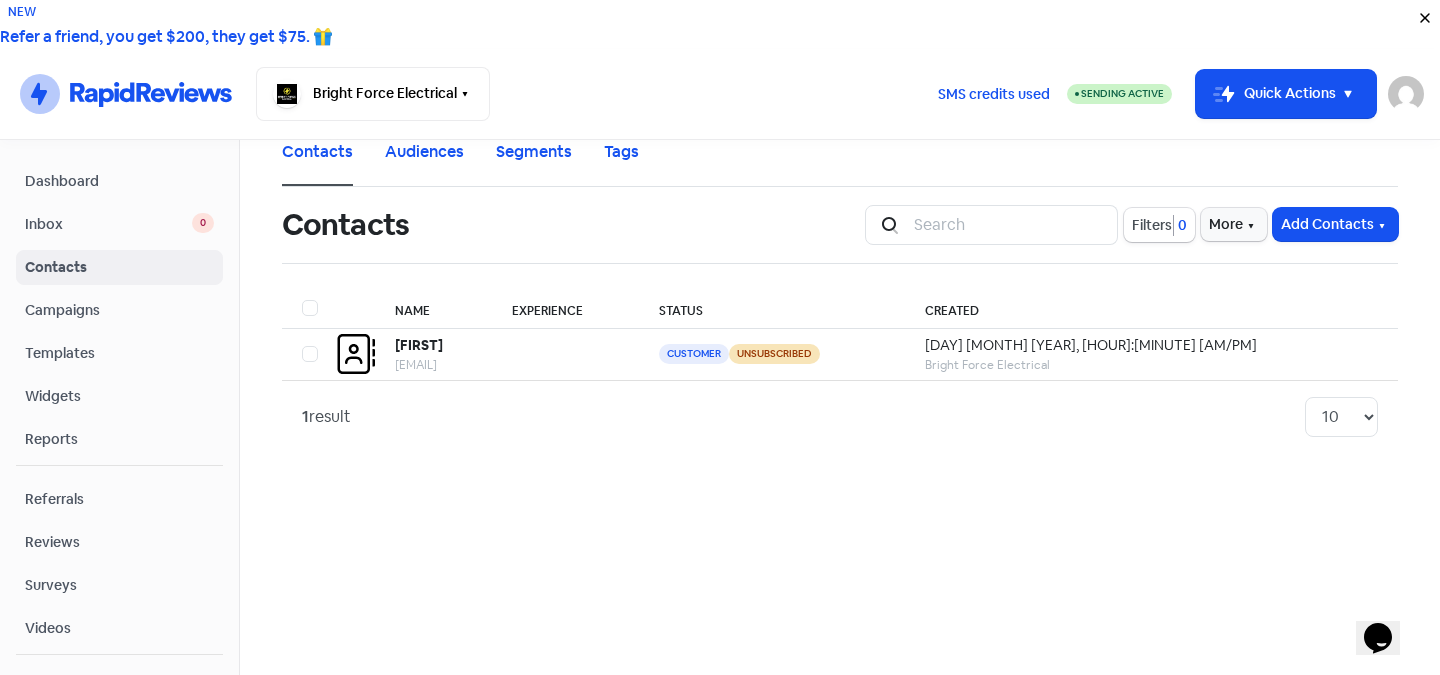 click on "Inbox   0" at bounding box center [119, 224] 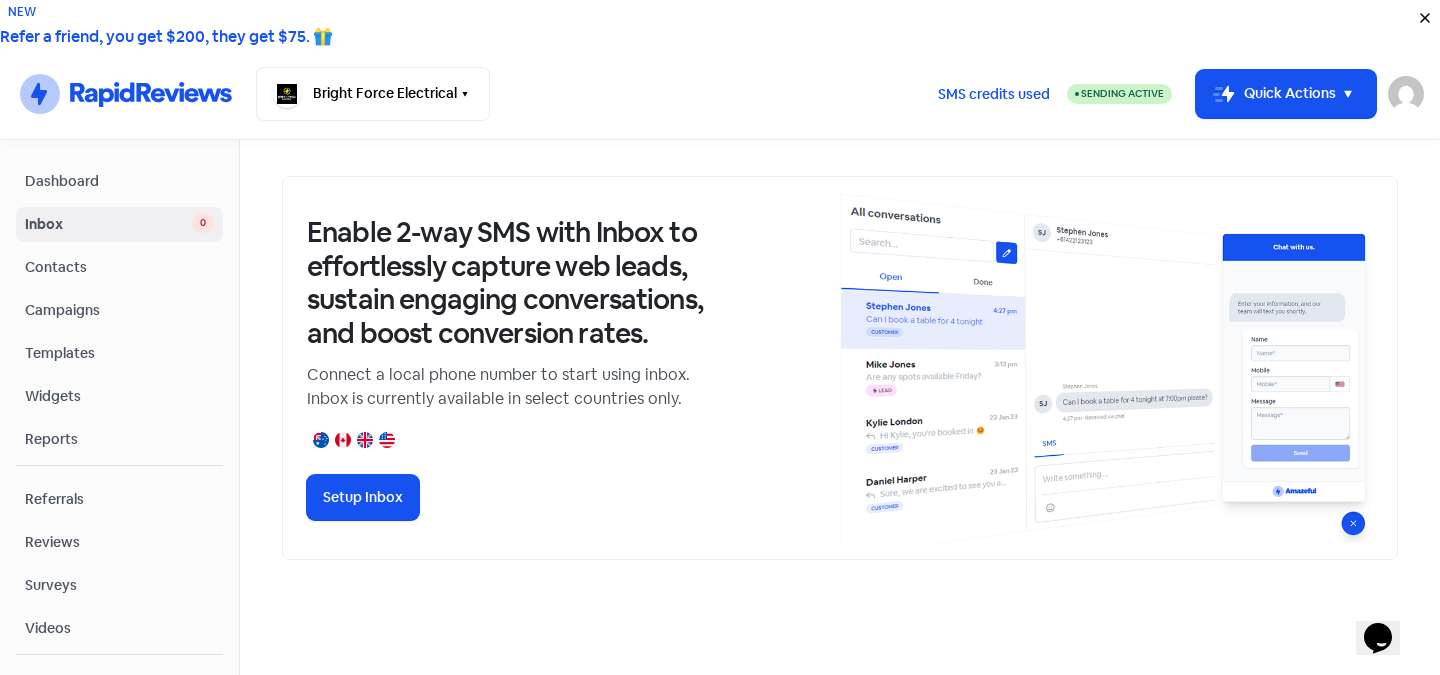 click on "Dashboard" at bounding box center (119, 181) 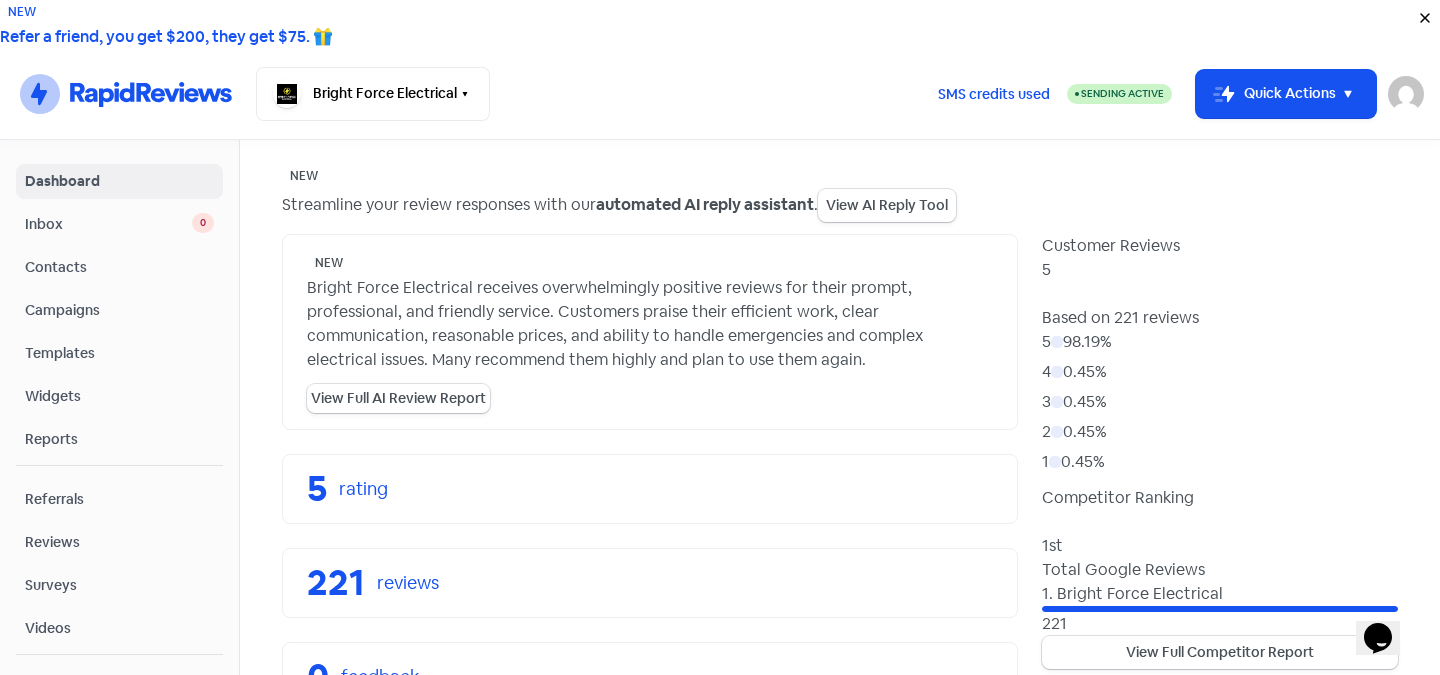 click on "Inbox   0" at bounding box center (119, 224) 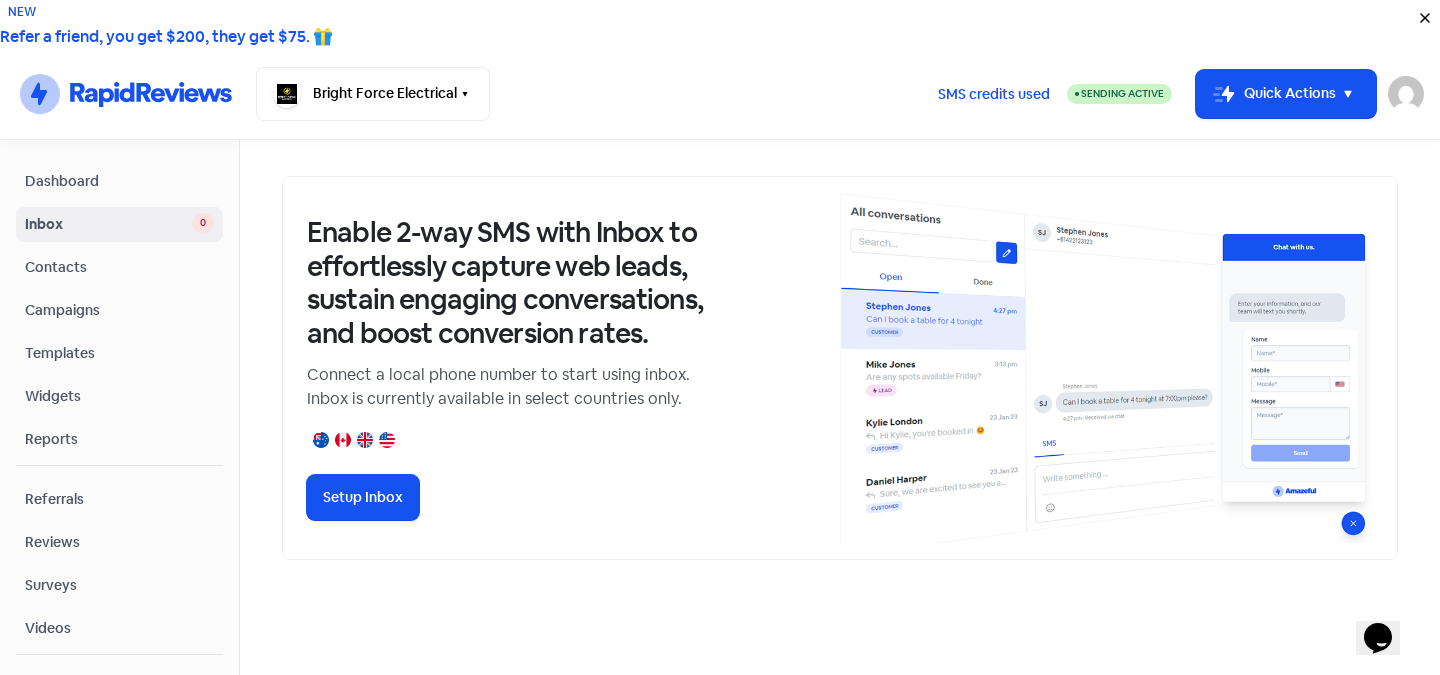 click on "Contacts" at bounding box center [119, 267] 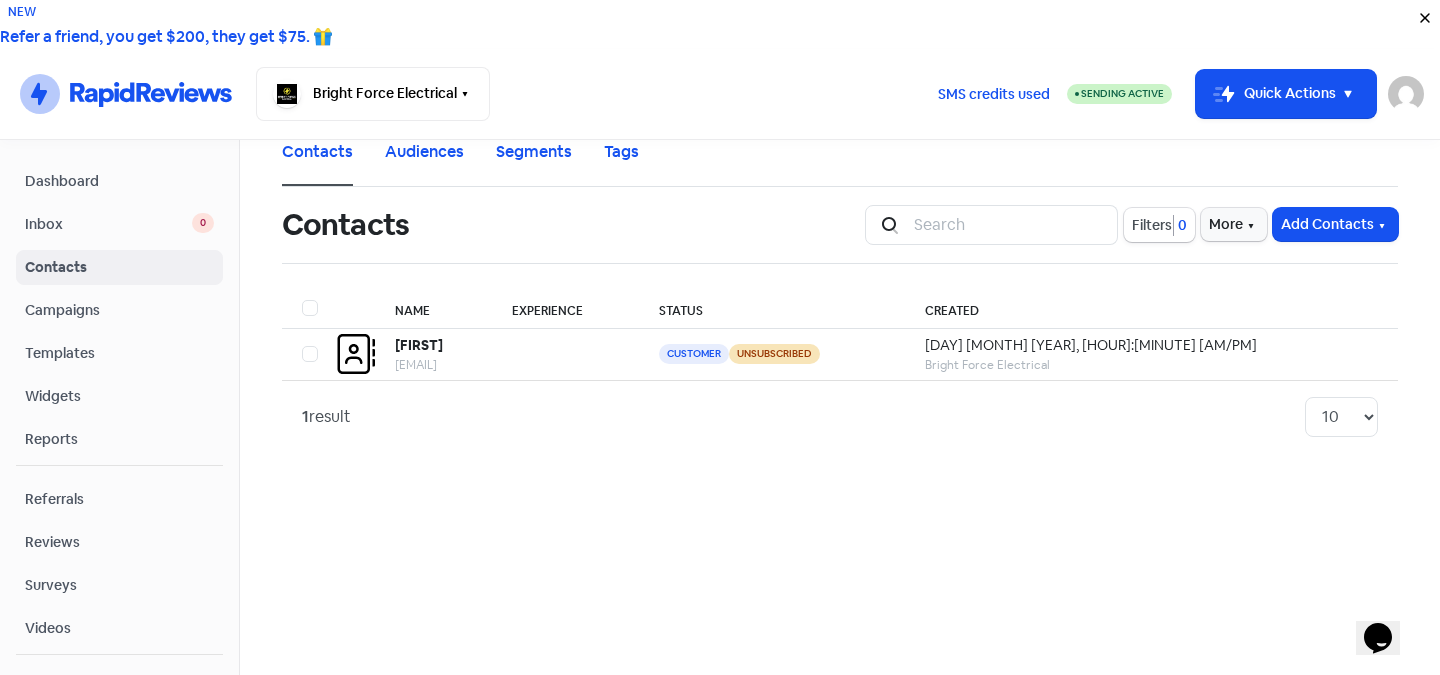 click on "Campaigns" at bounding box center [119, 310] 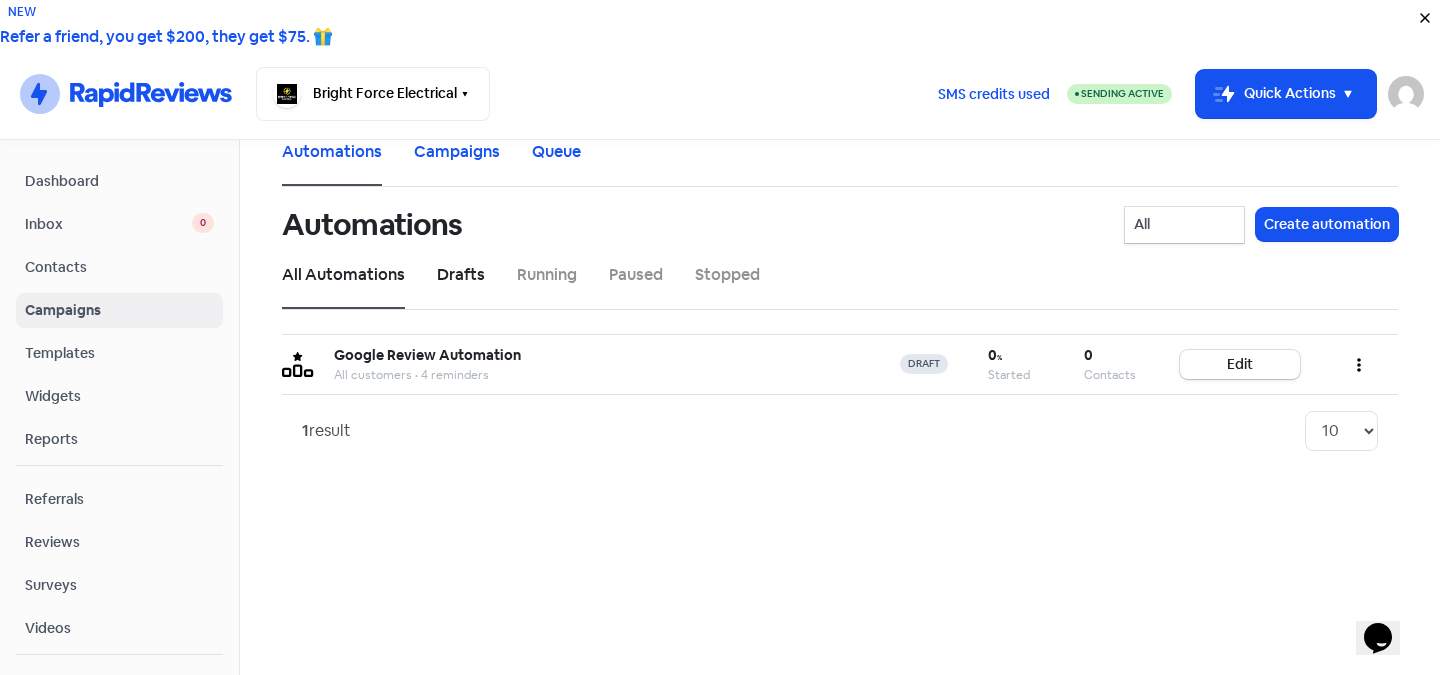 click on "Drafts" at bounding box center [461, 275] 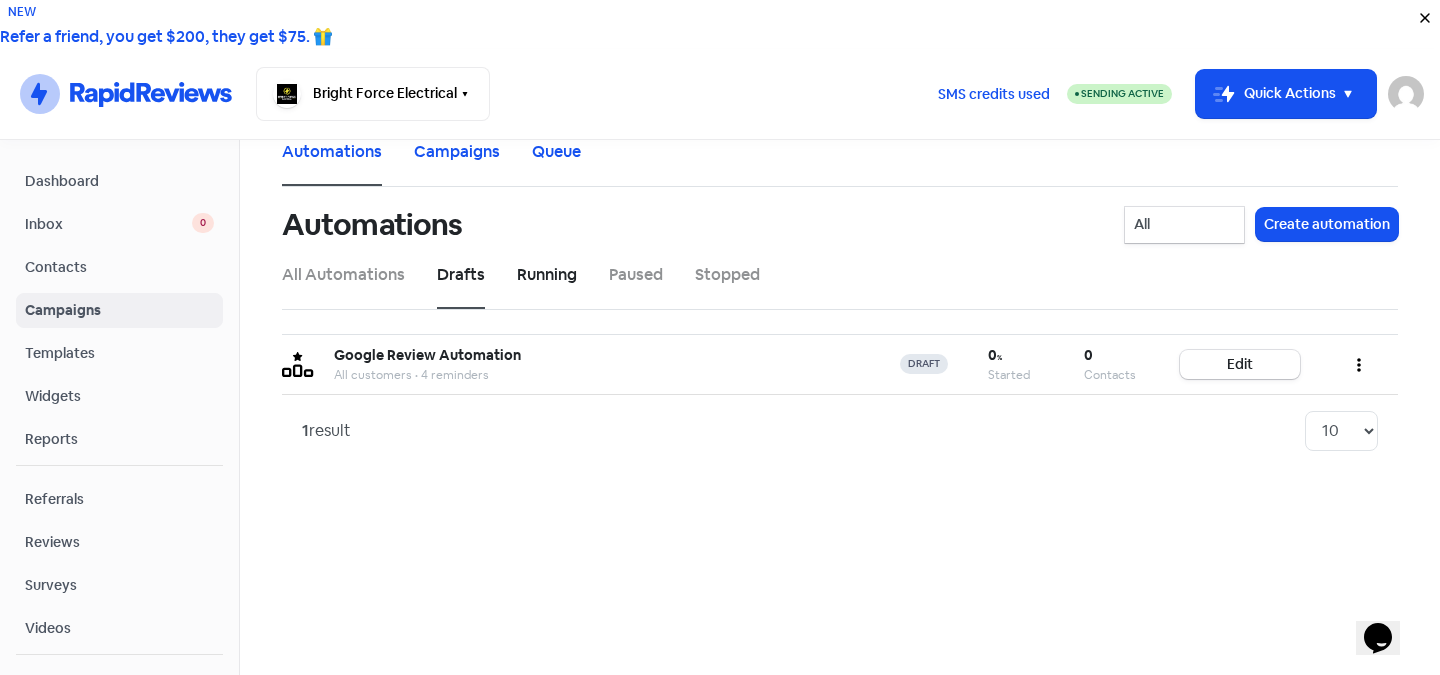click on "Running" at bounding box center [547, 275] 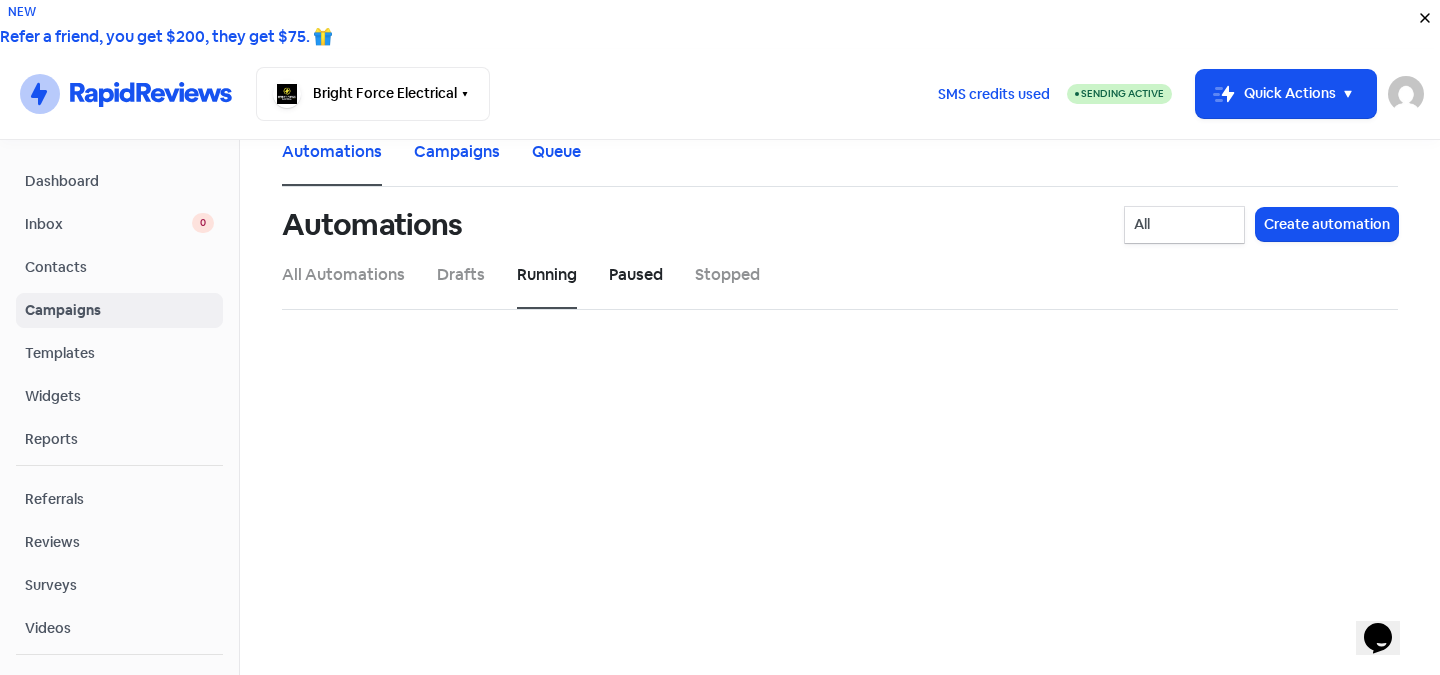click on "Paused" at bounding box center (636, 275) 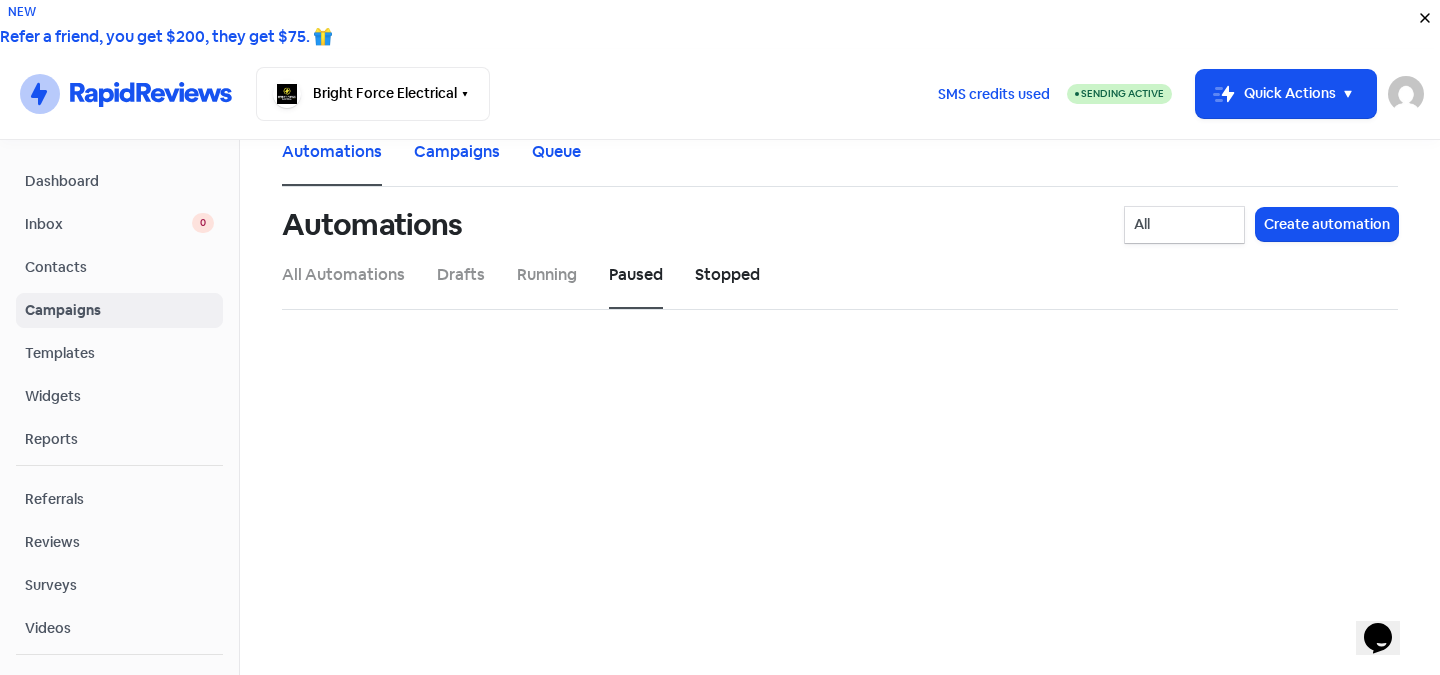 click on "Stopped" at bounding box center [727, 275] 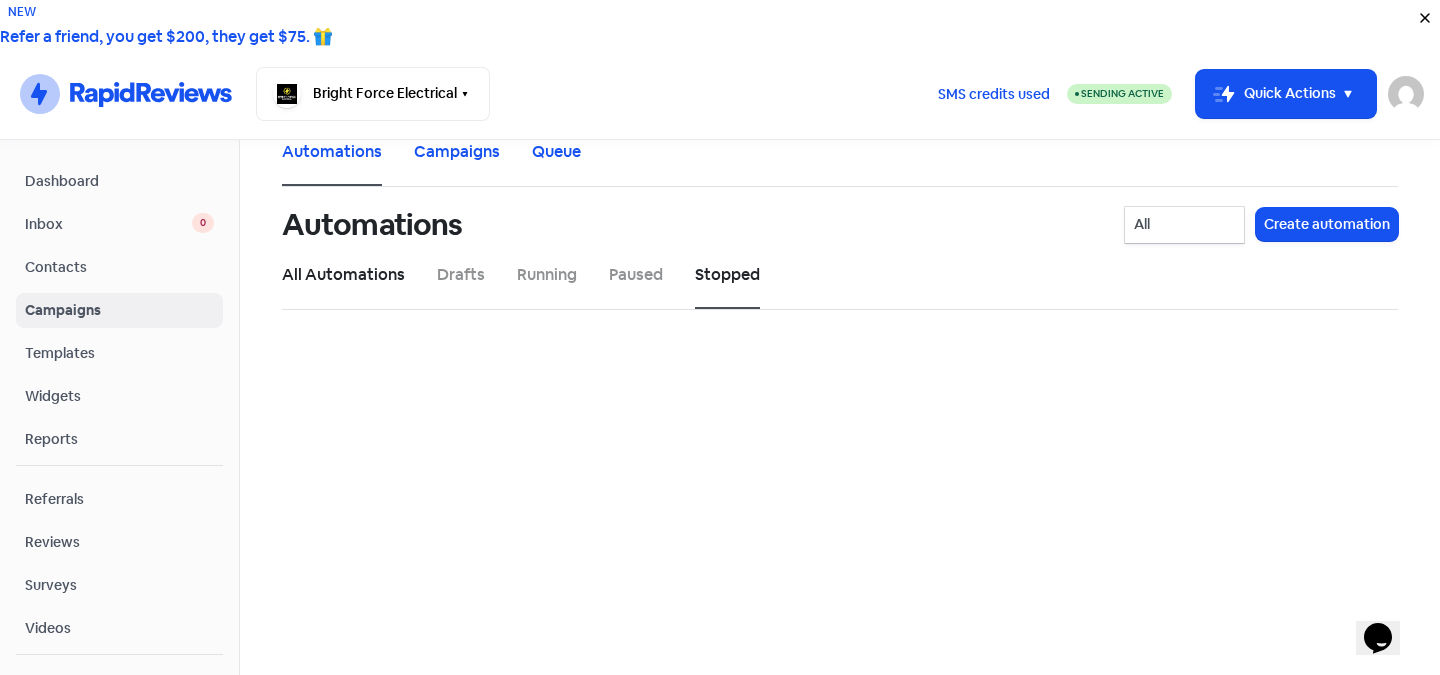 click on "All Automations" at bounding box center (343, 275) 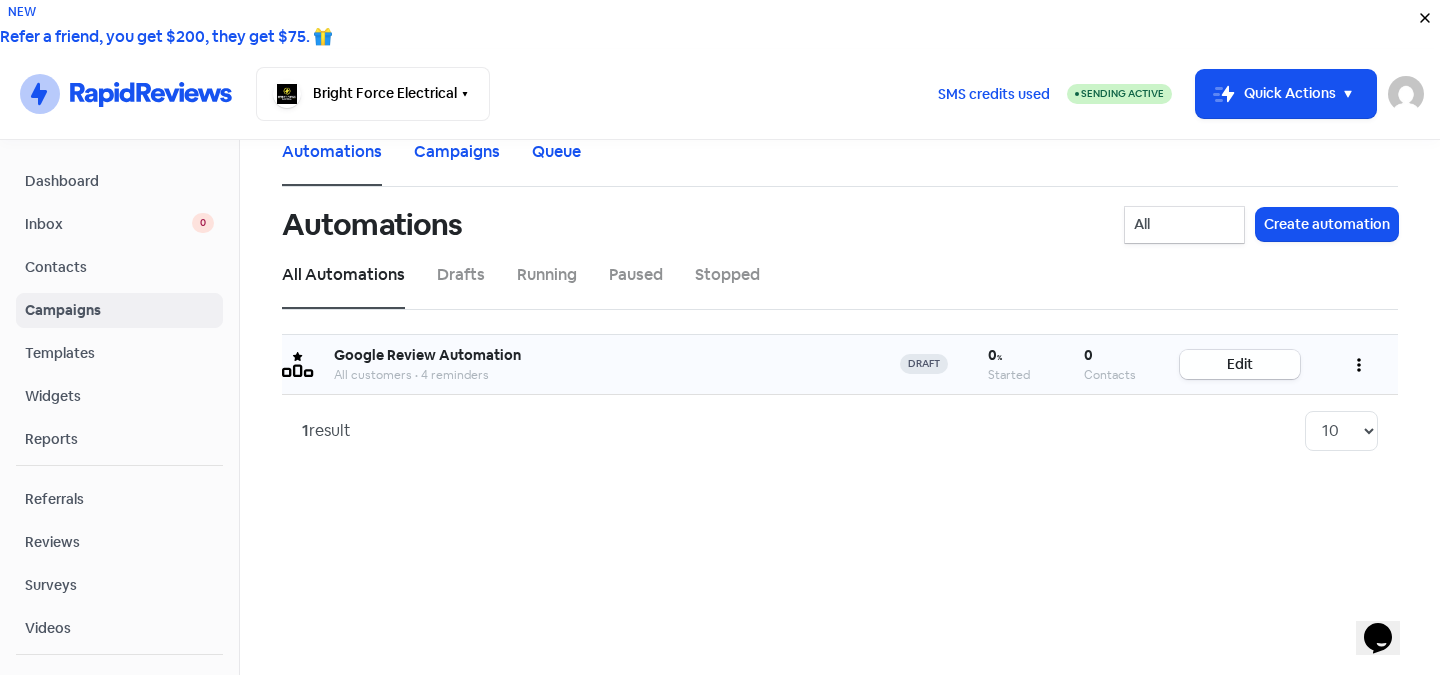 click on "Edit" at bounding box center (1240, 364) 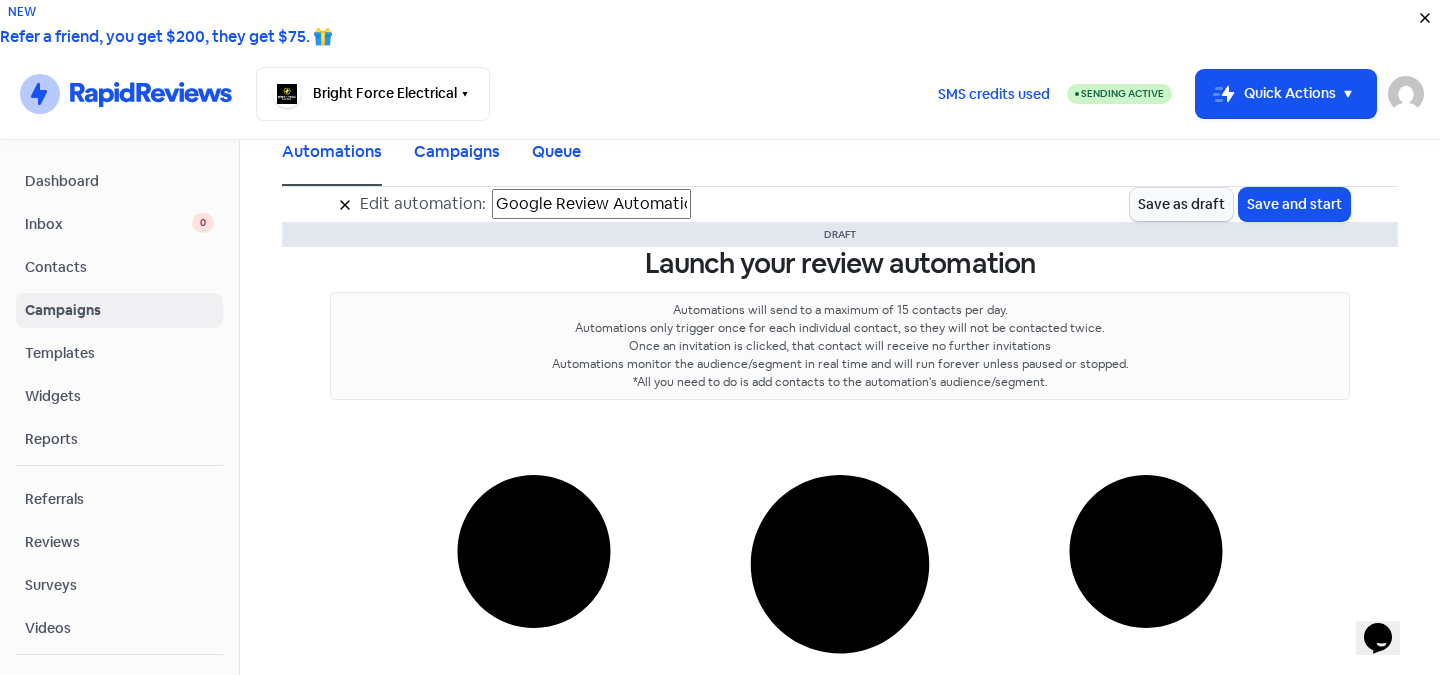 scroll, scrollTop: 0, scrollLeft: 0, axis: both 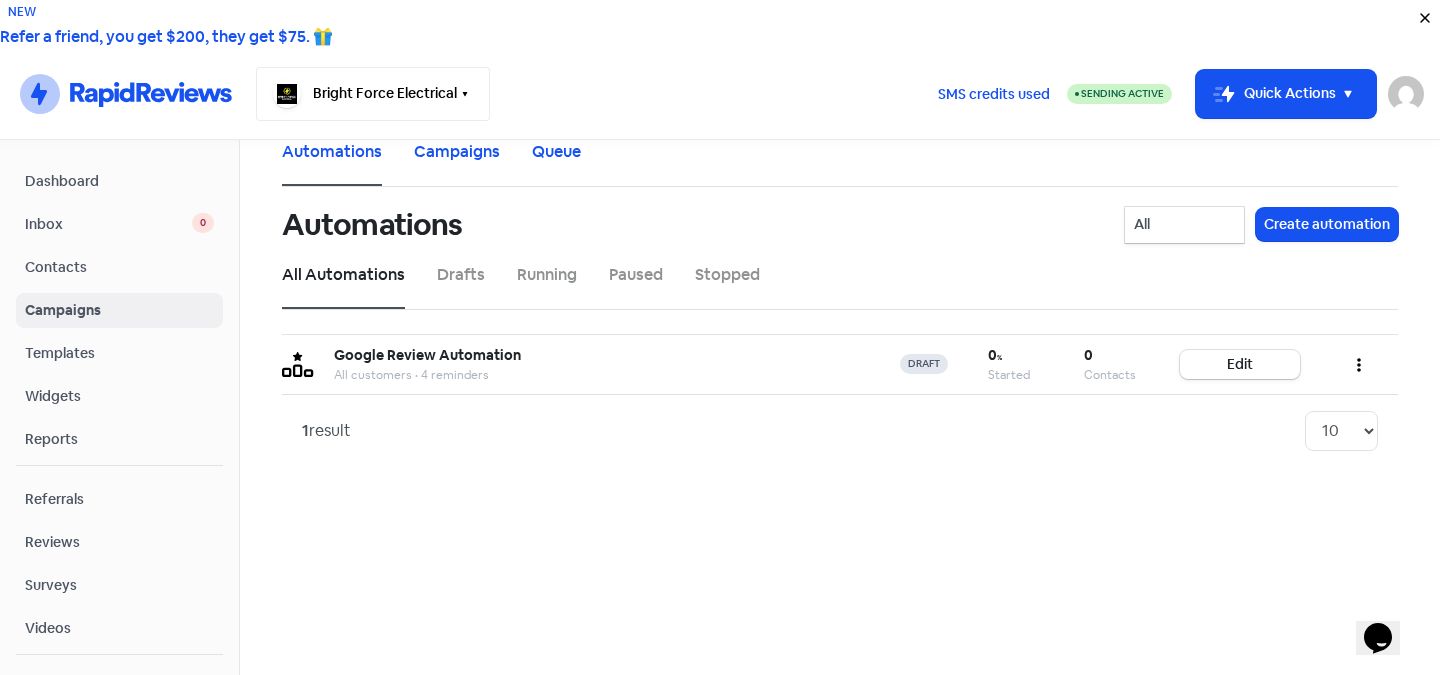 click on "Bright Force Electrical" at bounding box center [373, 94] 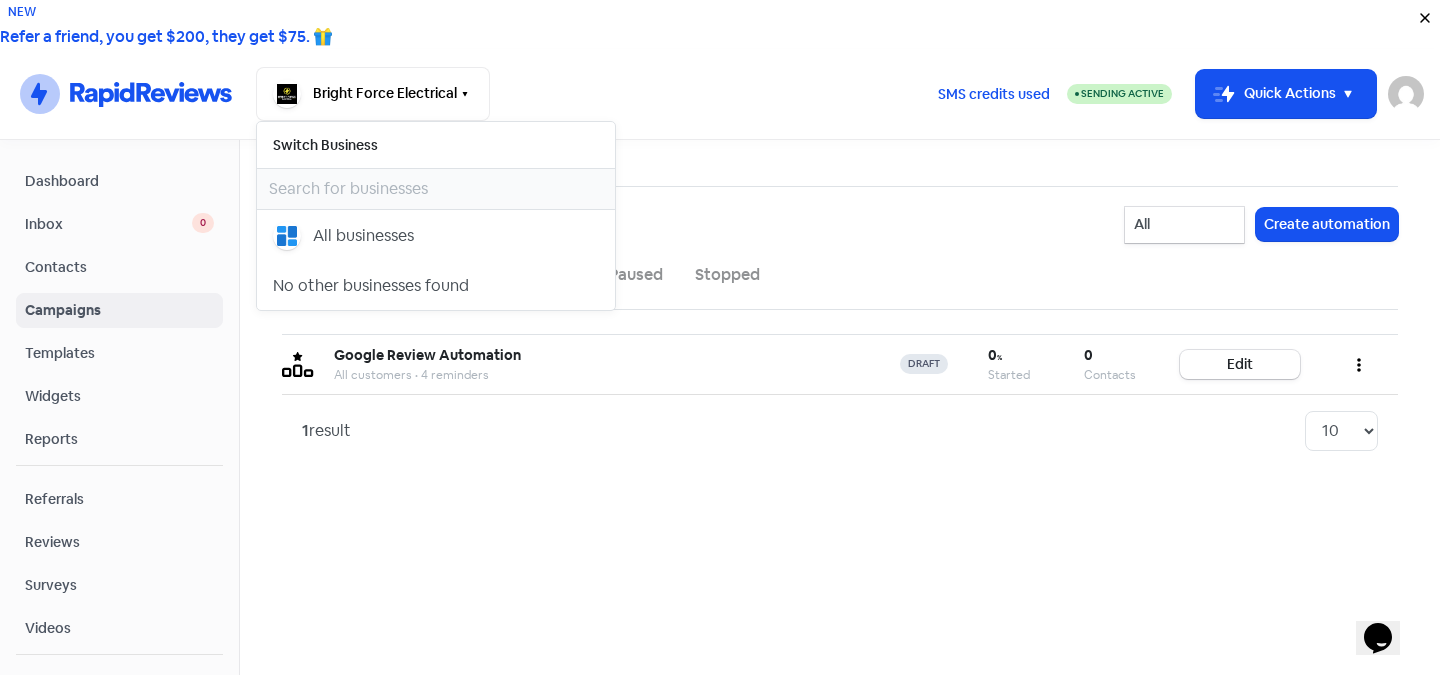 click on "Bright Force Electrical  Switch Business  All businesses  No other businesses found" at bounding box center [588, 94] 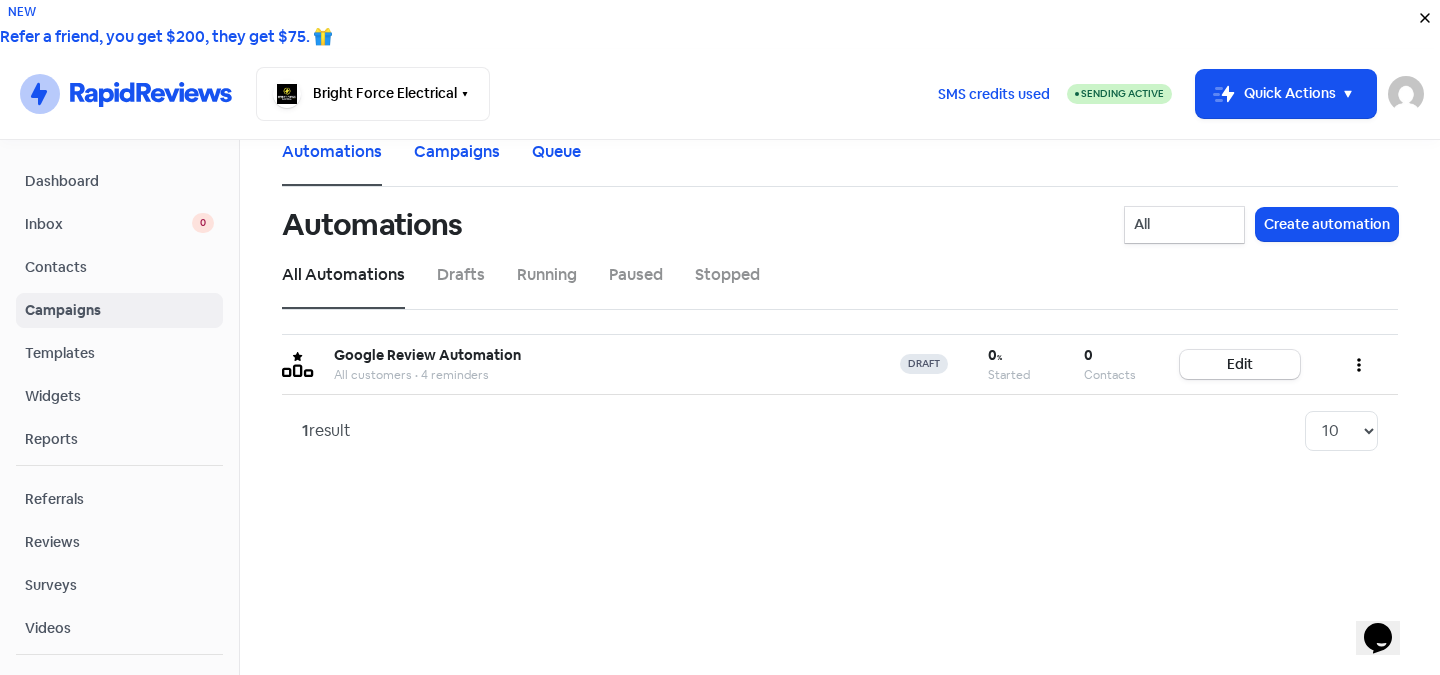 click on "Referrals" at bounding box center (119, 499) 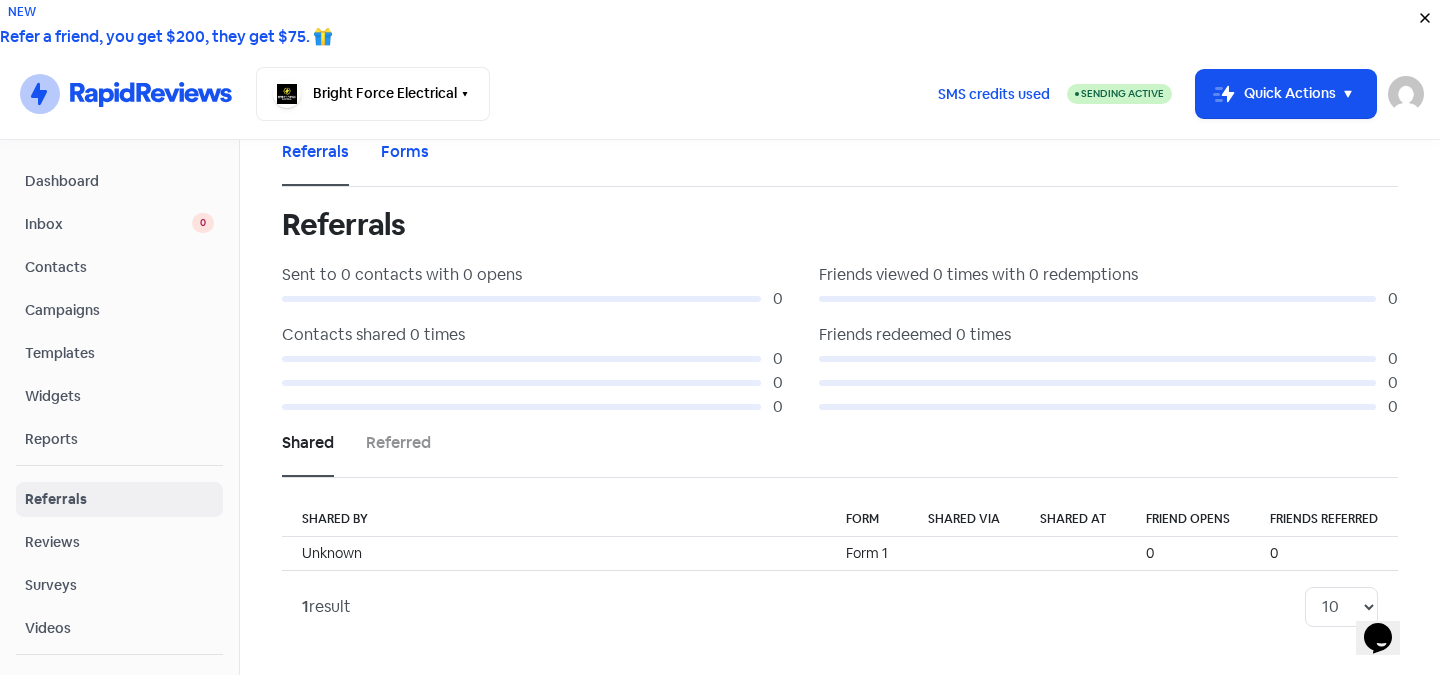 click on "Reviews" at bounding box center (119, 542) 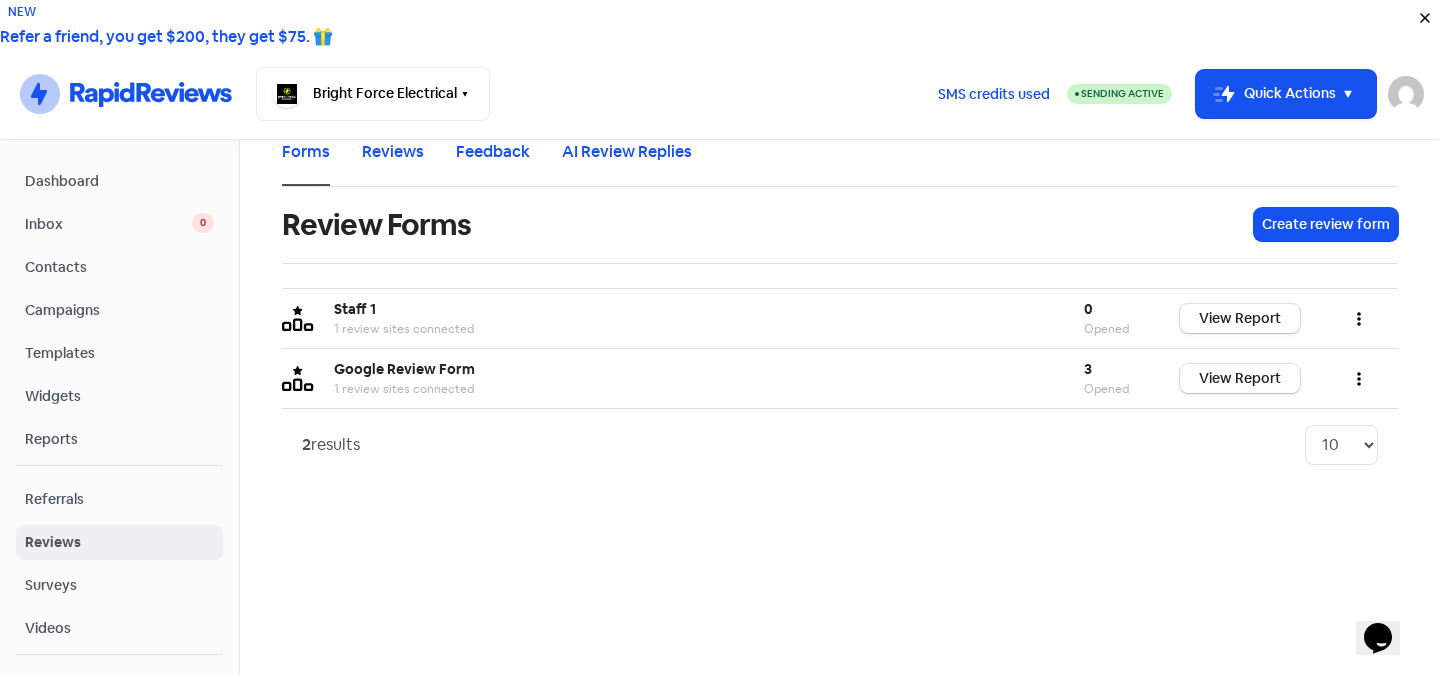 click on "Forms Reviews Feedback AI Review Replies" at bounding box center (840, 163) 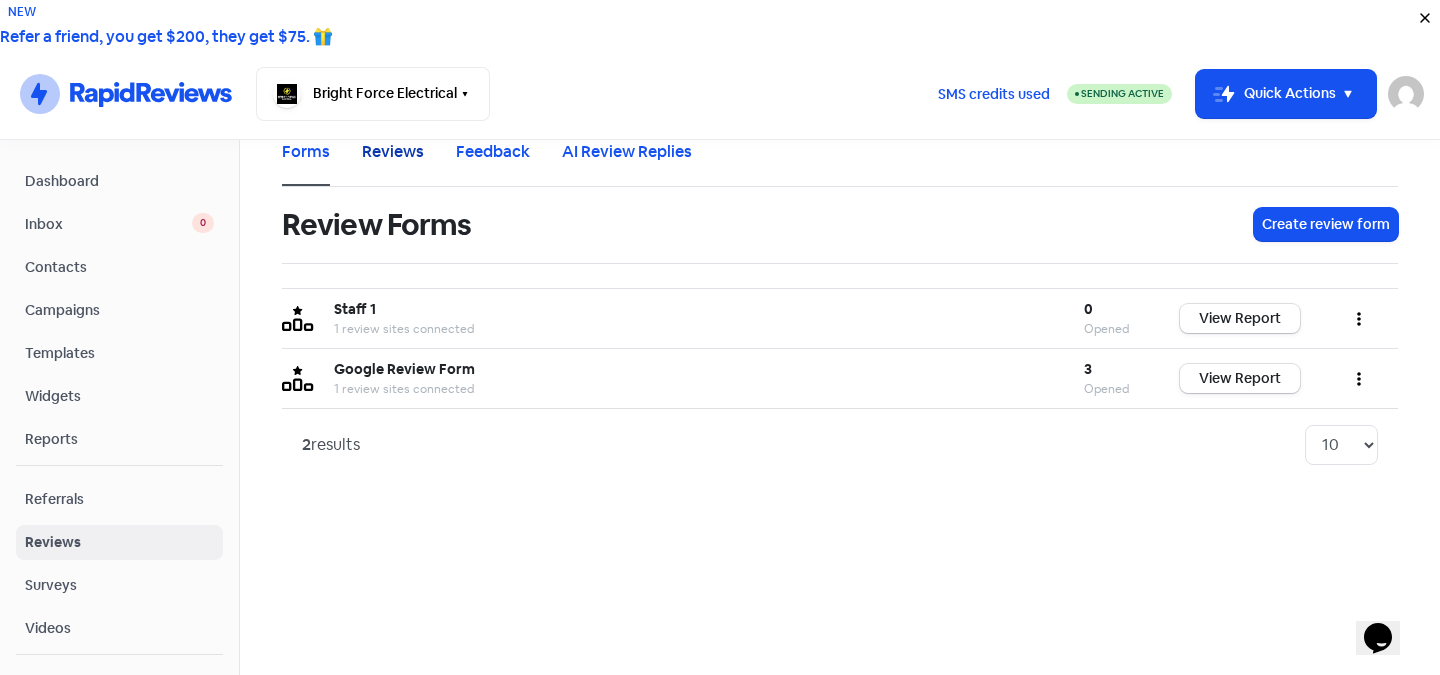 click on "Reviews" at bounding box center (393, 152) 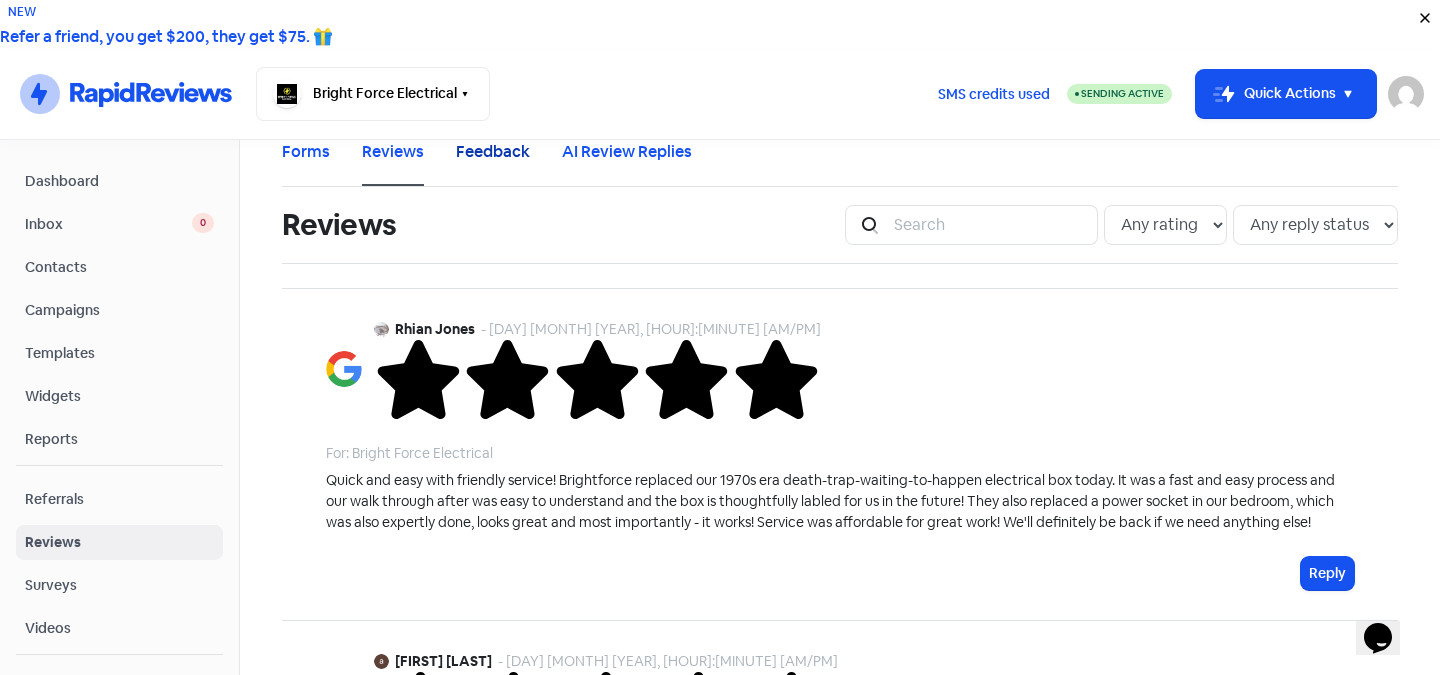 click on "Feedback" at bounding box center [493, 152] 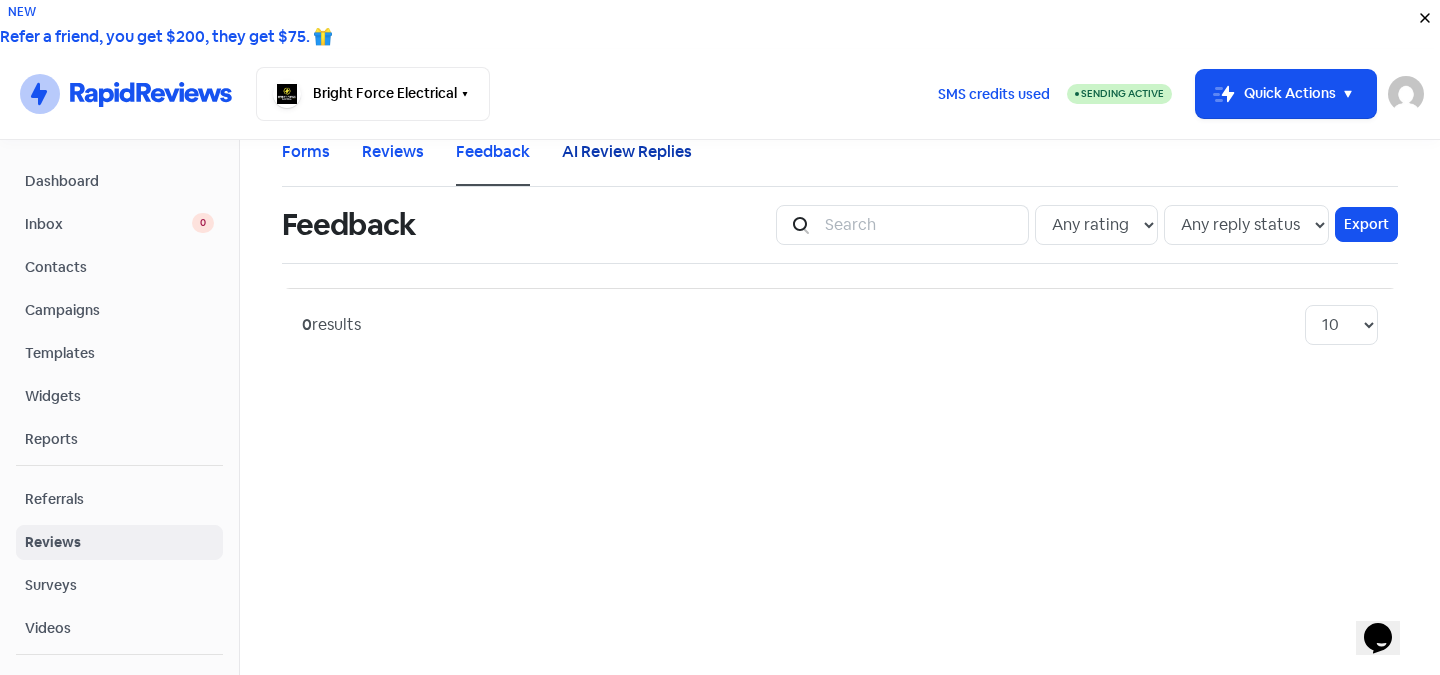 click on "AI Review Replies" at bounding box center (627, 152) 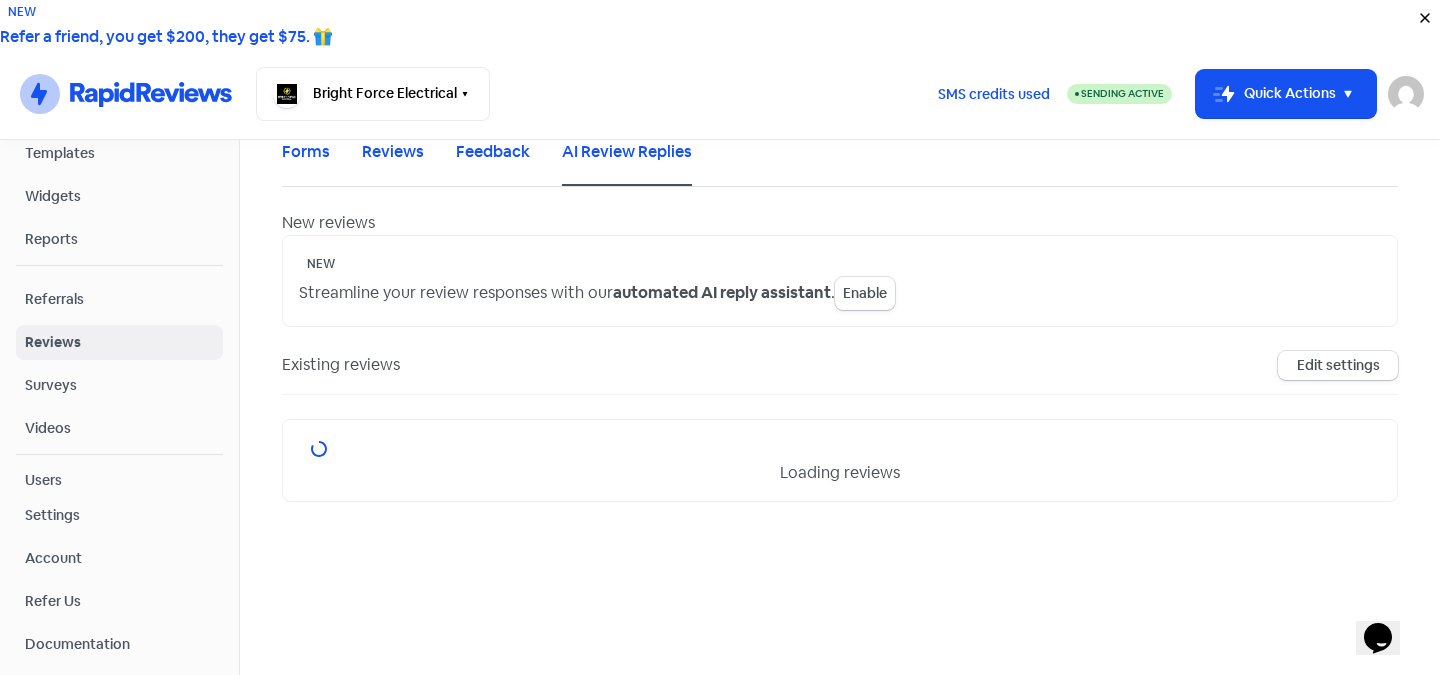 scroll, scrollTop: 214, scrollLeft: 0, axis: vertical 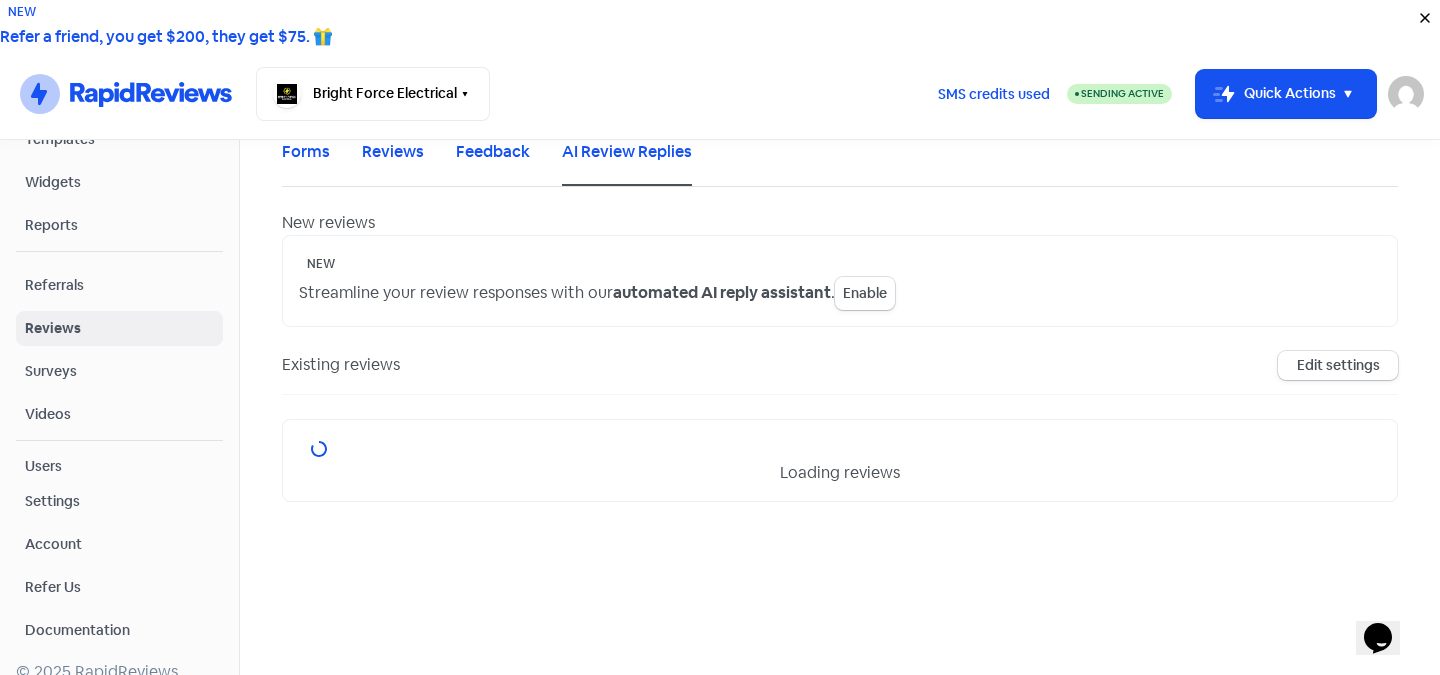 click on "Documentation" at bounding box center [119, 630] 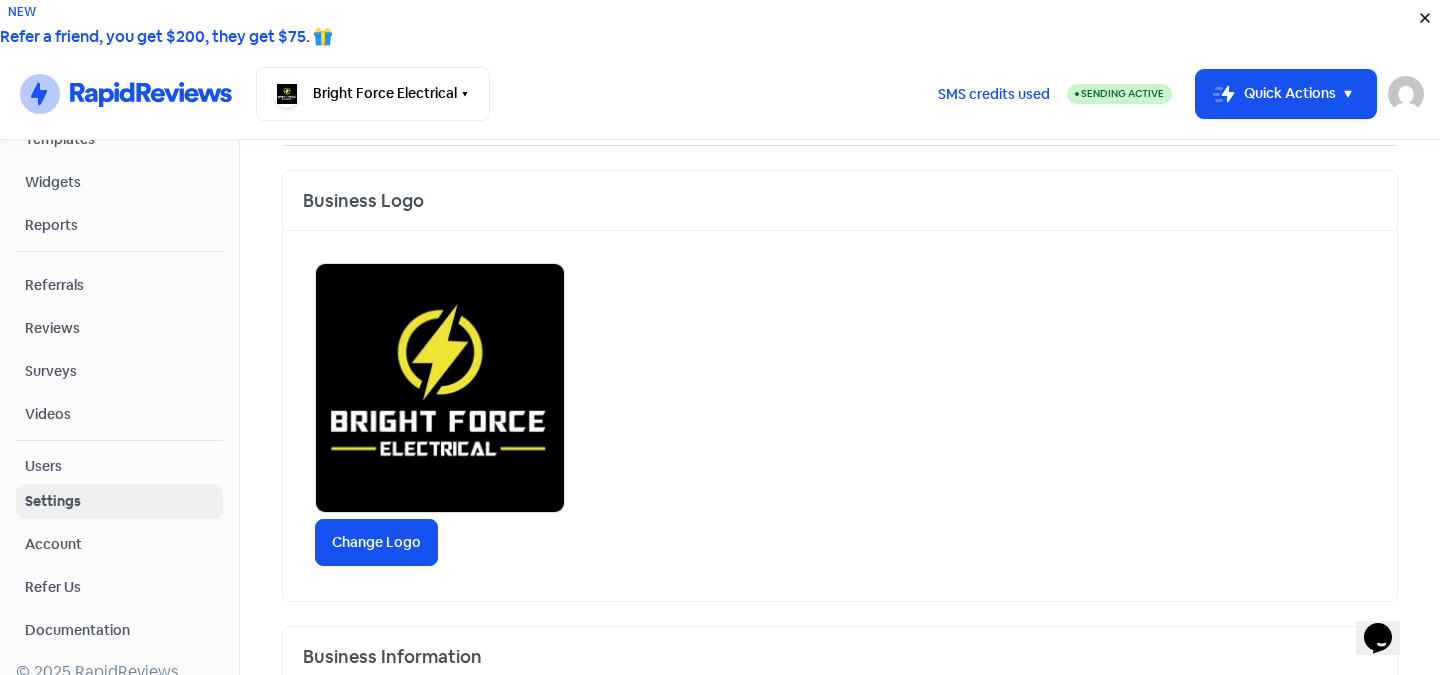 scroll, scrollTop: 0, scrollLeft: 0, axis: both 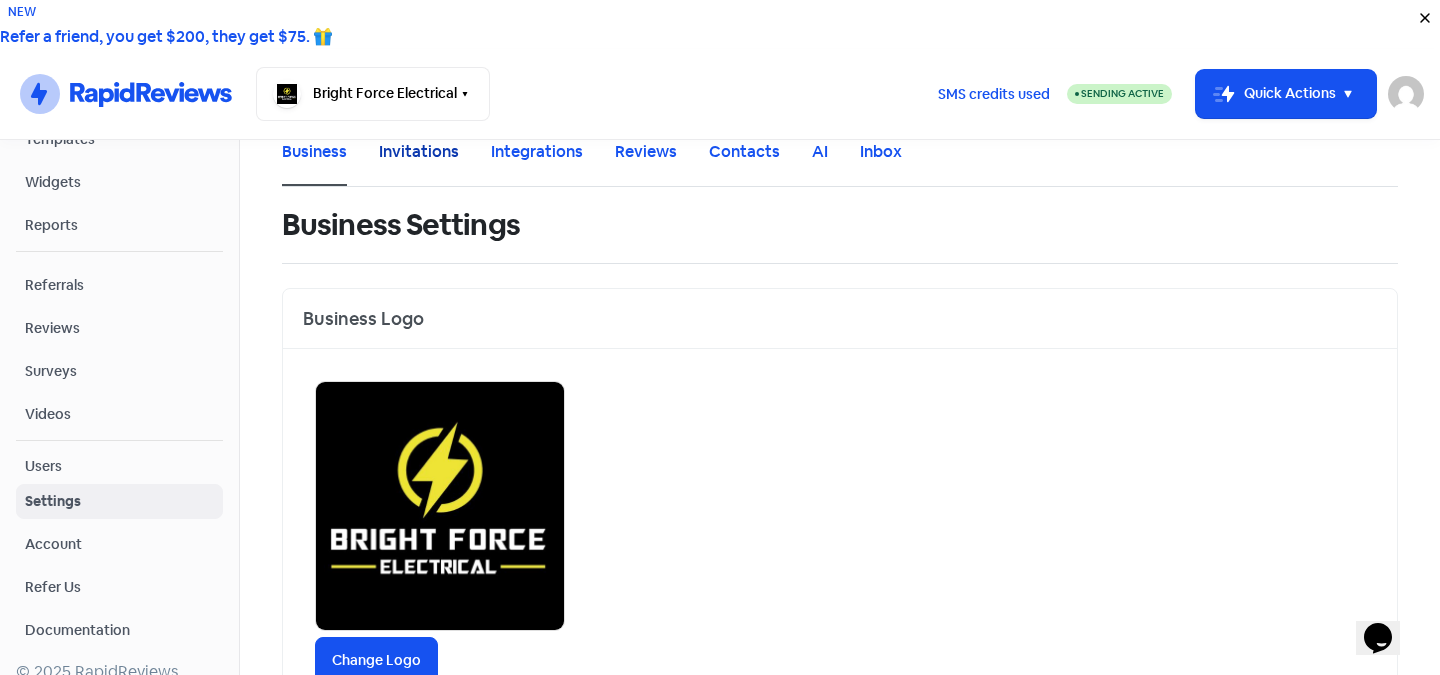 click on "Invitations" at bounding box center (419, 152) 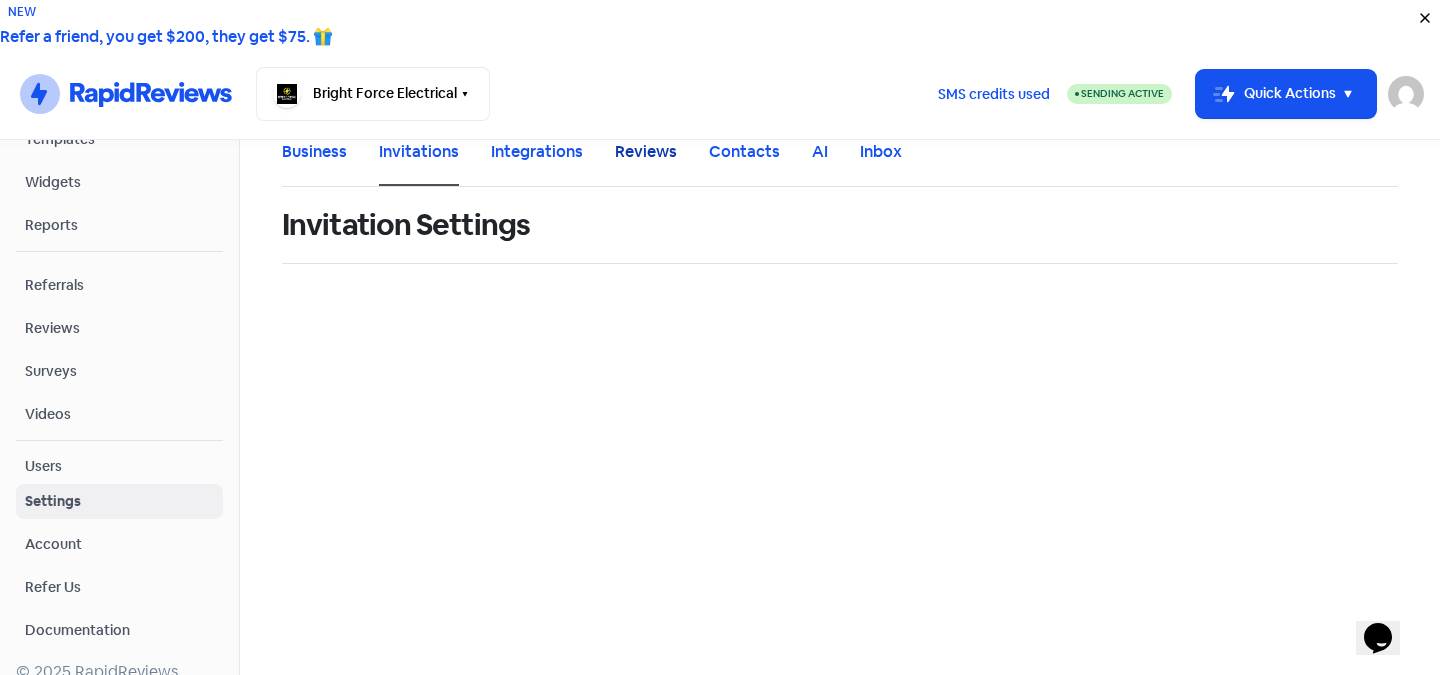 click on "Reviews" at bounding box center [646, 152] 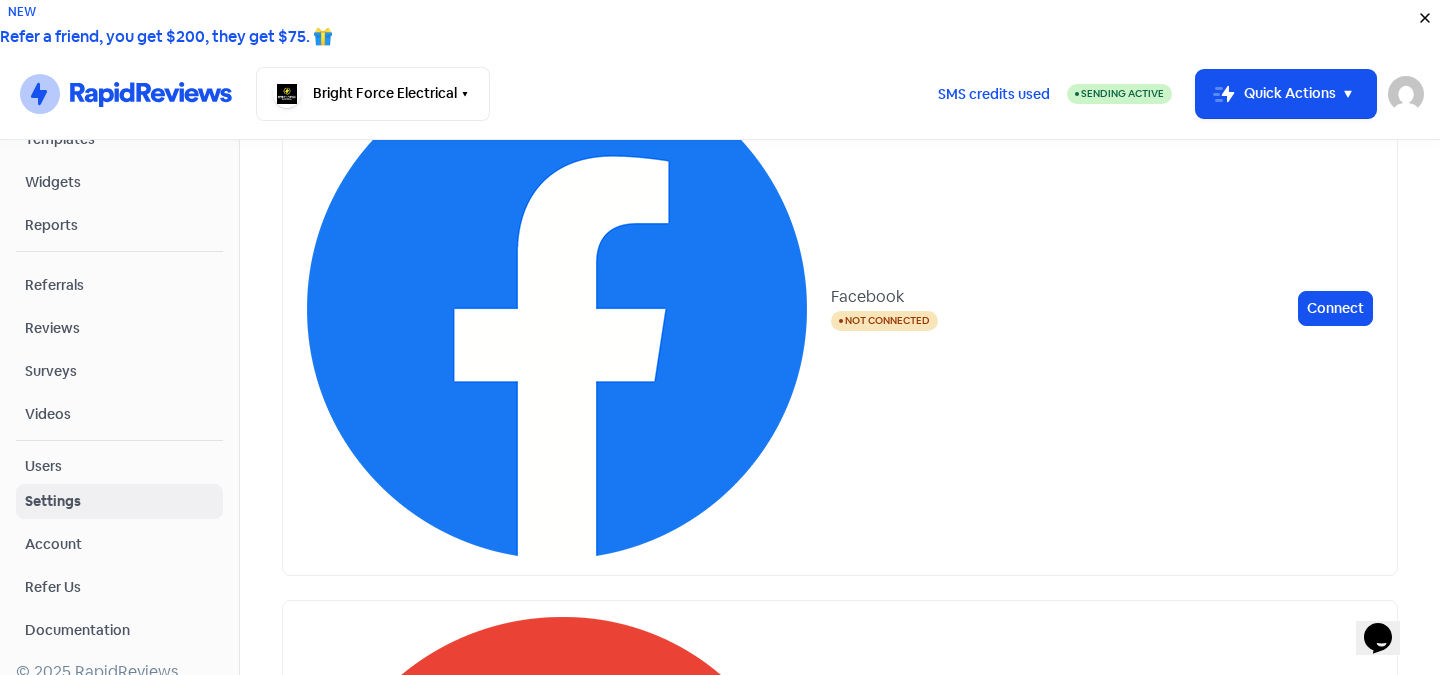 scroll, scrollTop: 949, scrollLeft: 0, axis: vertical 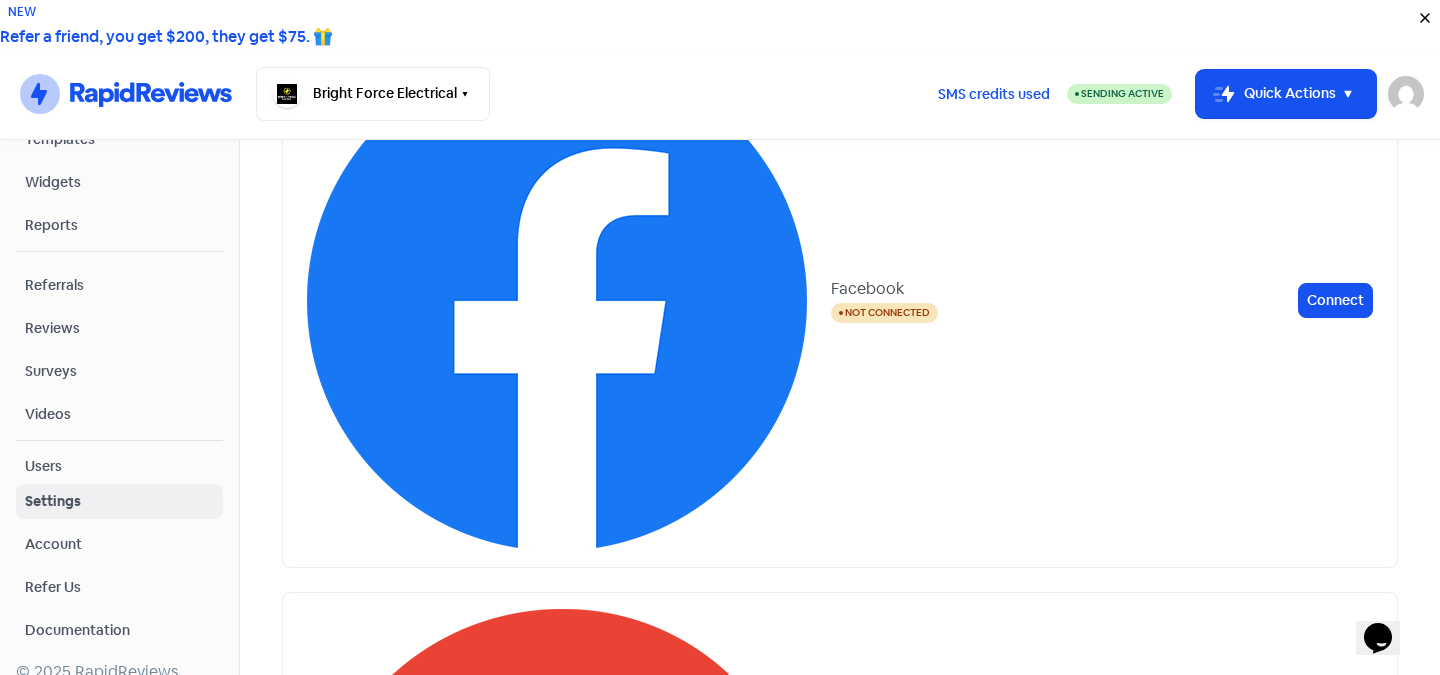 click on "Users" at bounding box center (43, 466) 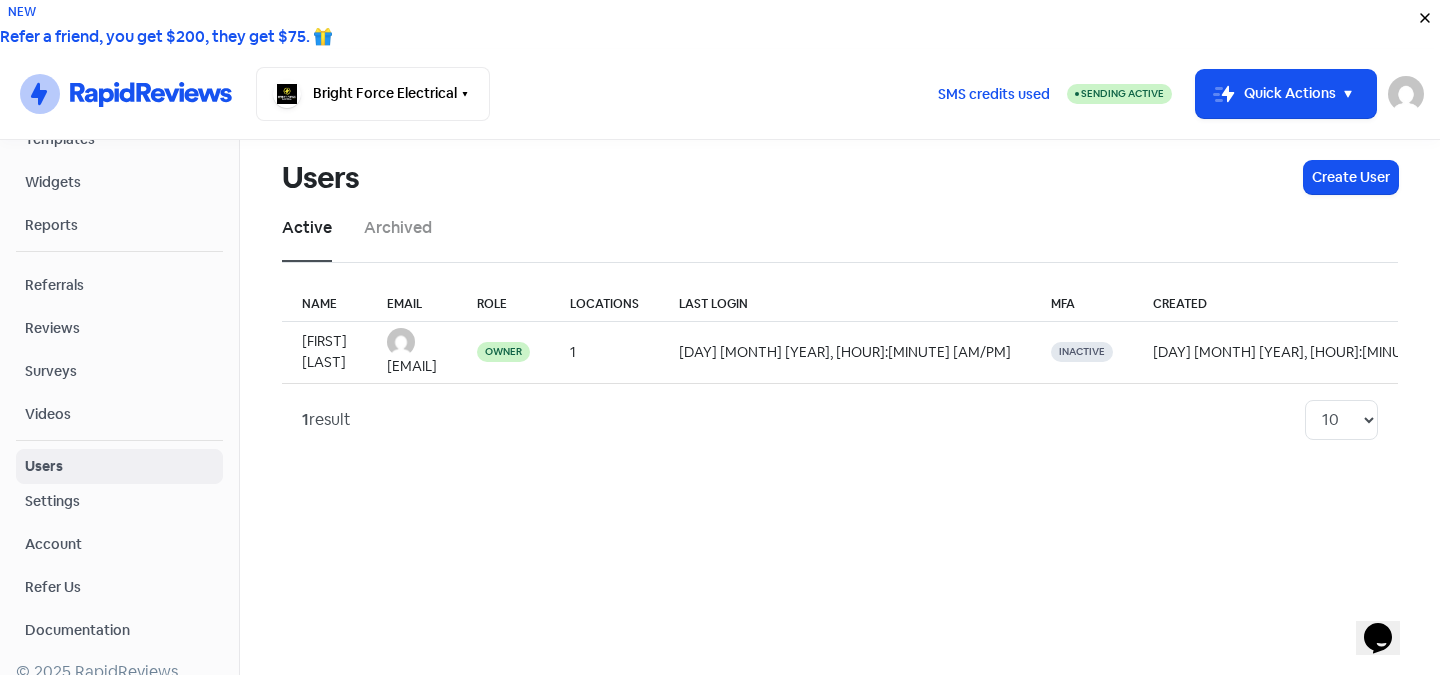 scroll, scrollTop: 0, scrollLeft: 0, axis: both 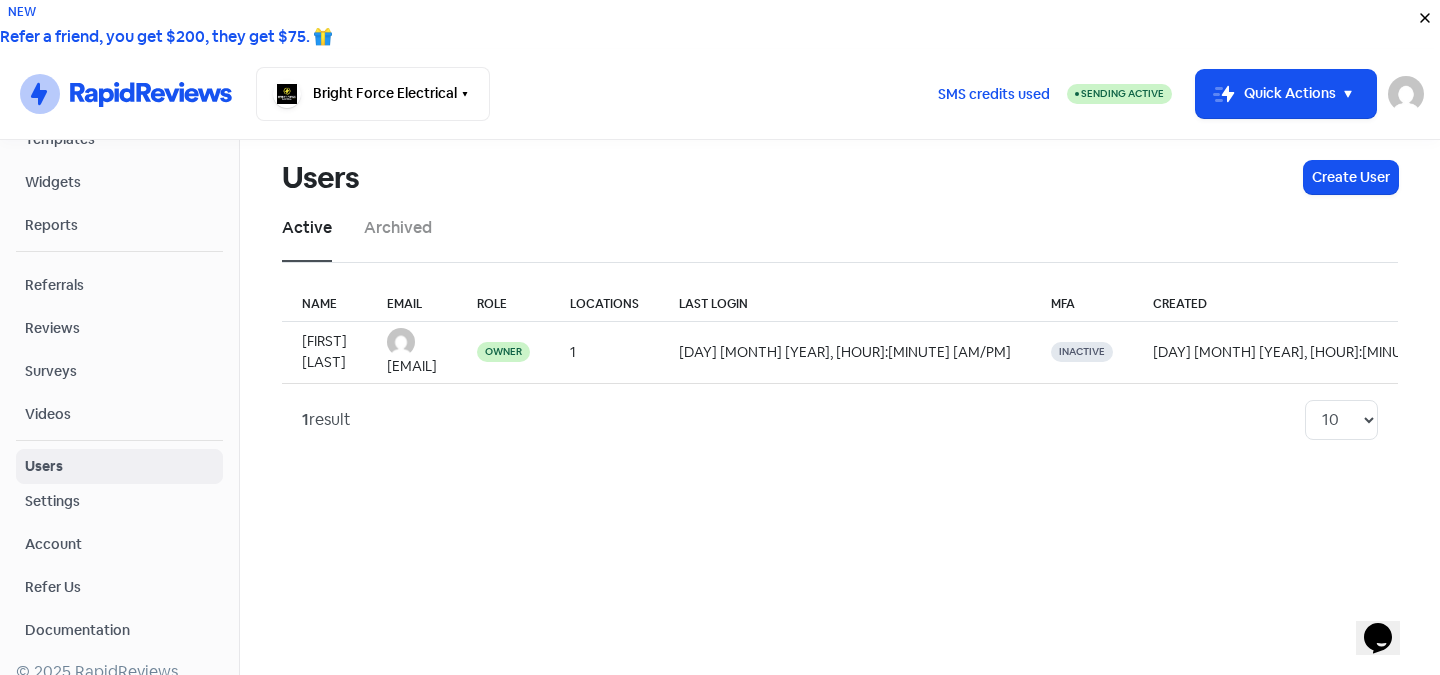 click on "Videos" at bounding box center (119, 414) 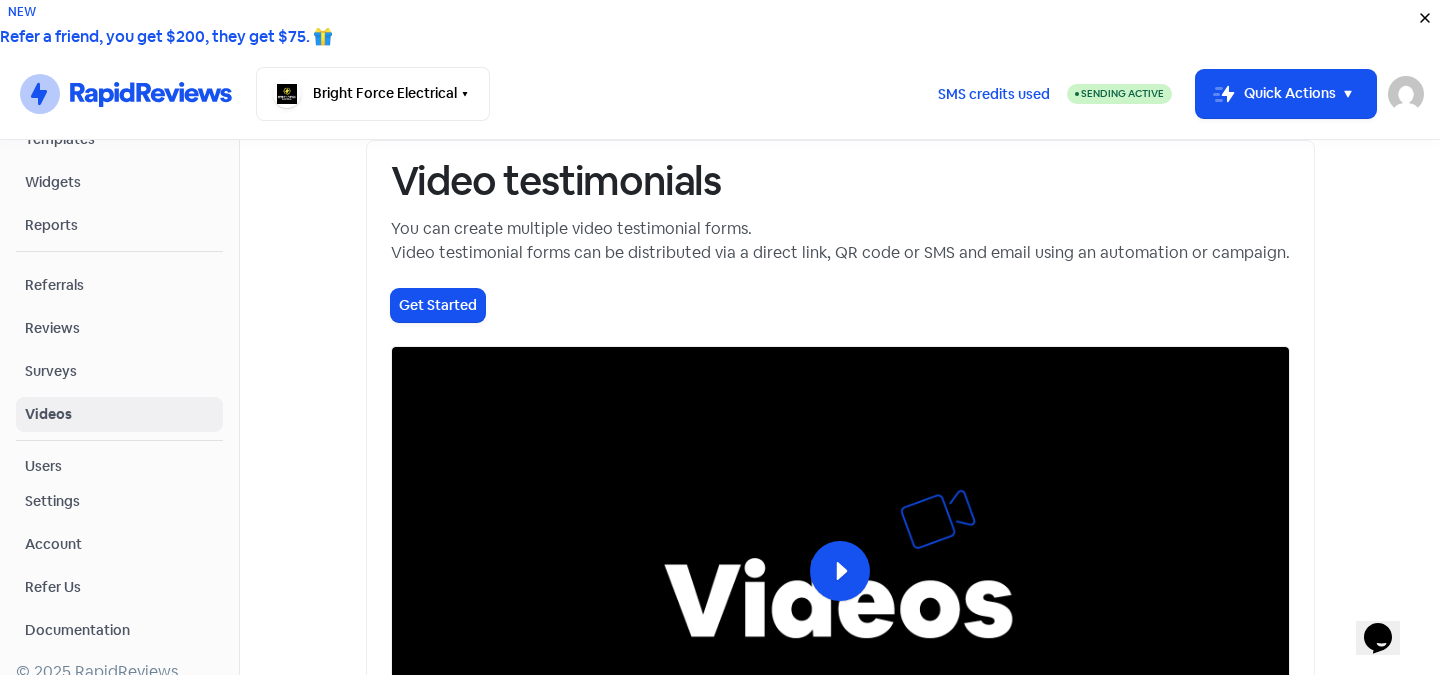 click on "Surveys" at bounding box center [119, 371] 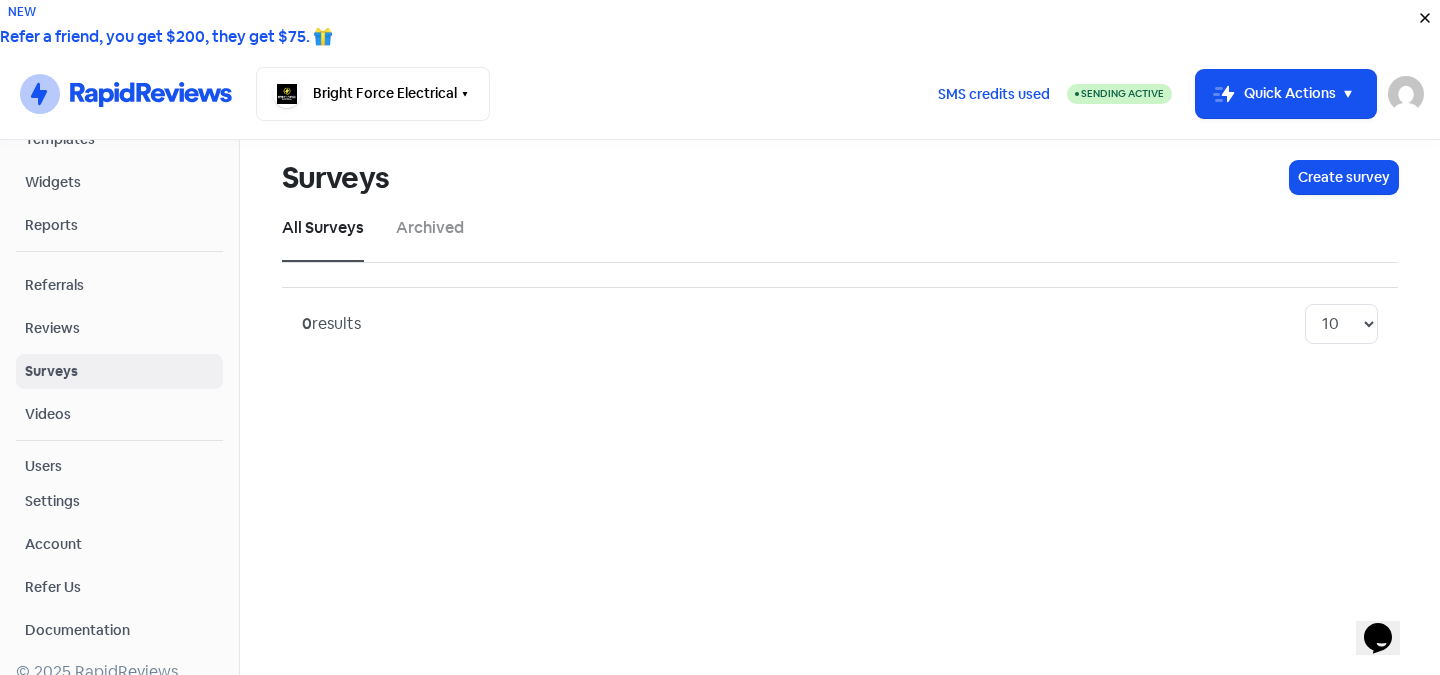 click on "Reviews" at bounding box center [119, 328] 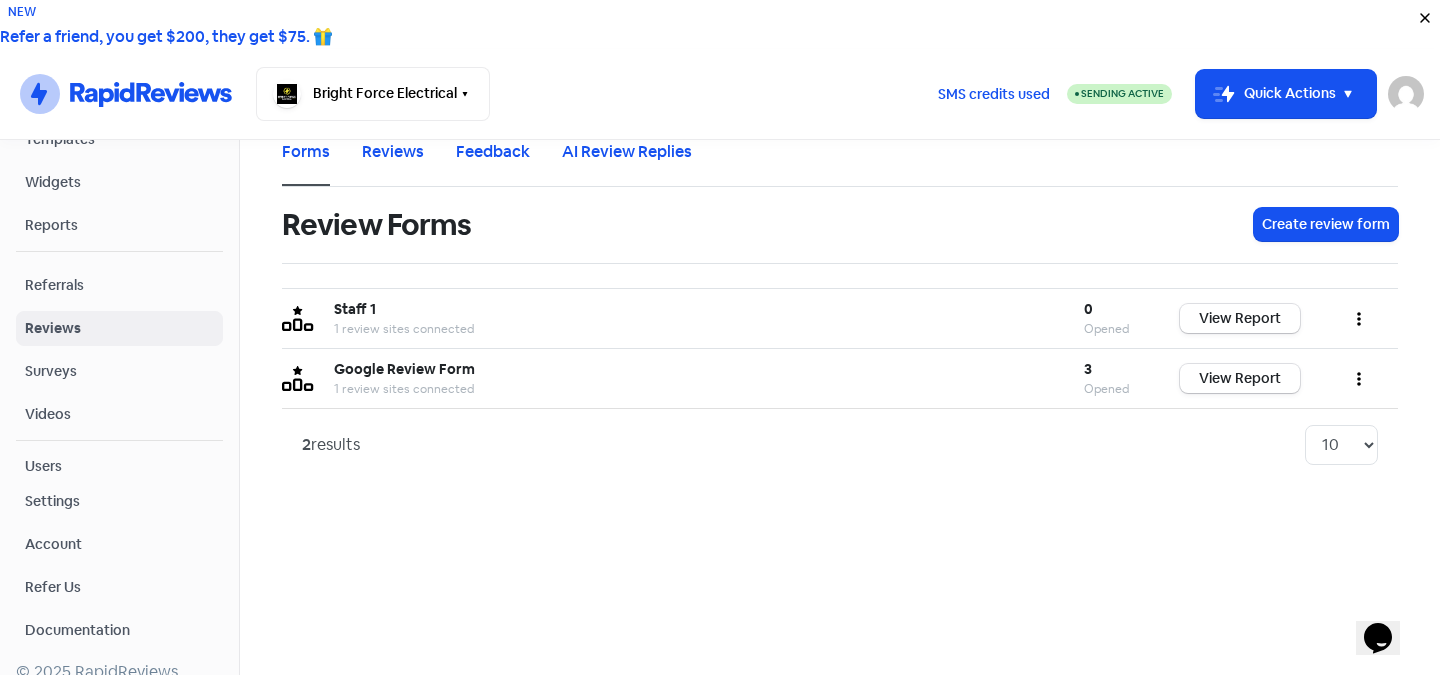click on "Referrals" at bounding box center (119, 285) 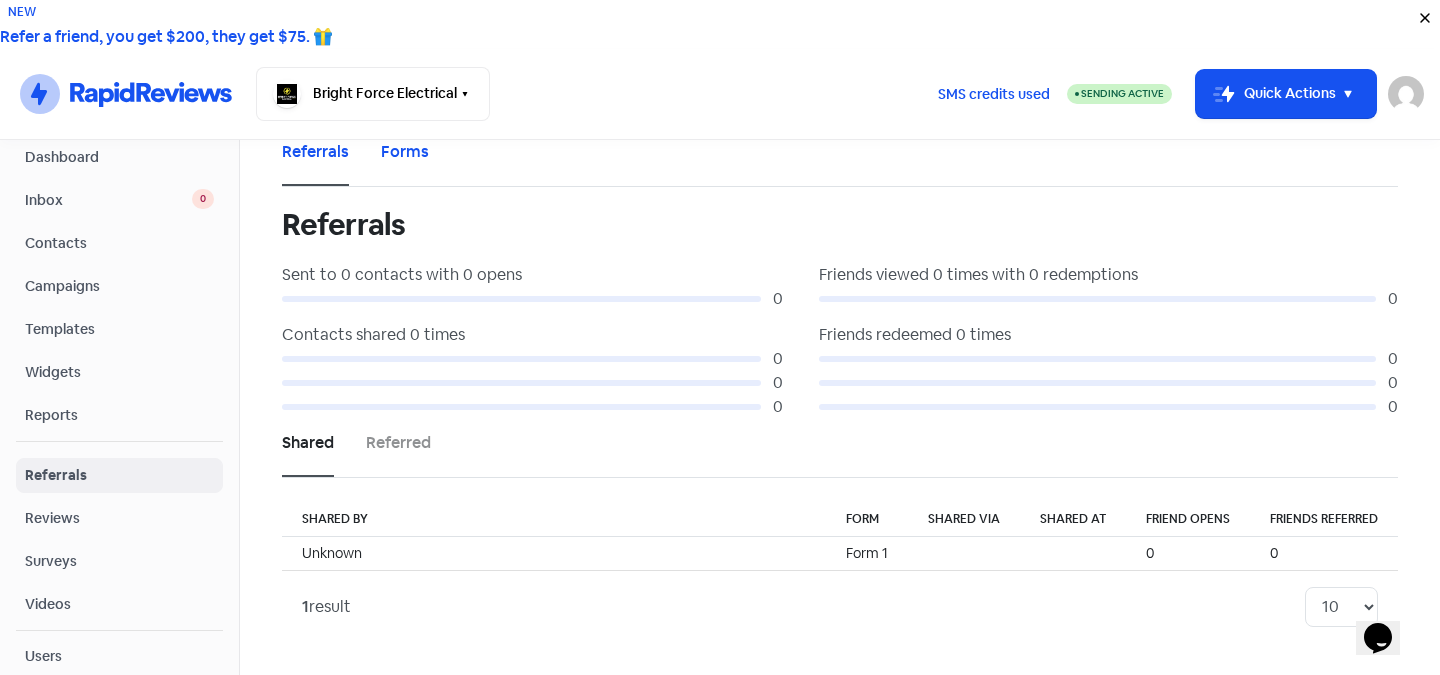 scroll, scrollTop: 14, scrollLeft: 0, axis: vertical 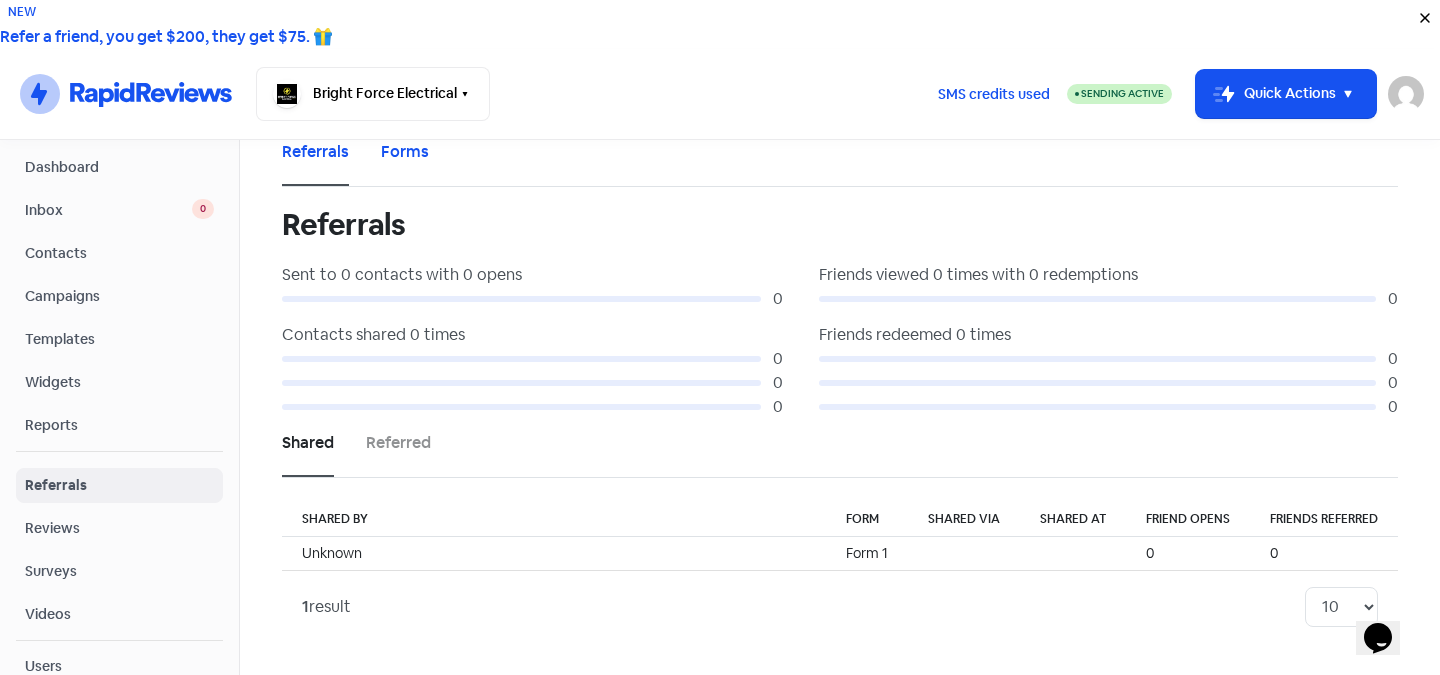 click on "Inbox" at bounding box center [108, 210] 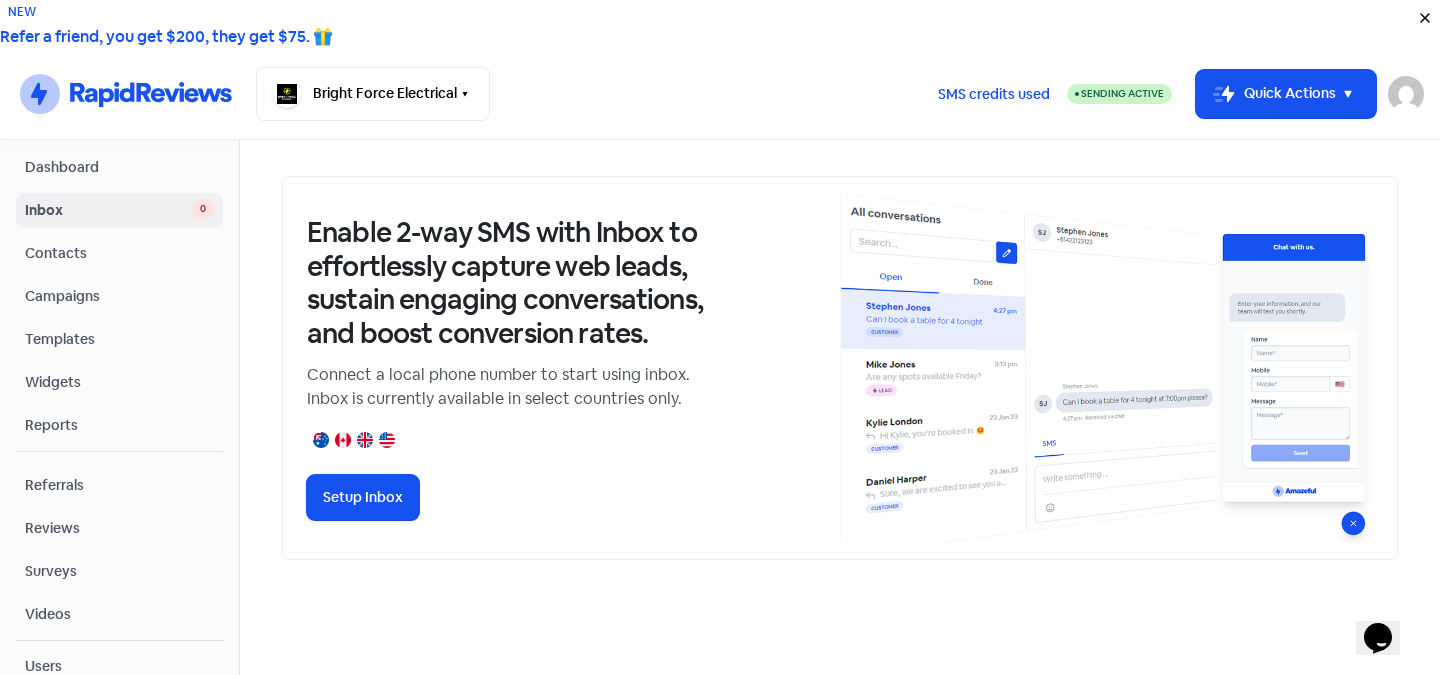 click on "Contacts" at bounding box center (119, 253) 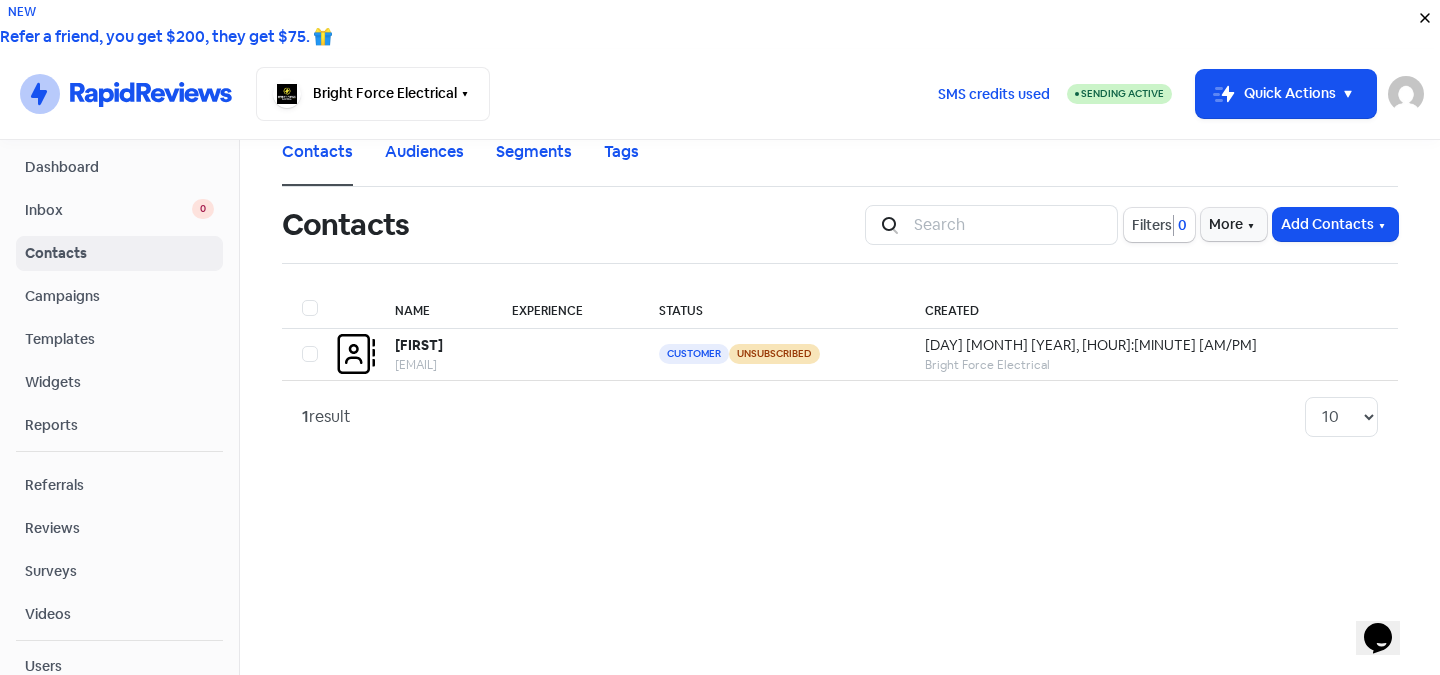 click on "Campaigns" at bounding box center [119, 296] 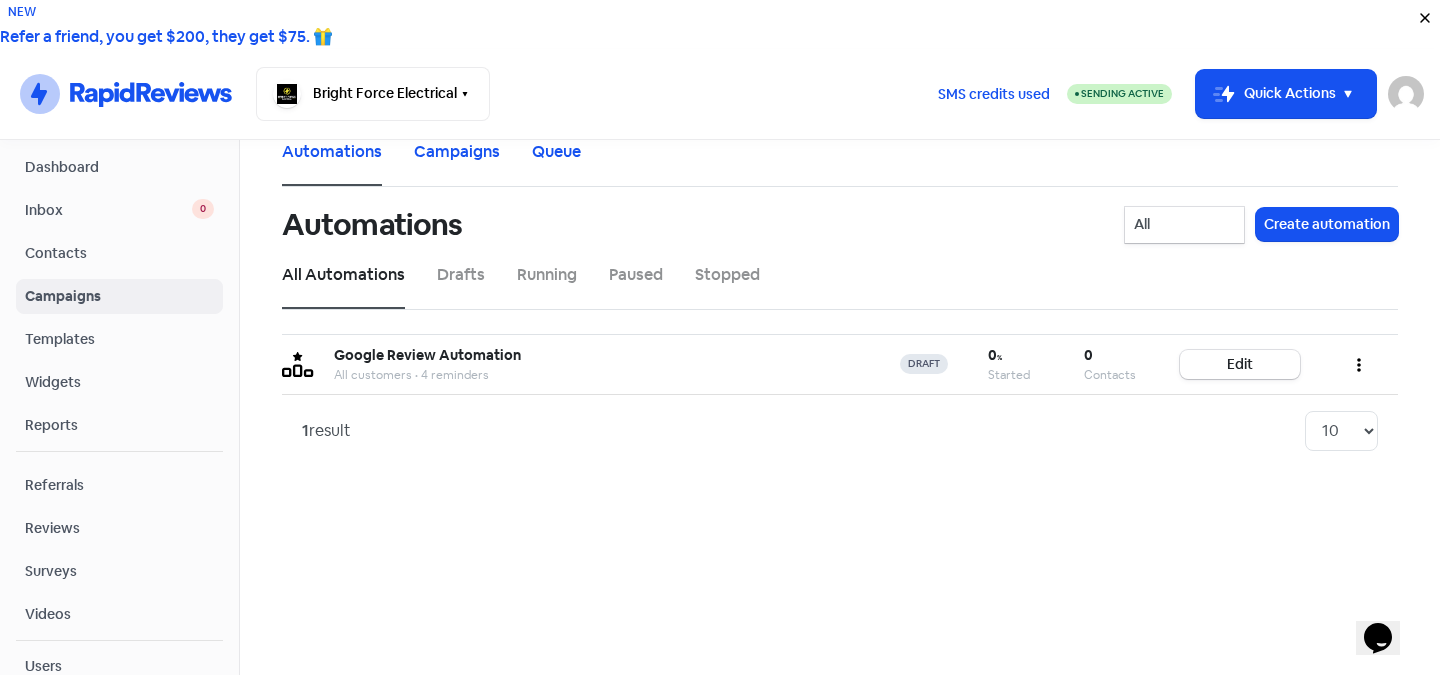 click at bounding box center (1167, 226) 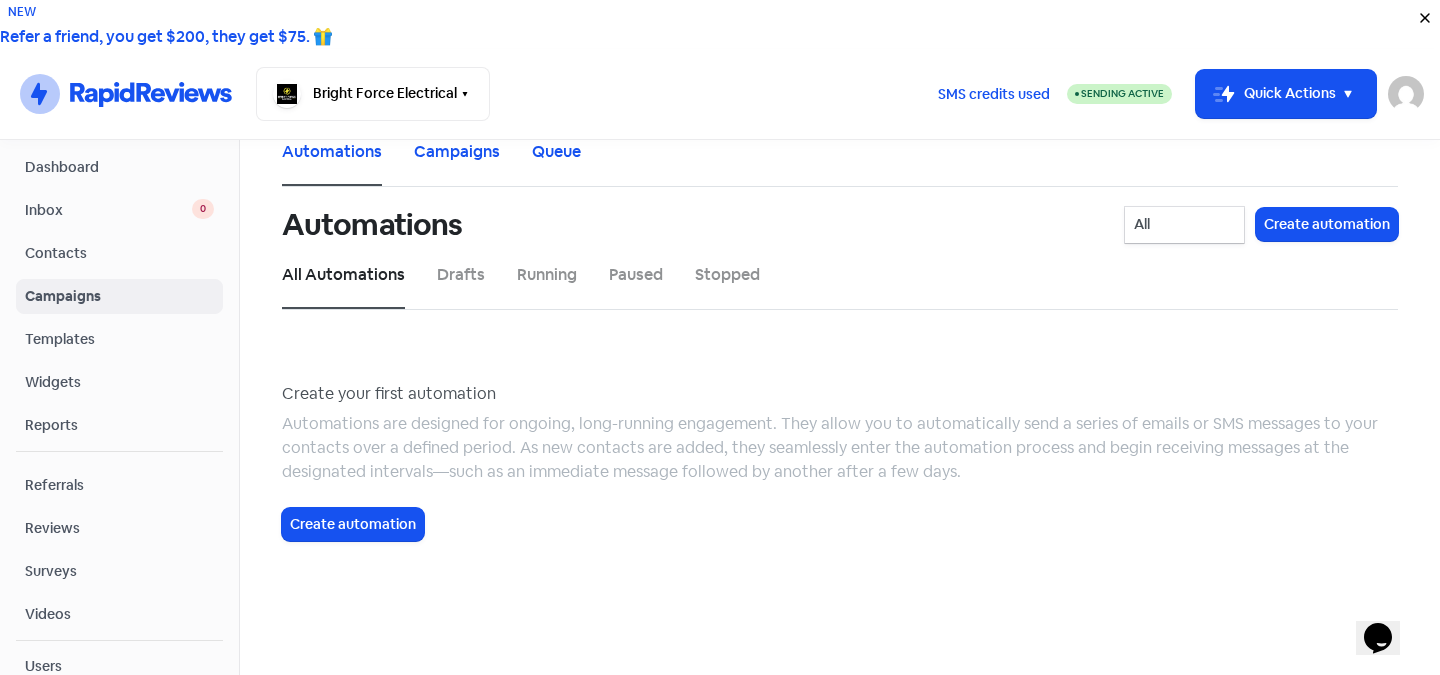 click at bounding box center [1167, 226] 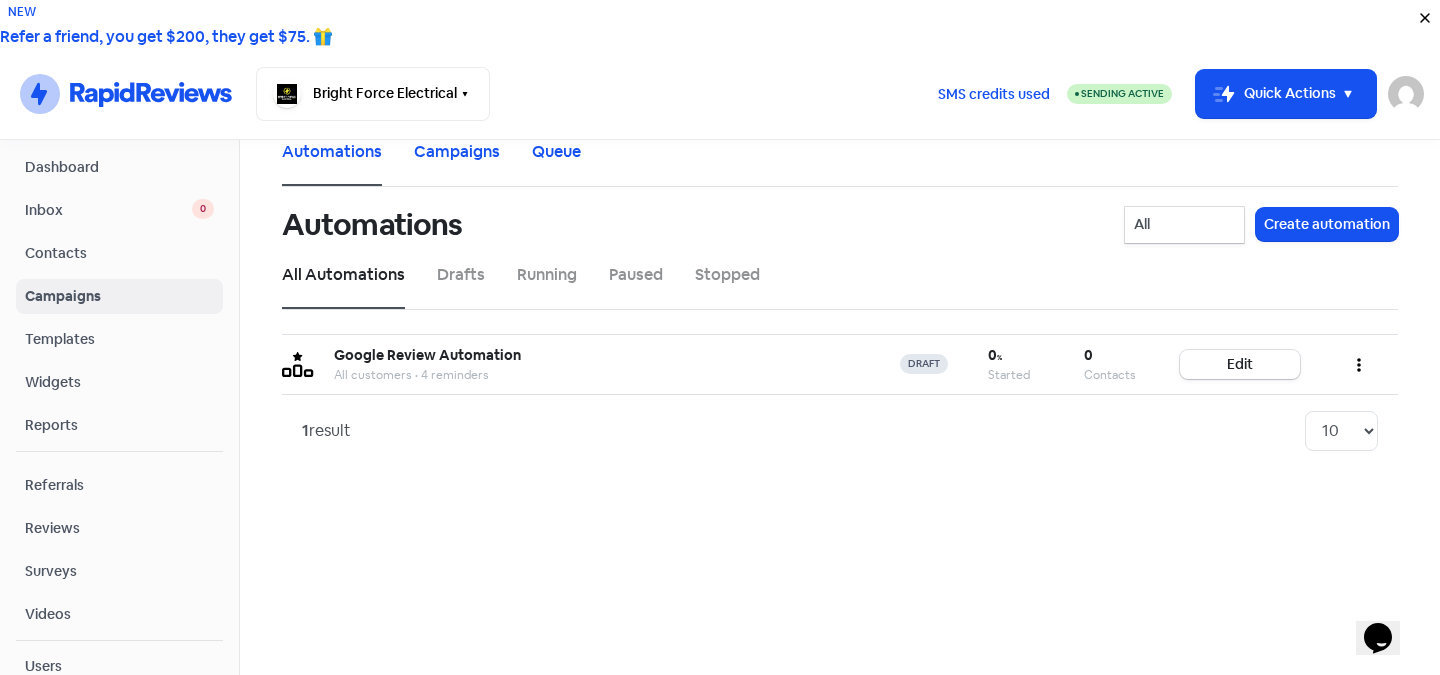 click on "Templates" at bounding box center [119, 339] 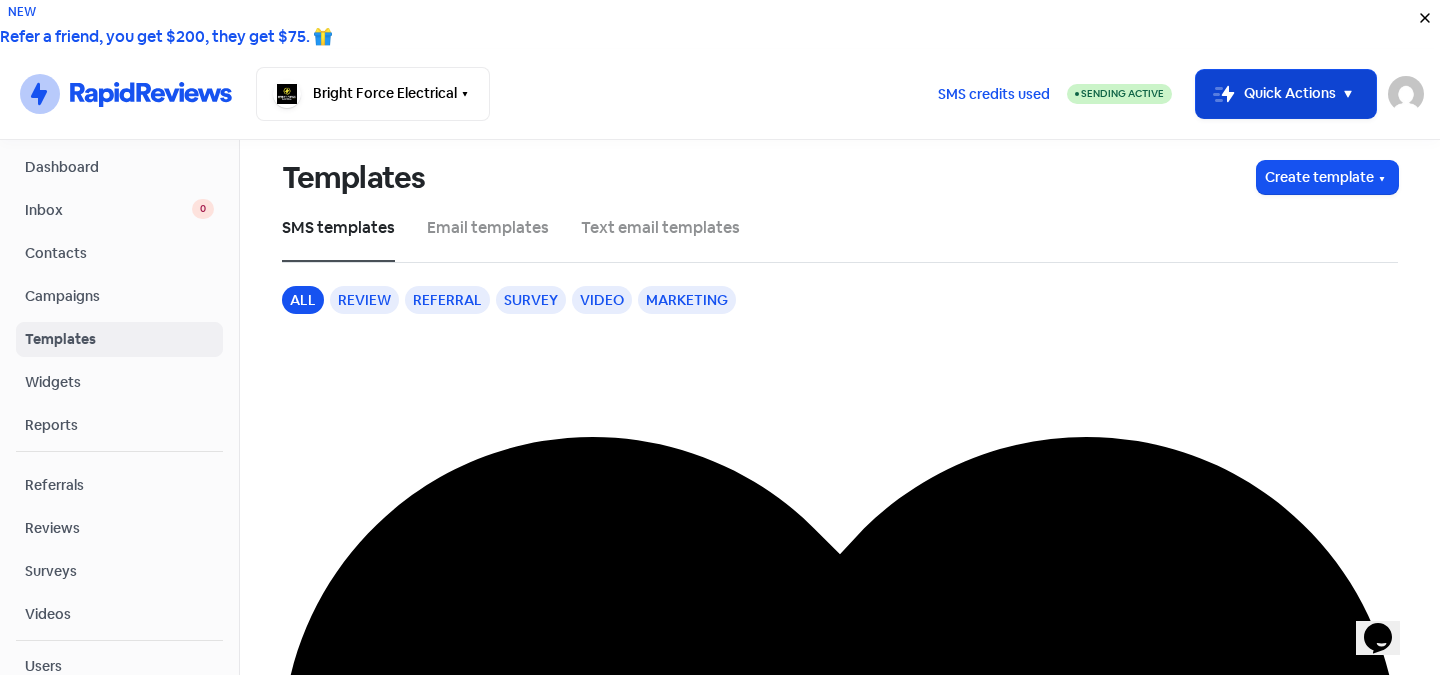 click at bounding box center [1348, 94] 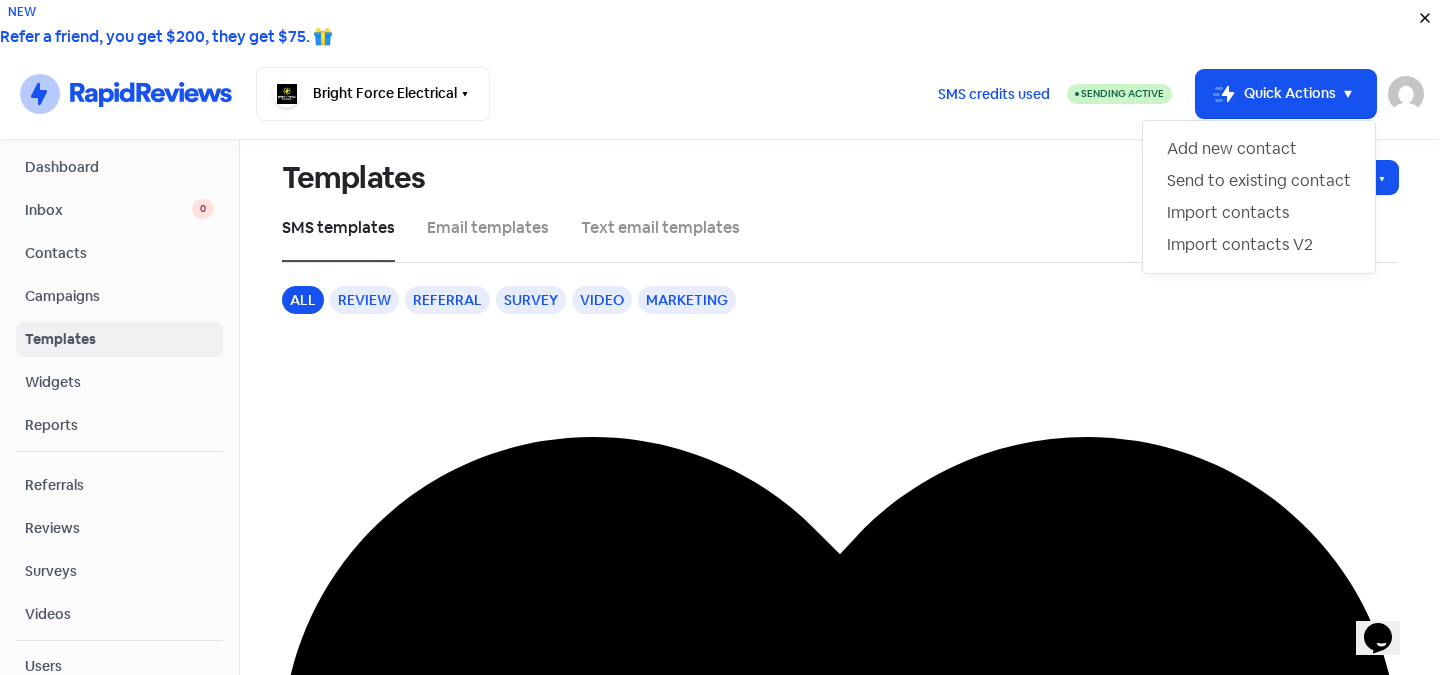 click on "Templates" at bounding box center [751, 178] 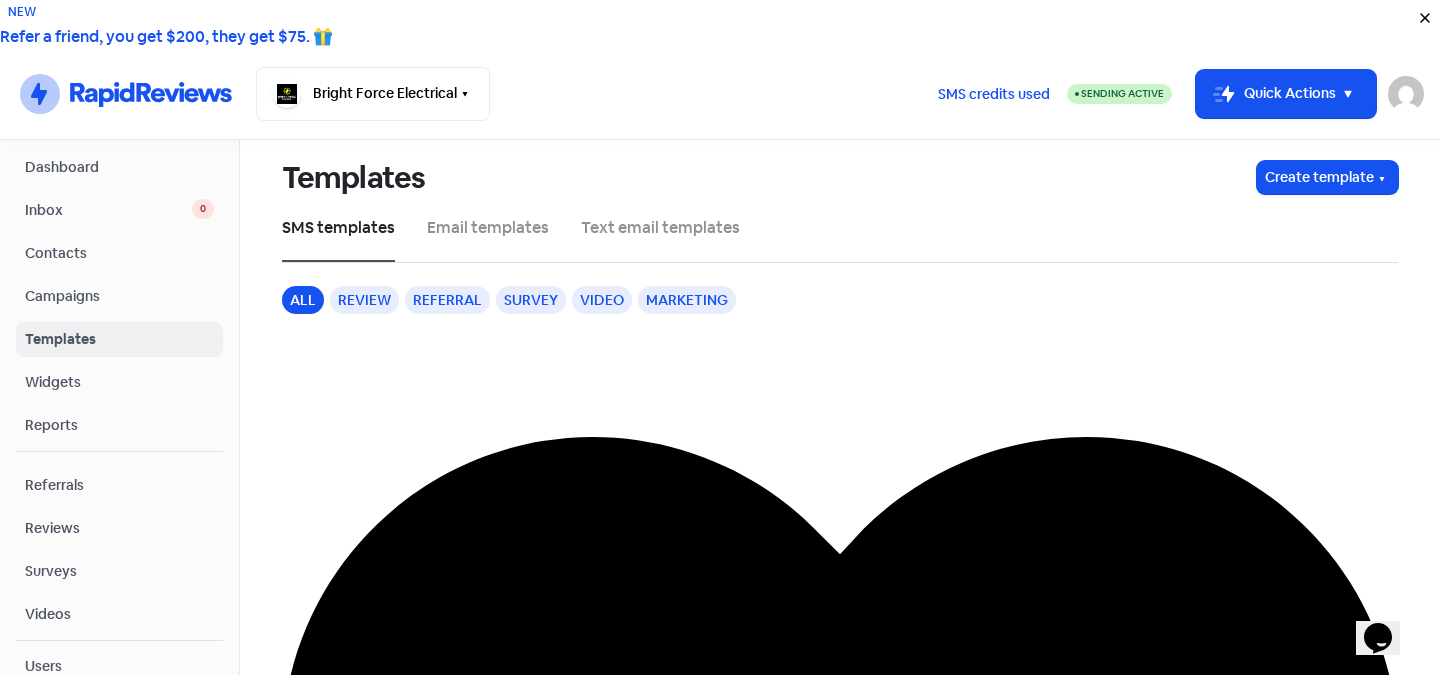 click on "Campaigns" at bounding box center [119, 296] 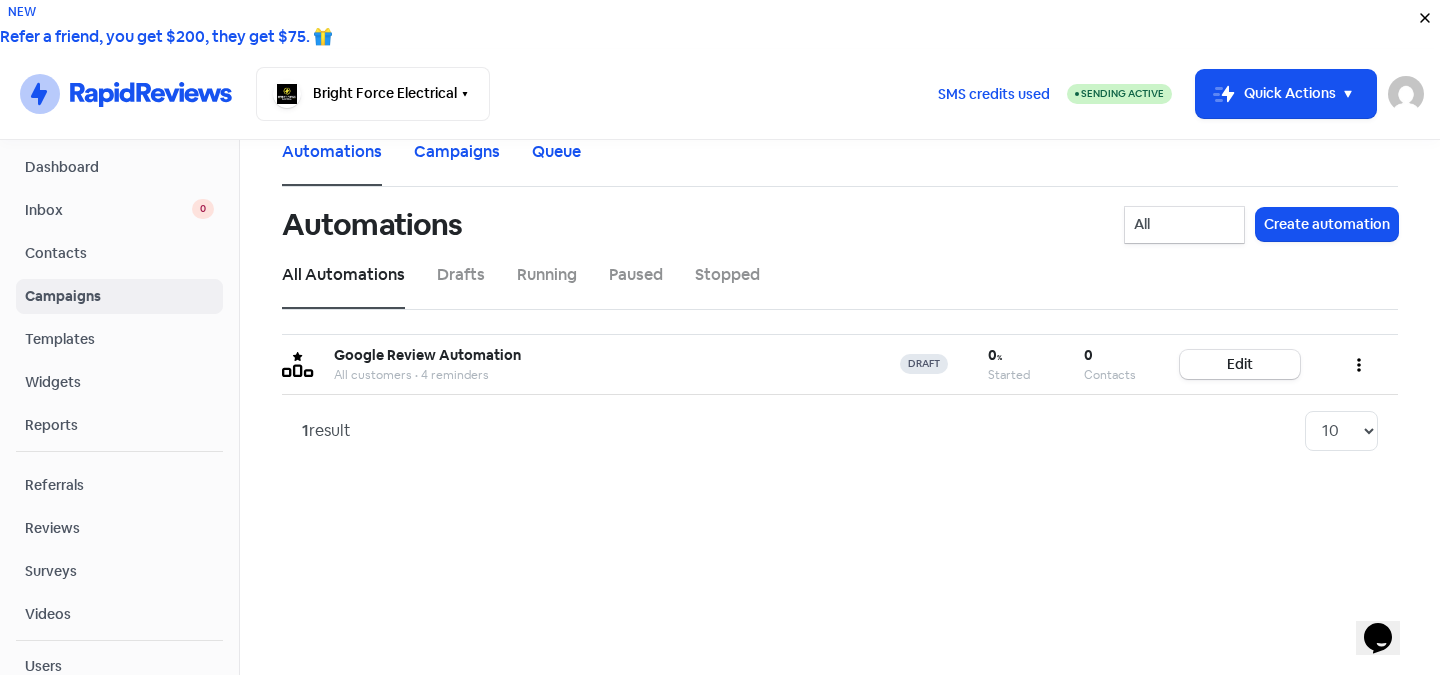 click on "Contacts" at bounding box center [119, 253] 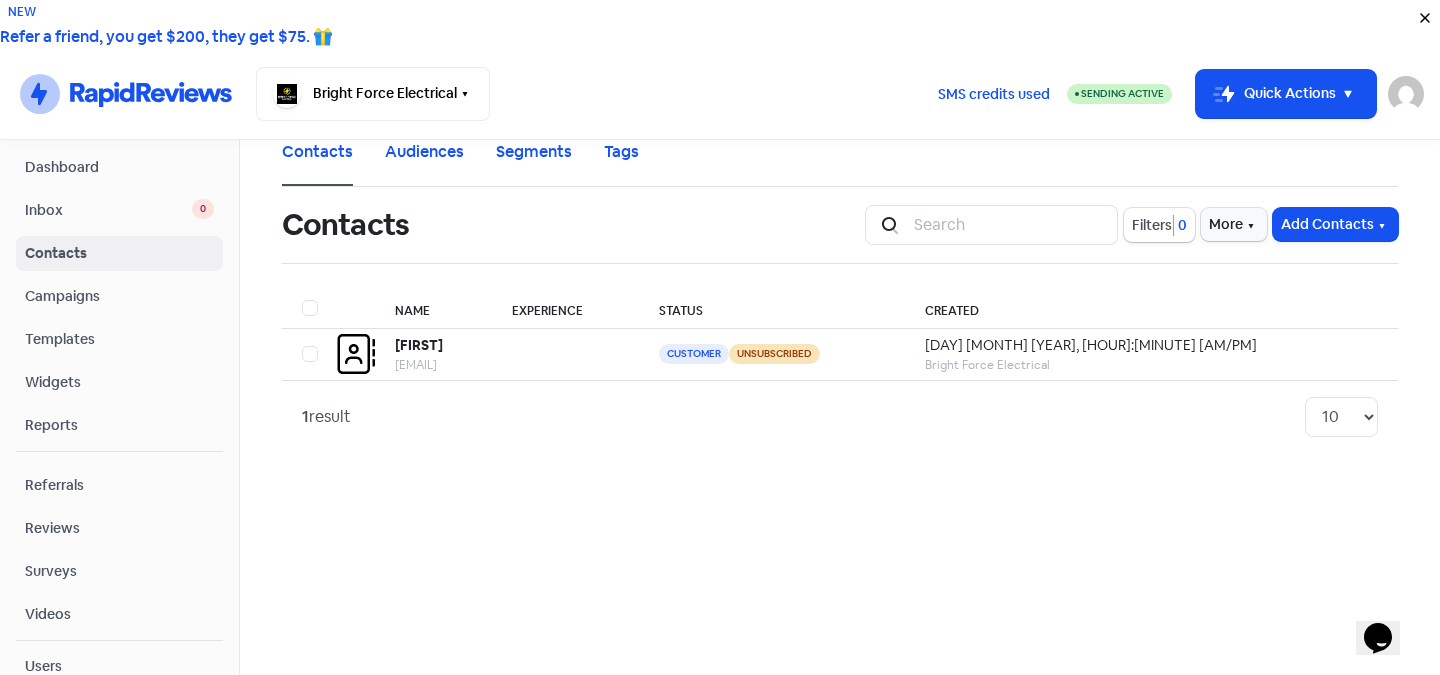 click on "Inbox" at bounding box center [108, 210] 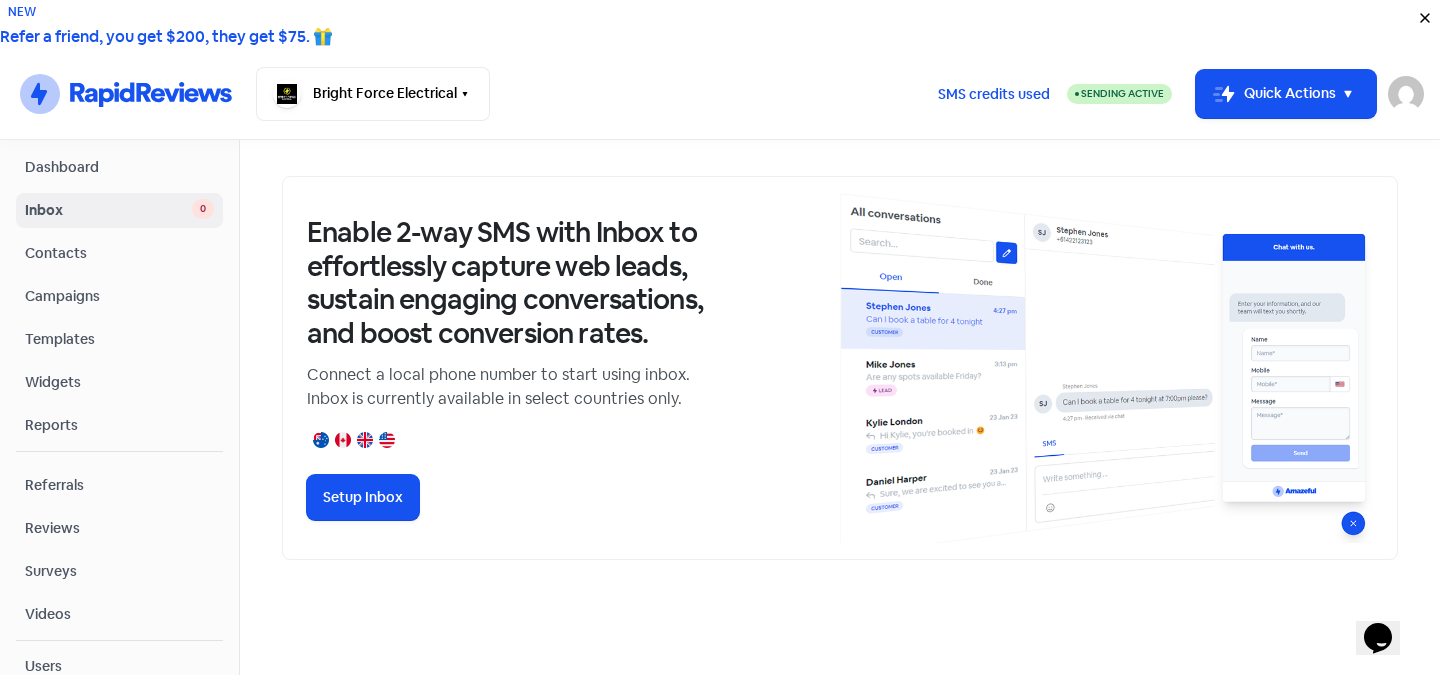 click on "Dashboard" at bounding box center (119, 167) 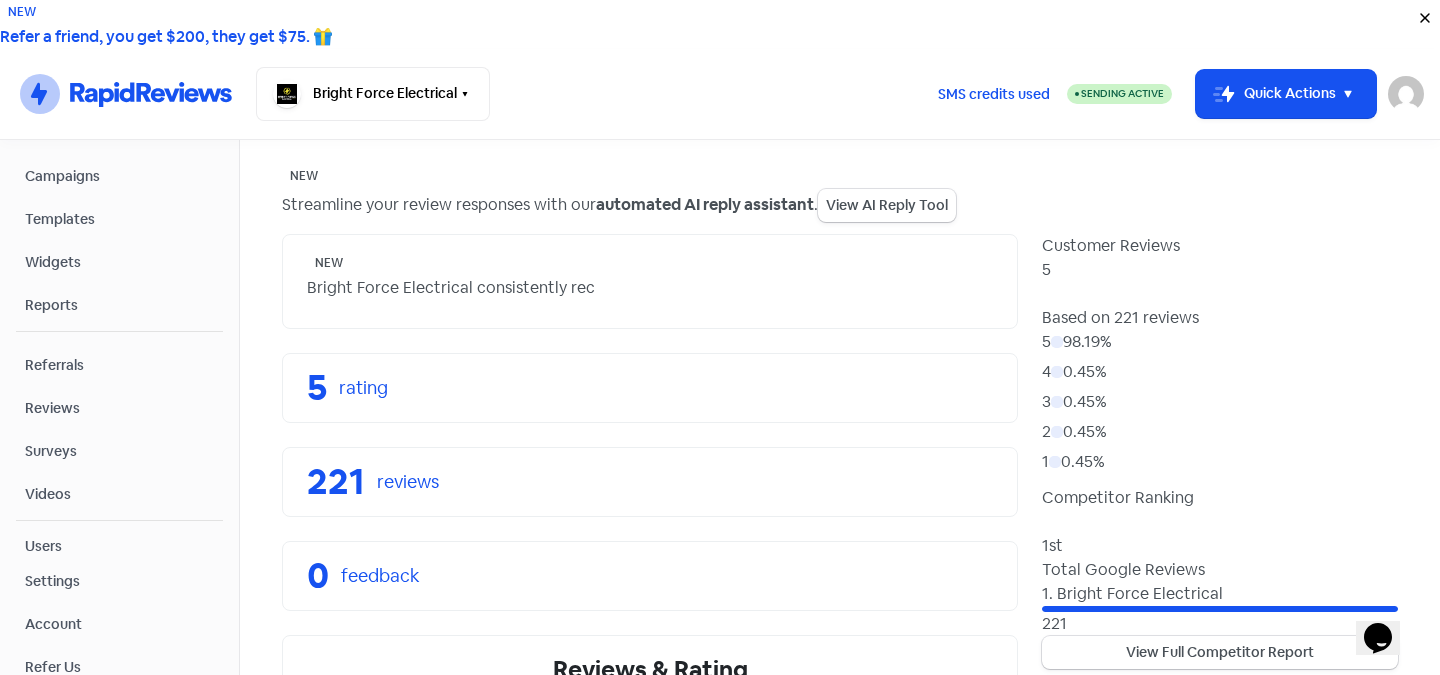 scroll, scrollTop: 214, scrollLeft: 0, axis: vertical 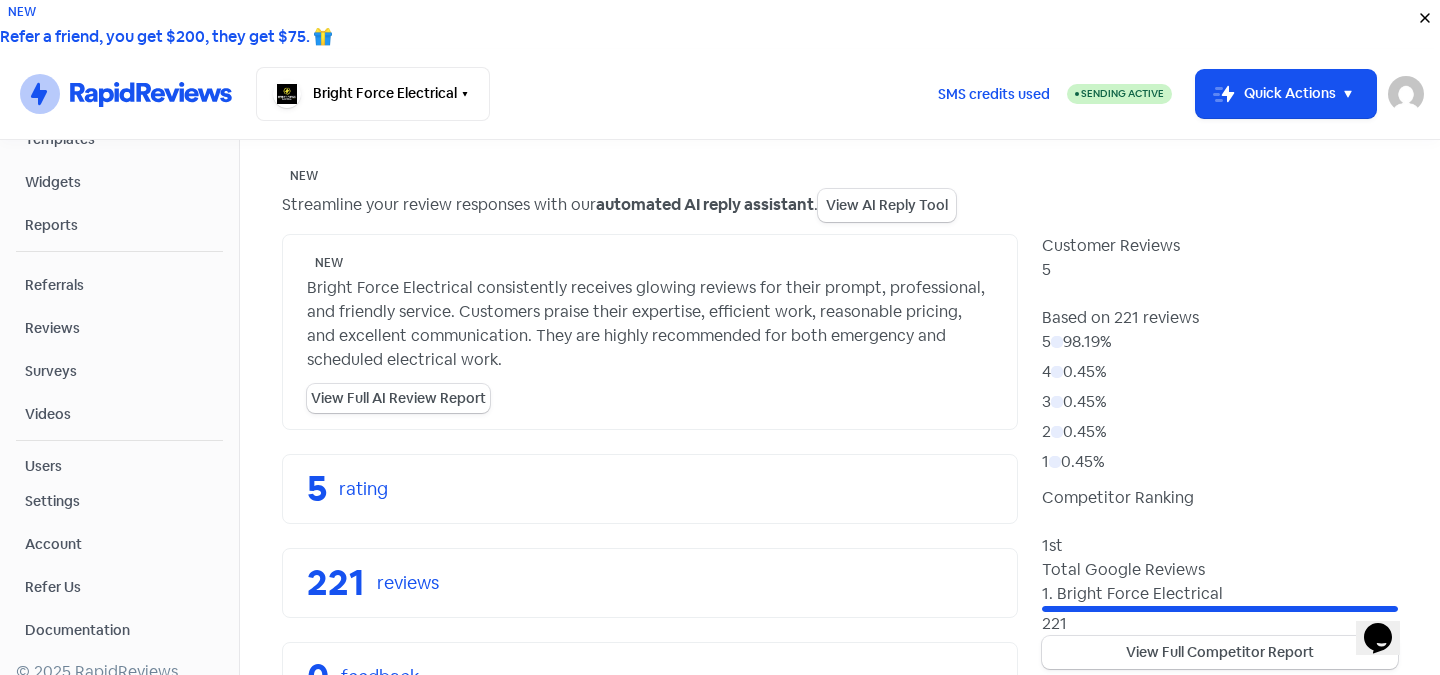 click on "Settings" at bounding box center (52, 501) 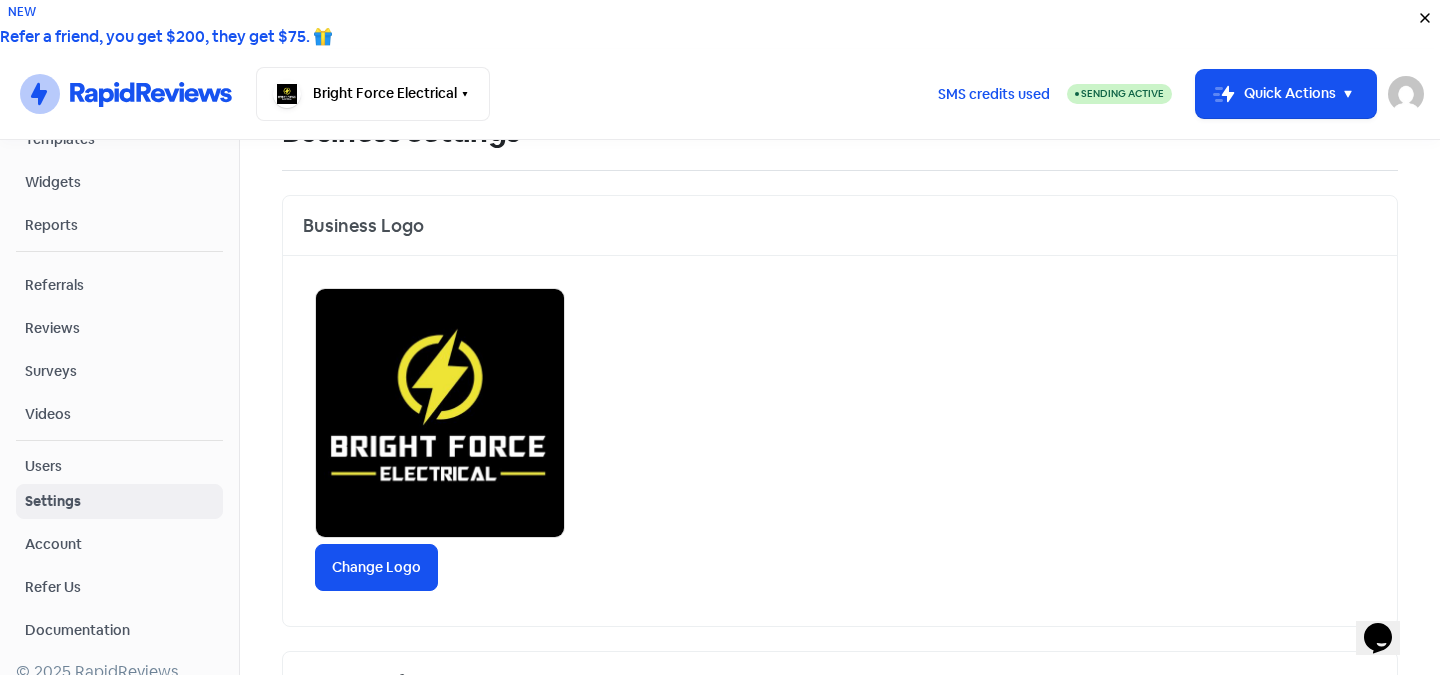scroll, scrollTop: 0, scrollLeft: 0, axis: both 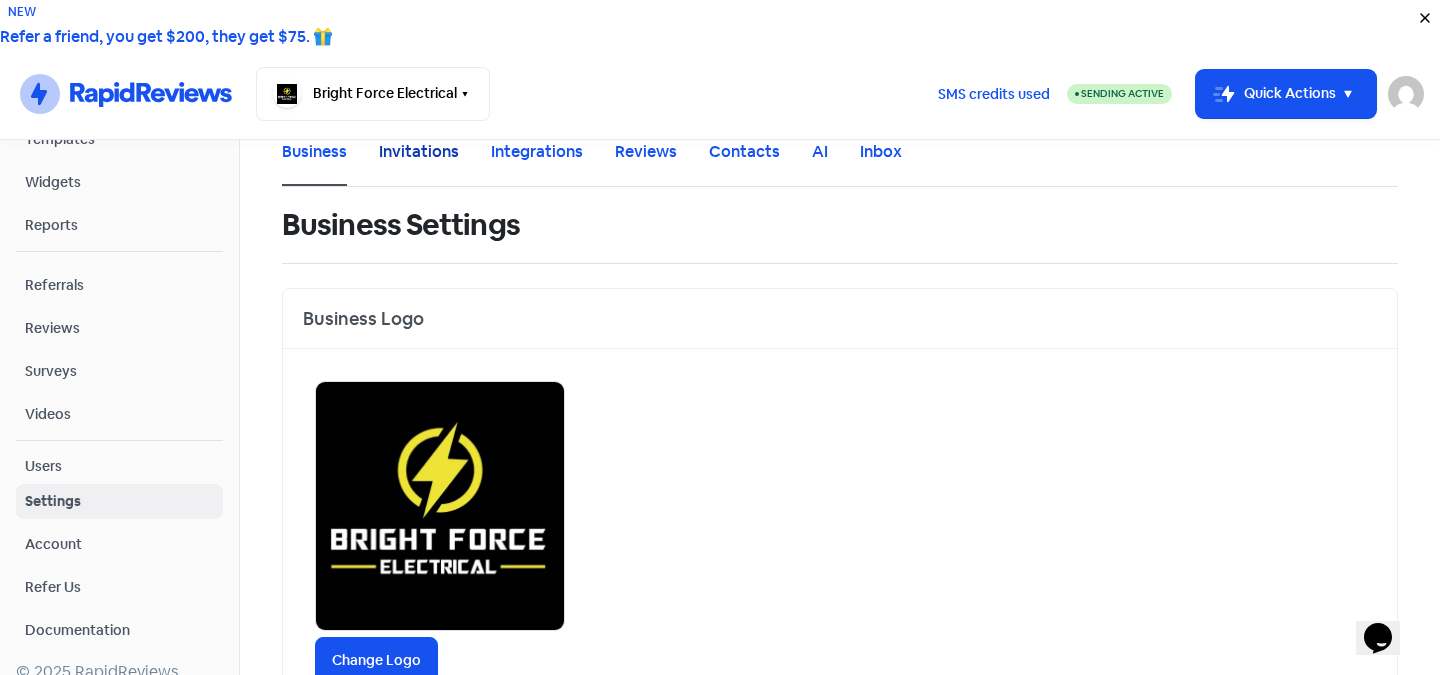click on "Invitations" at bounding box center (419, 152) 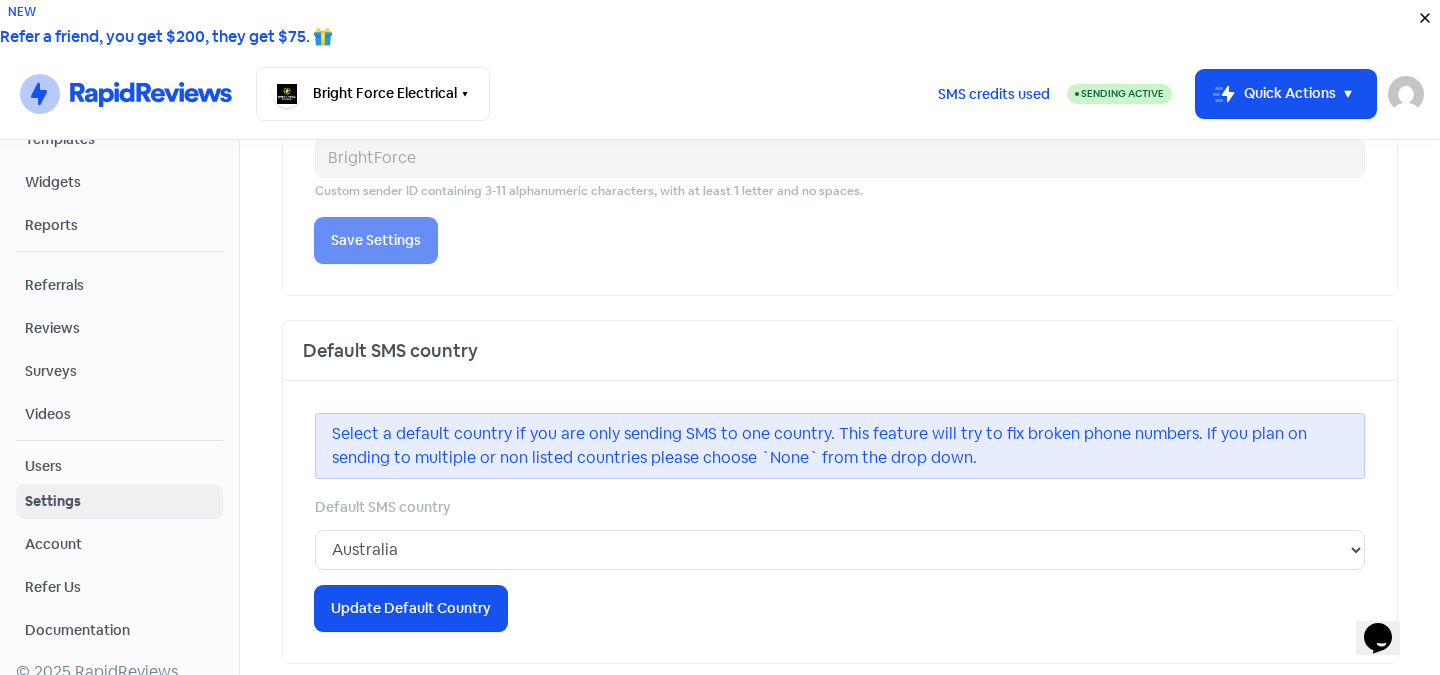 scroll, scrollTop: 1783, scrollLeft: 0, axis: vertical 